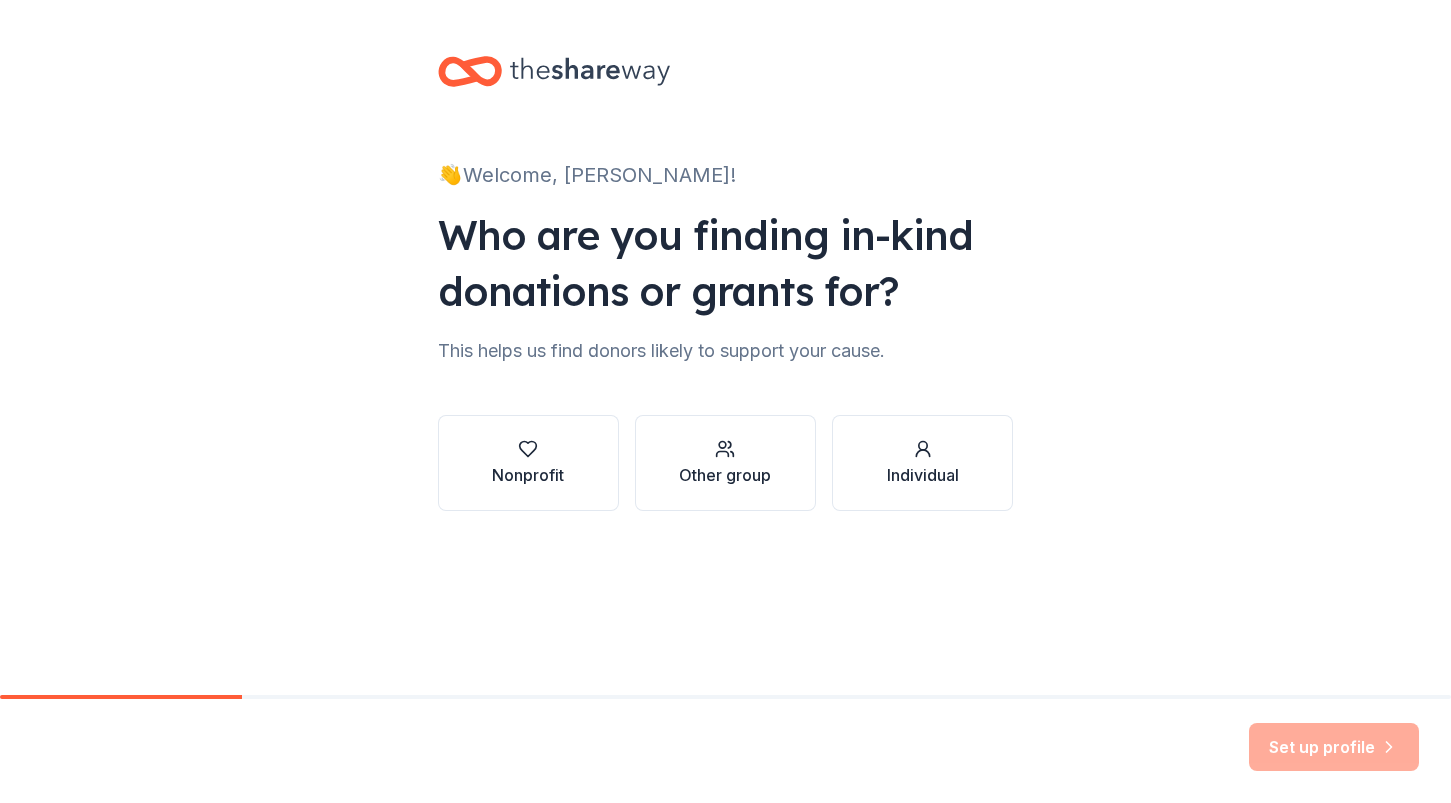 scroll, scrollTop: 0, scrollLeft: 0, axis: both 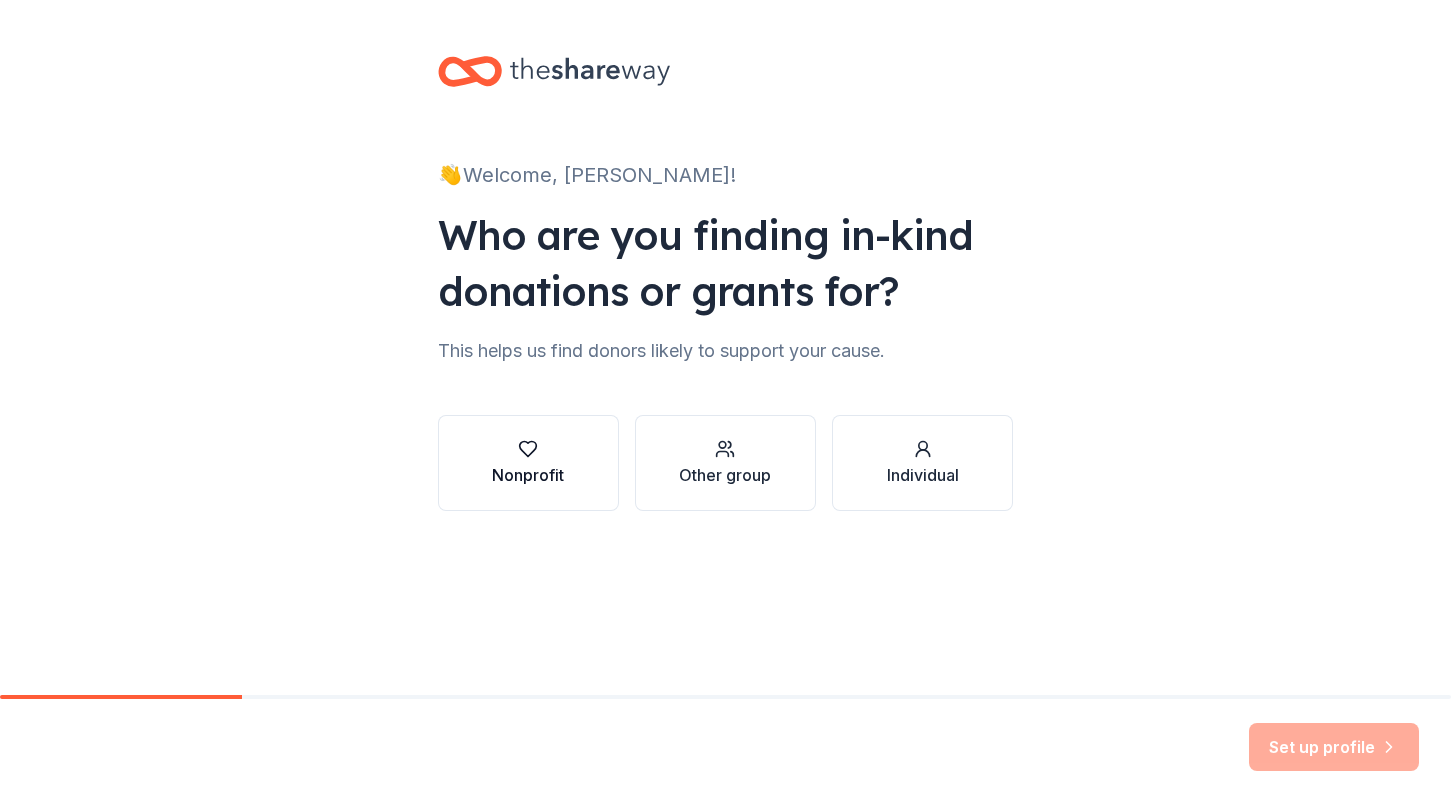 click on "Nonprofit" at bounding box center [528, 475] 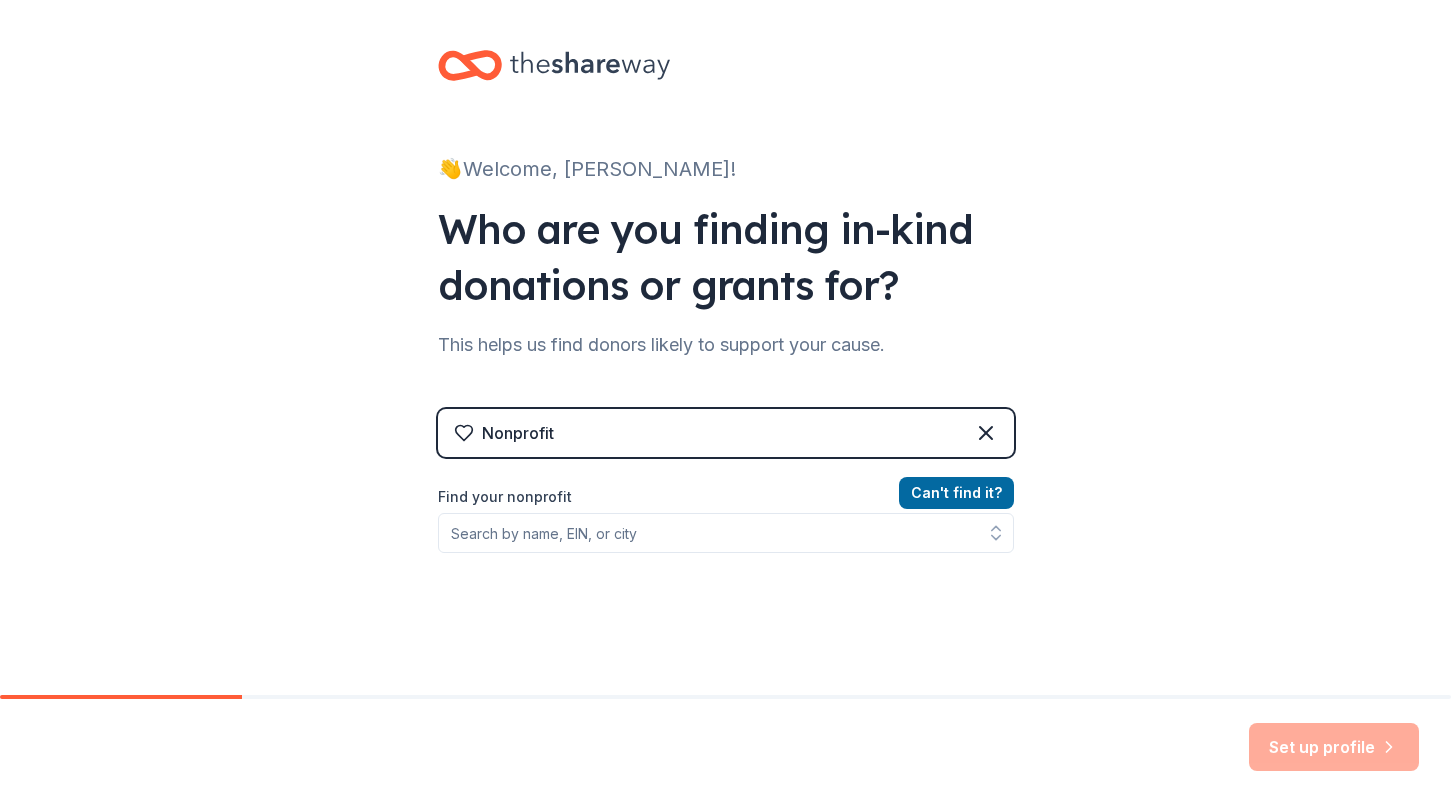 scroll, scrollTop: 9, scrollLeft: 0, axis: vertical 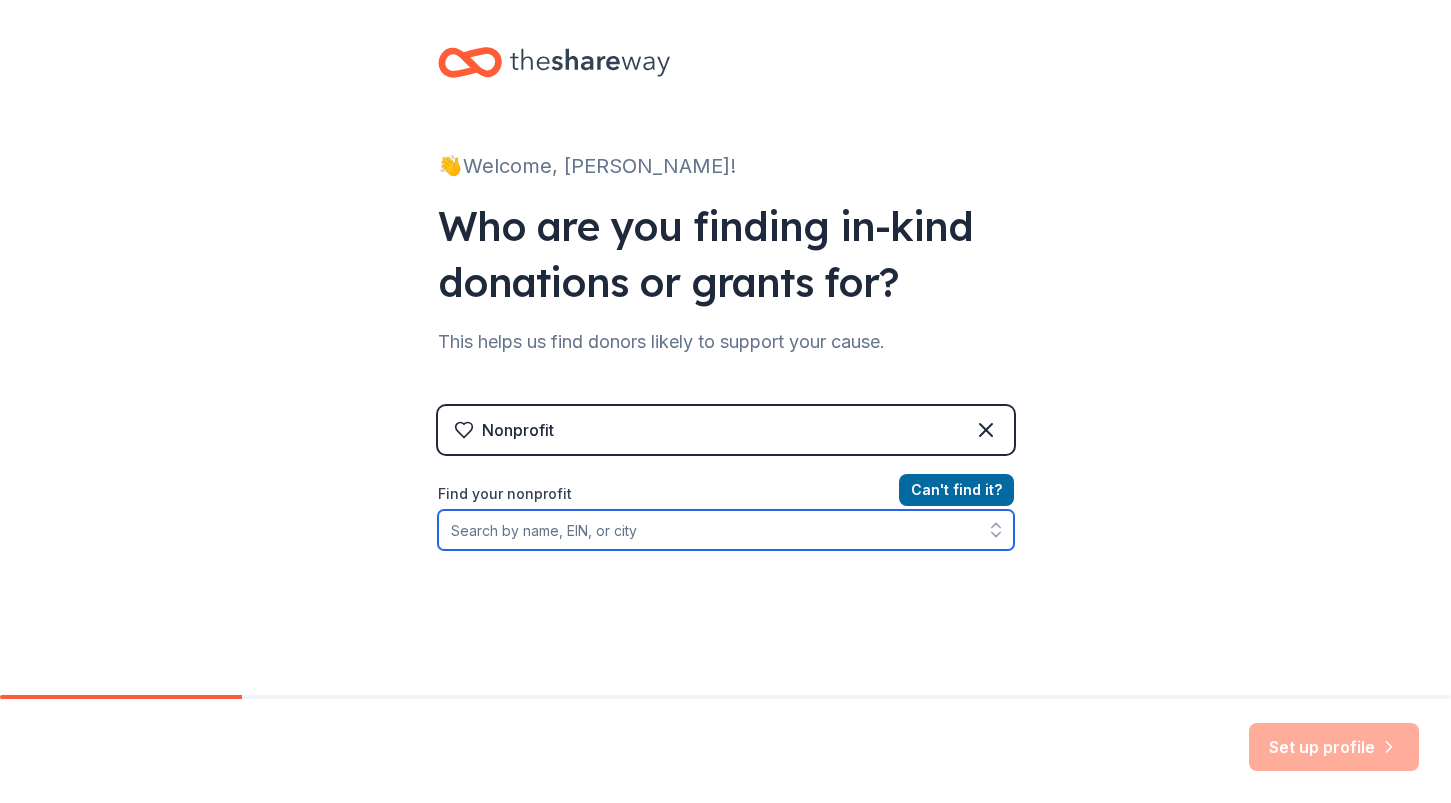 click on "Find your nonprofit" at bounding box center (726, 530) 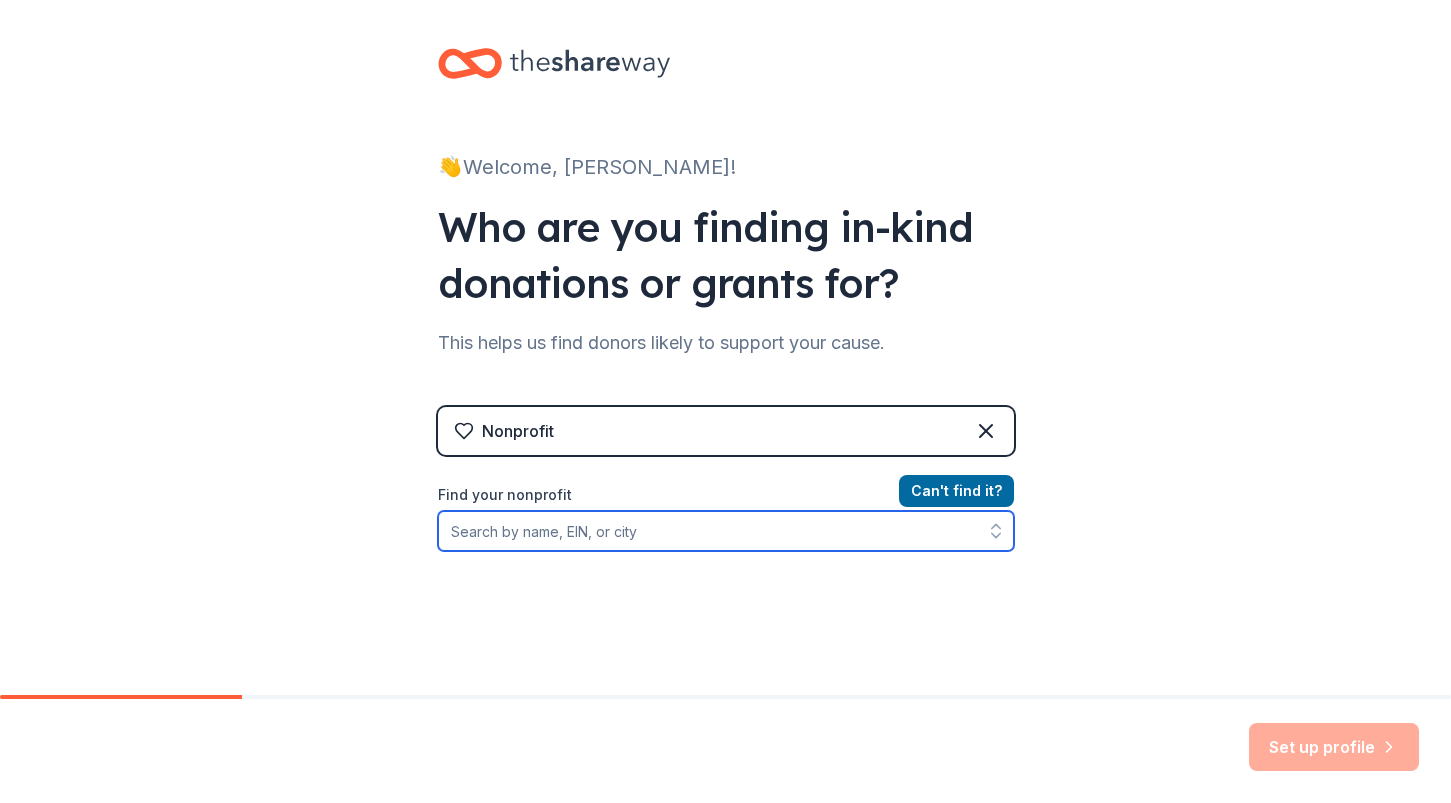 scroll, scrollTop: 13, scrollLeft: 0, axis: vertical 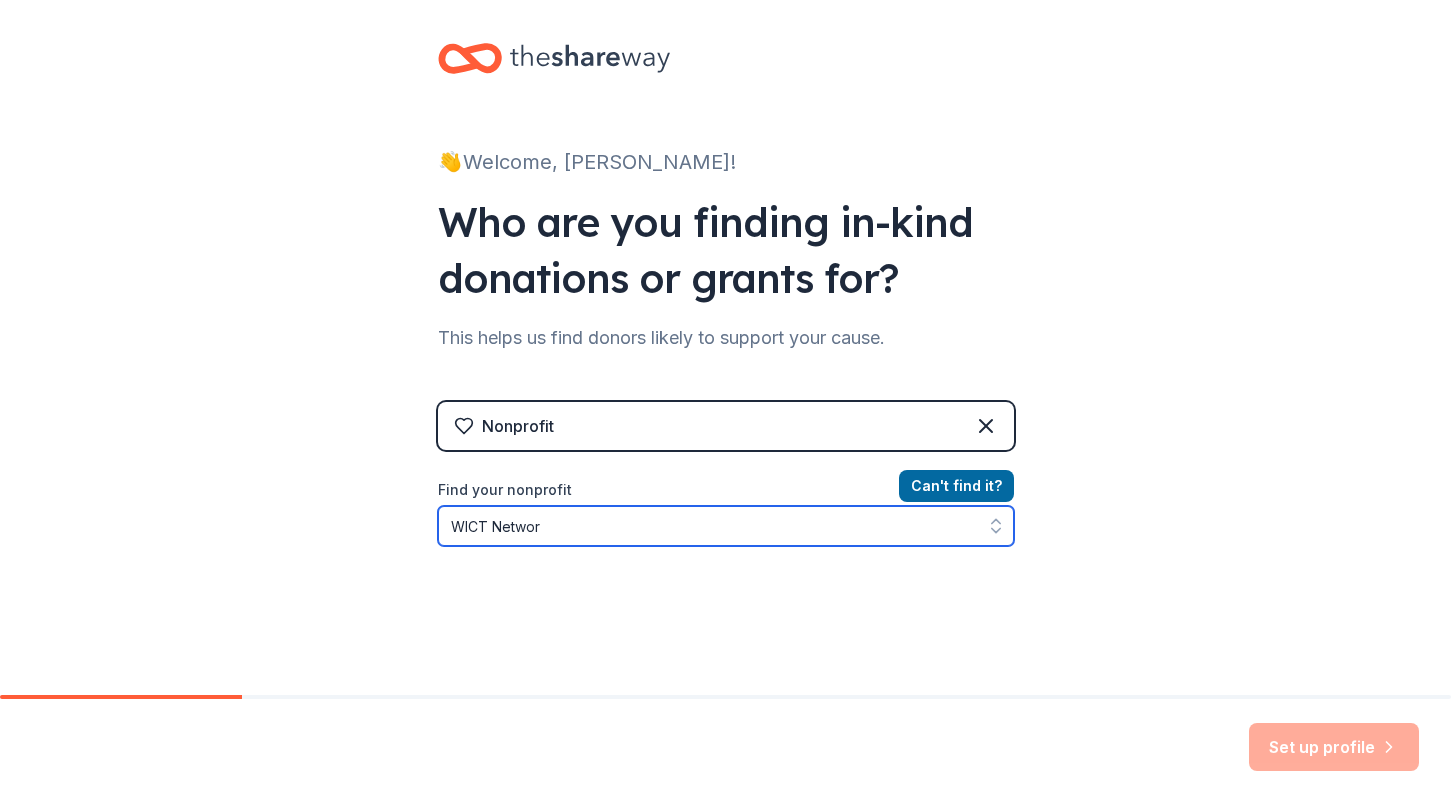 type on "WICT Network" 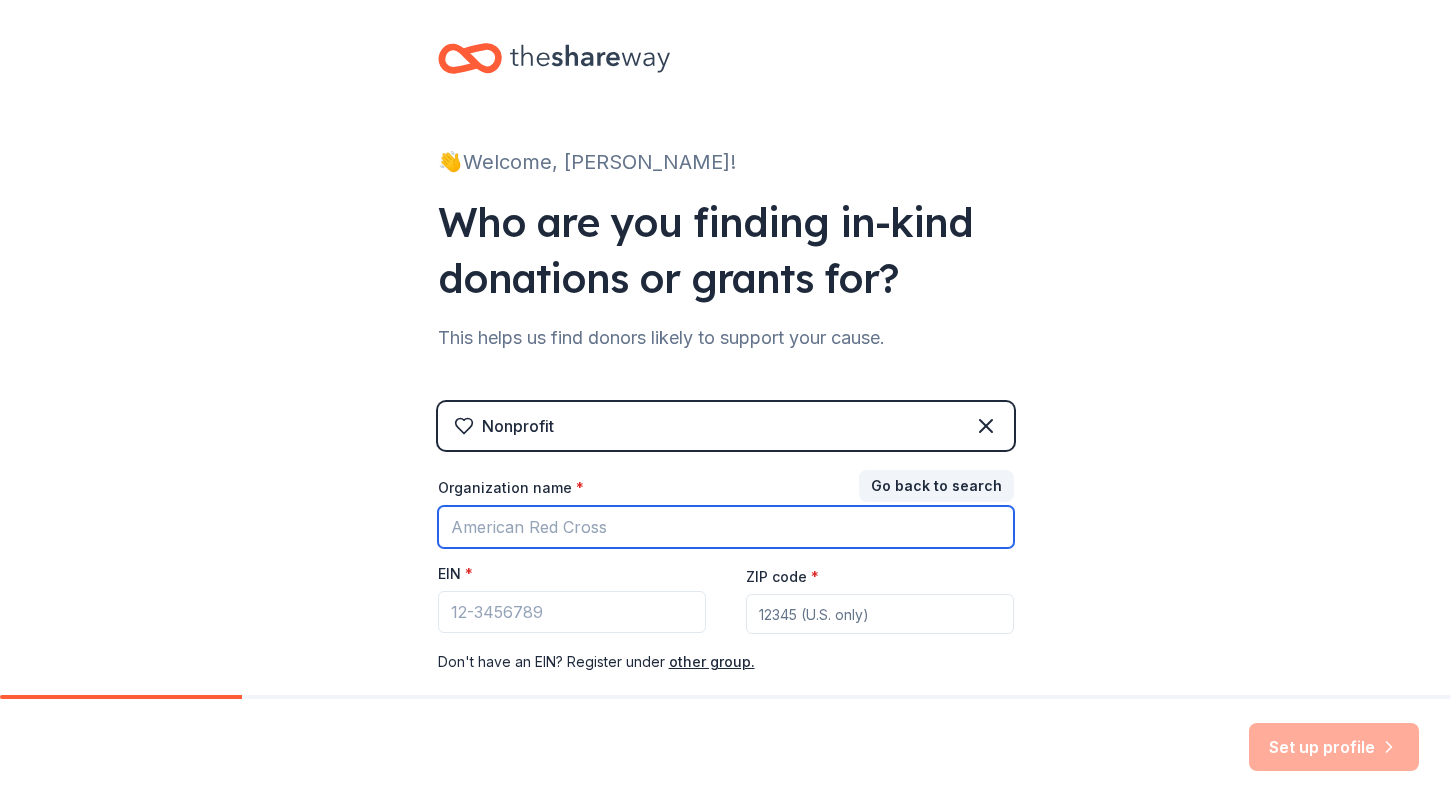 click on "Organization name *" at bounding box center (726, 527) 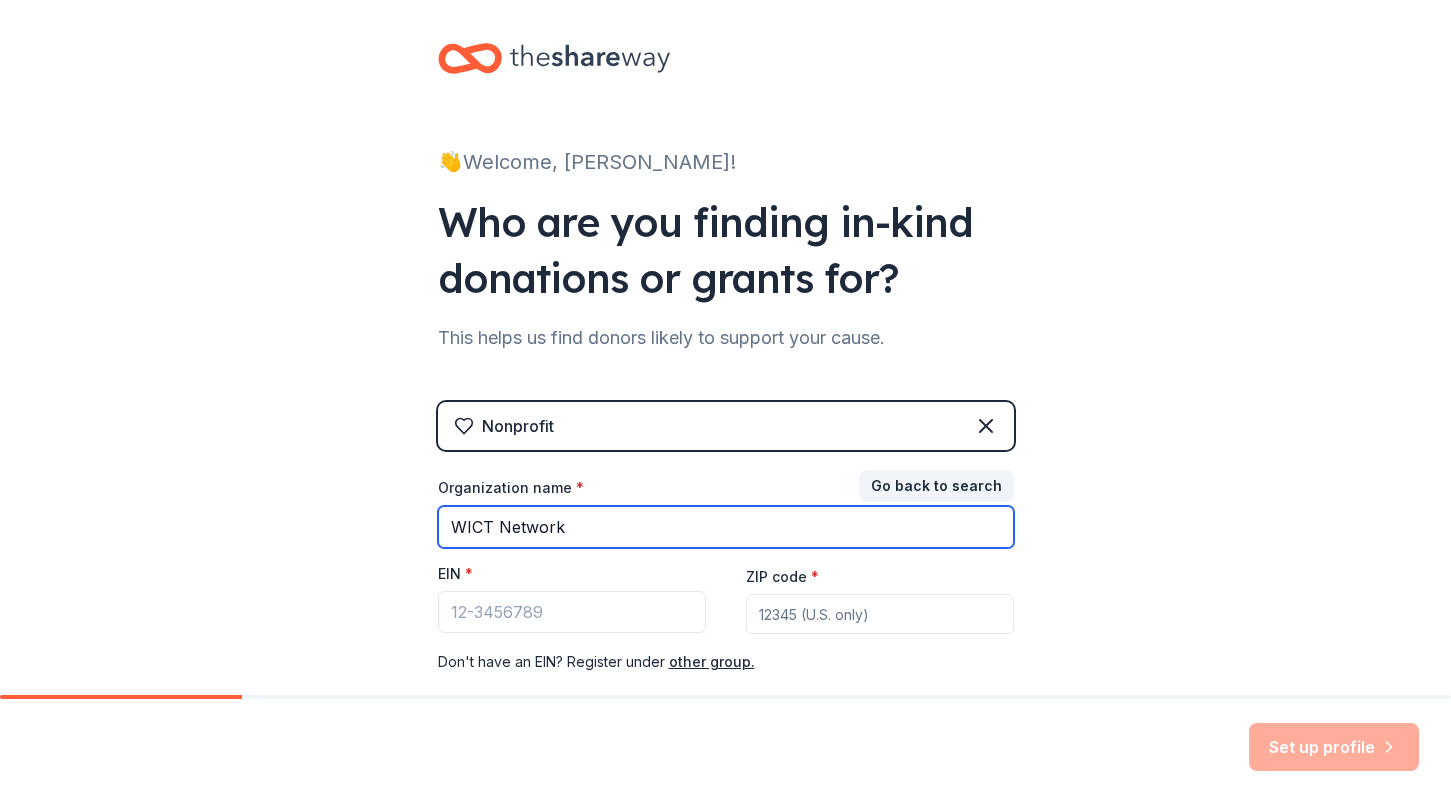 type on "WICT Network" 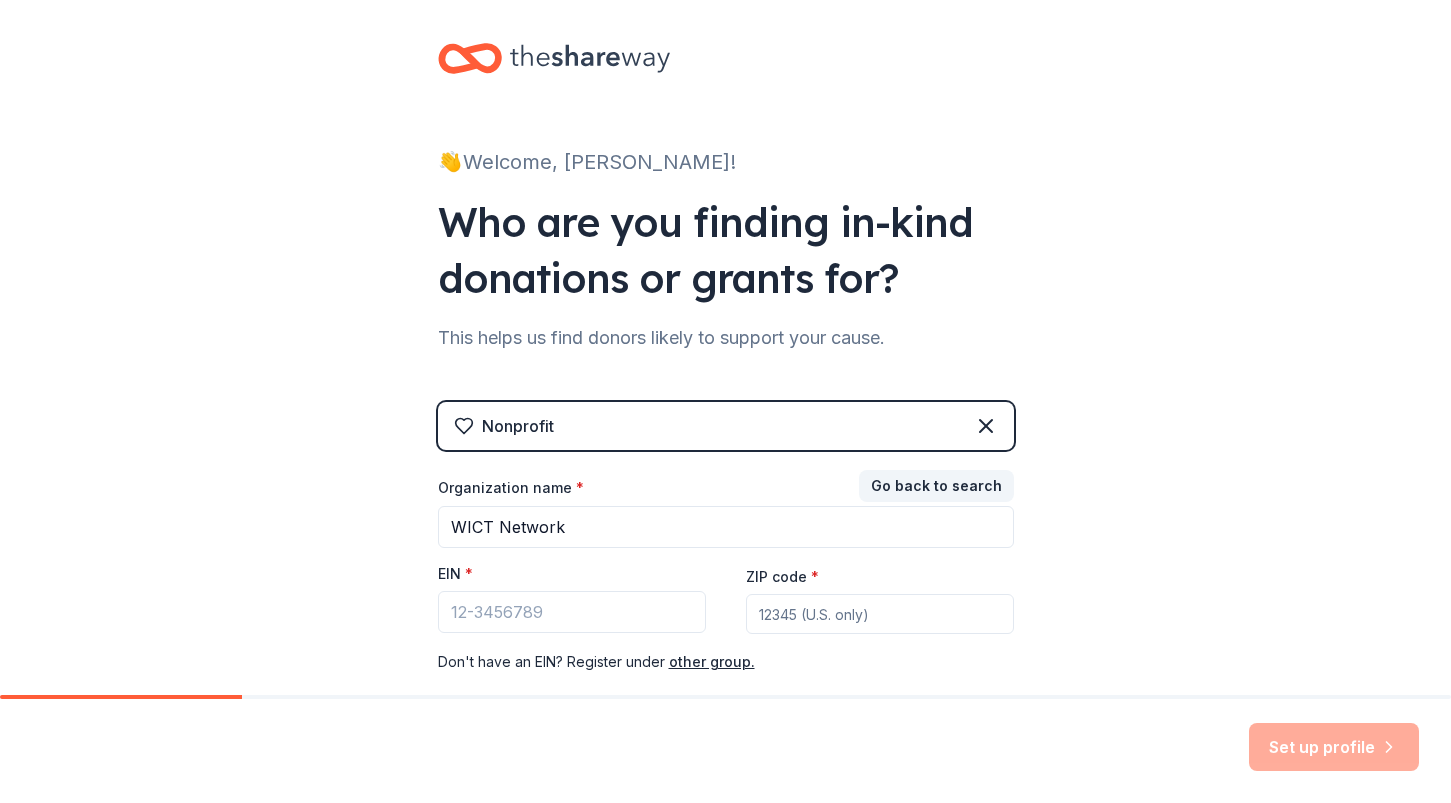 click on "ZIP code *" at bounding box center (880, 614) 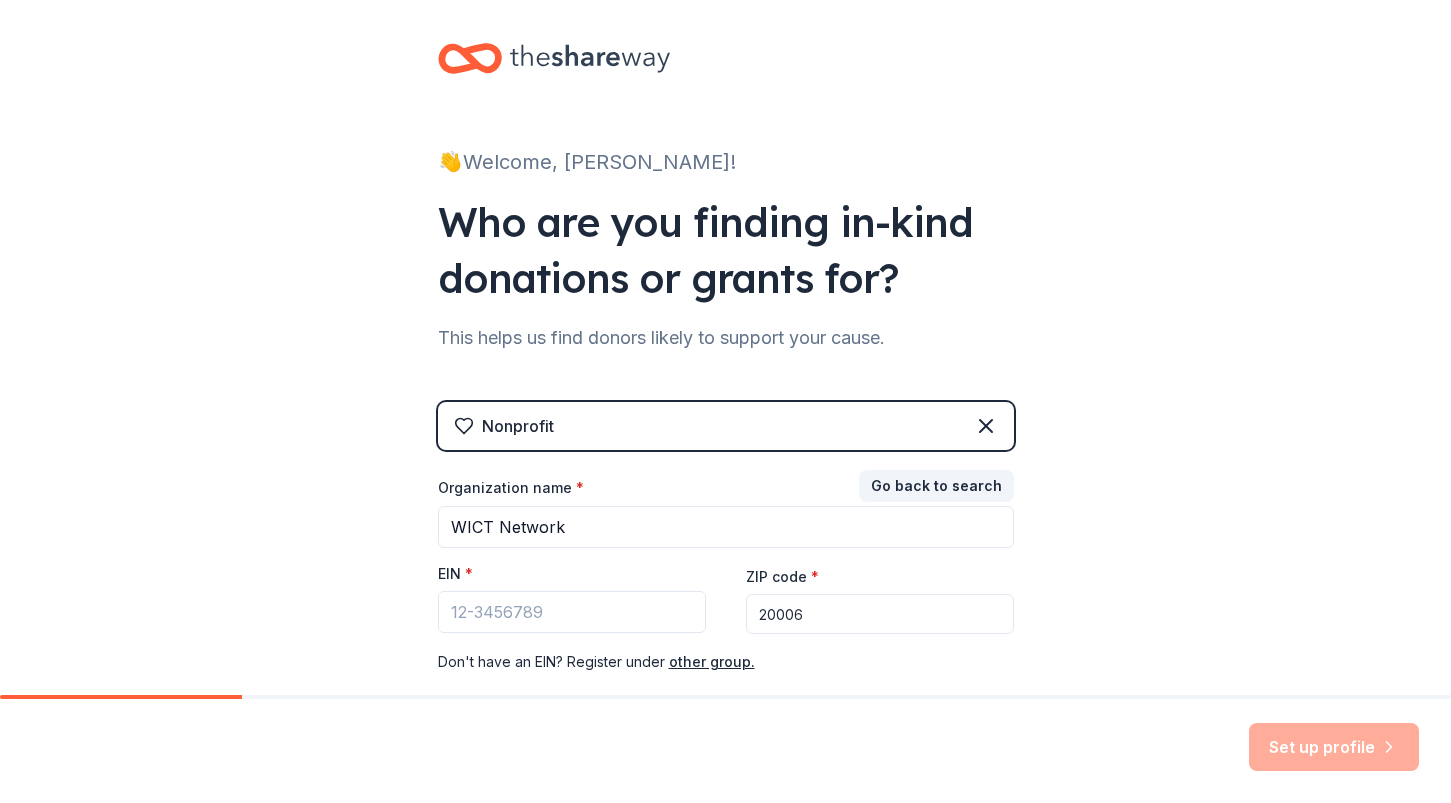 type on "20006" 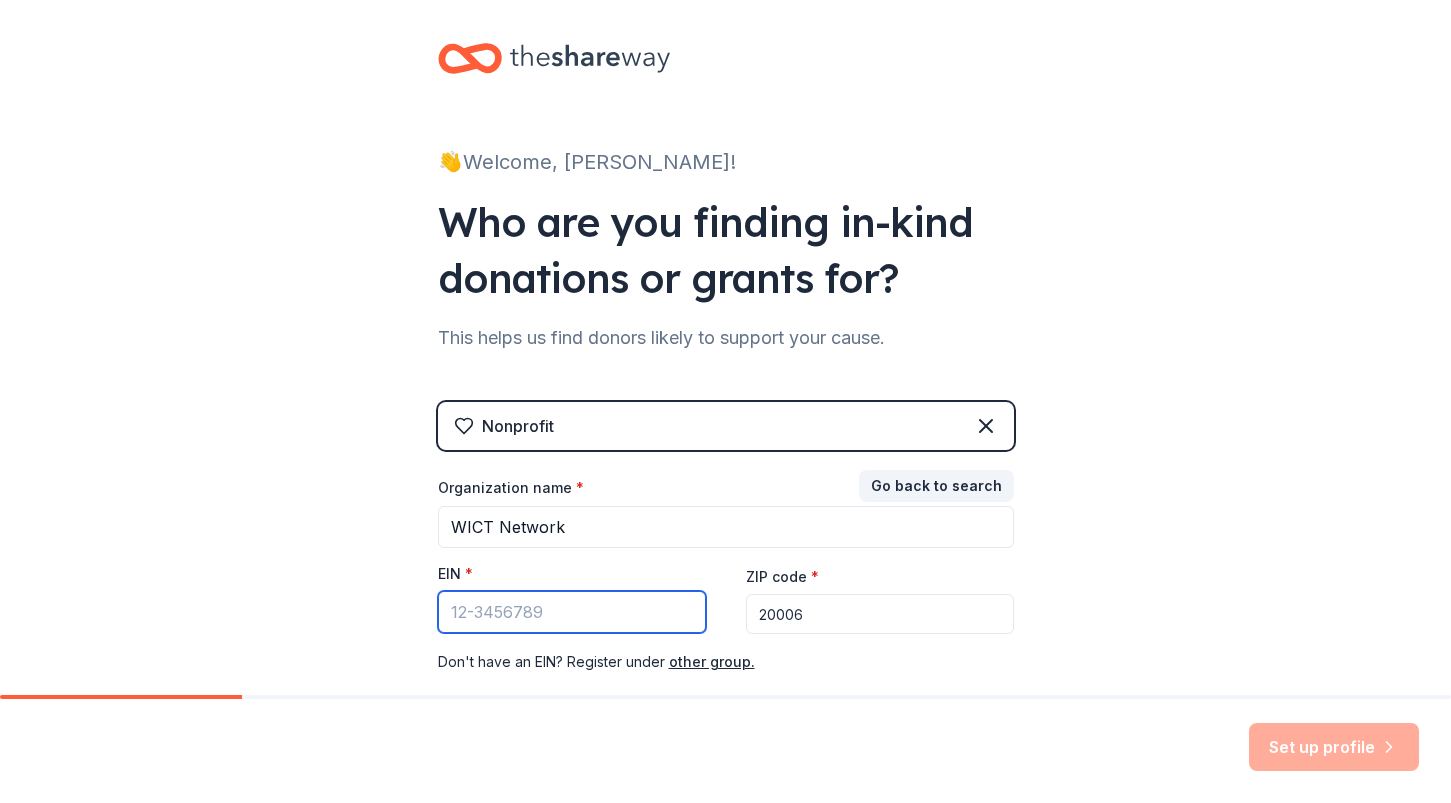 click on "EIN *" at bounding box center (572, 612) 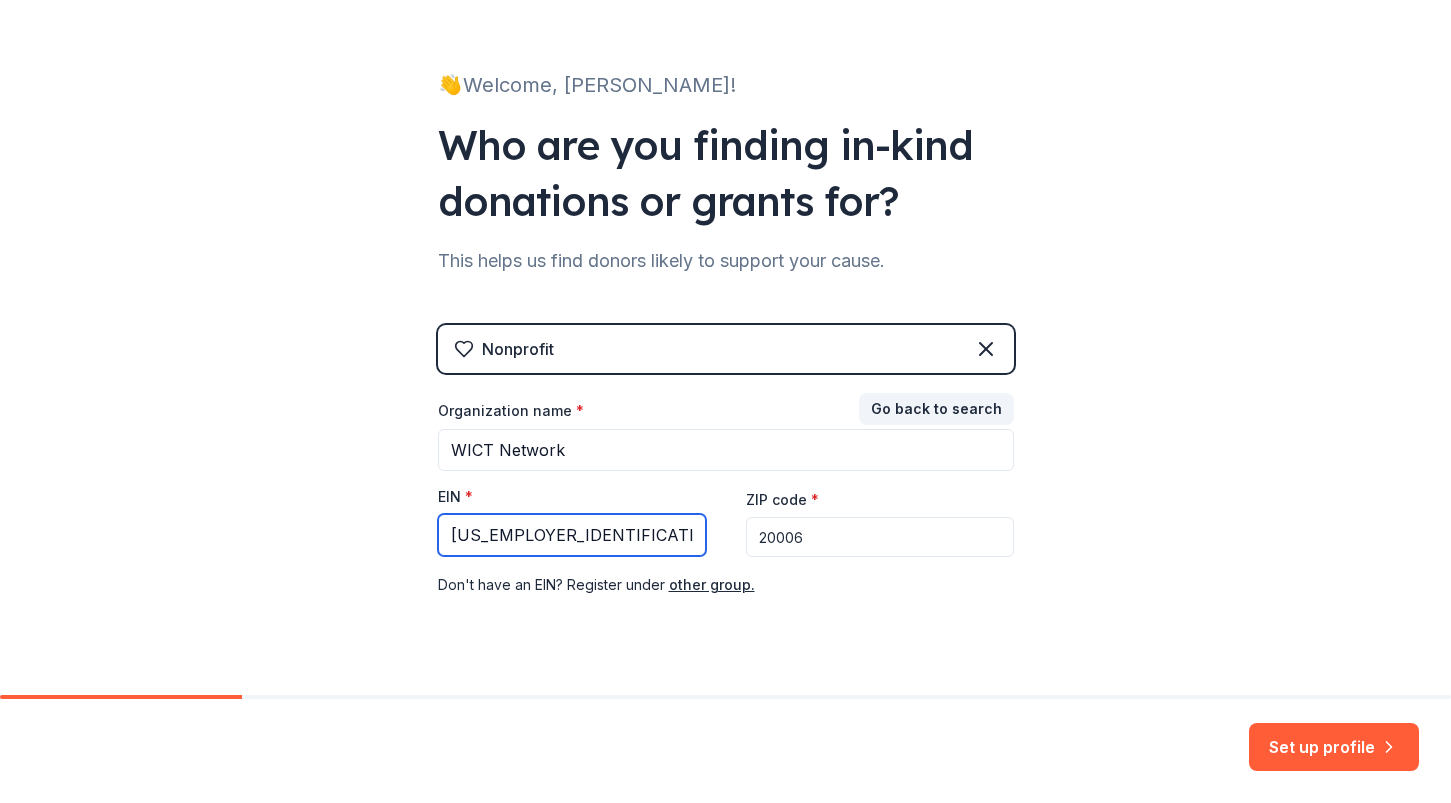 scroll, scrollTop: 94, scrollLeft: 0, axis: vertical 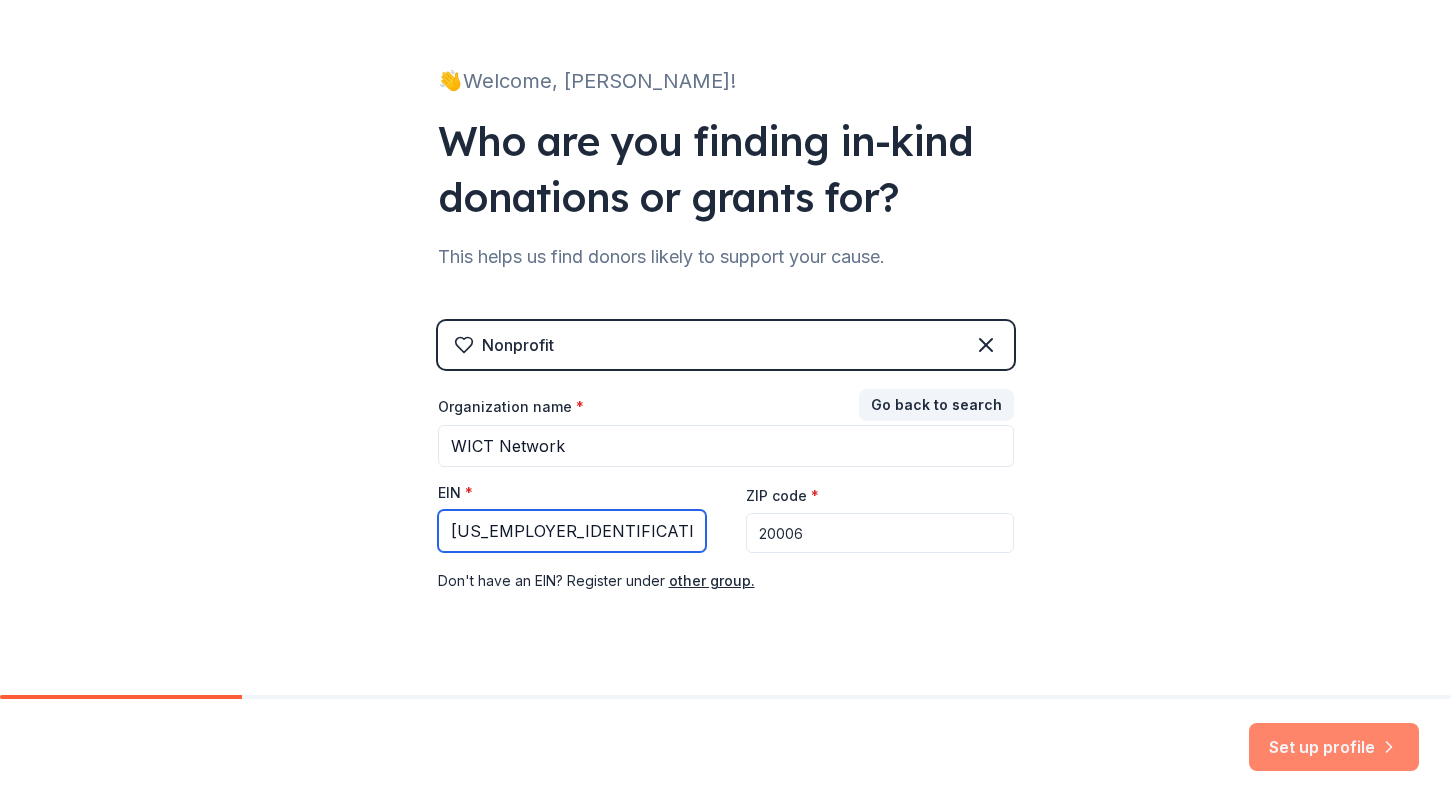 type on "36-3814358" 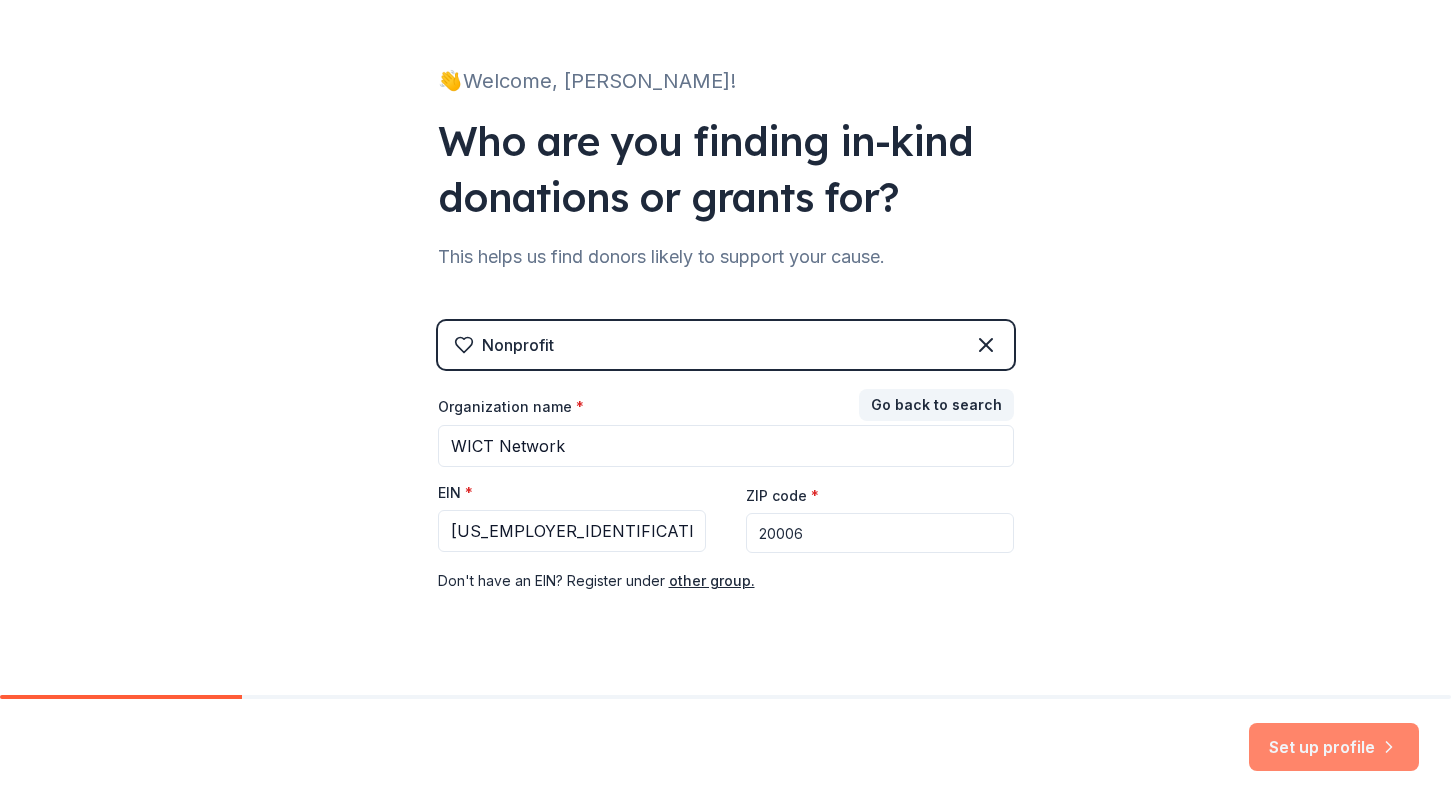 click on "Set up profile" at bounding box center [1334, 747] 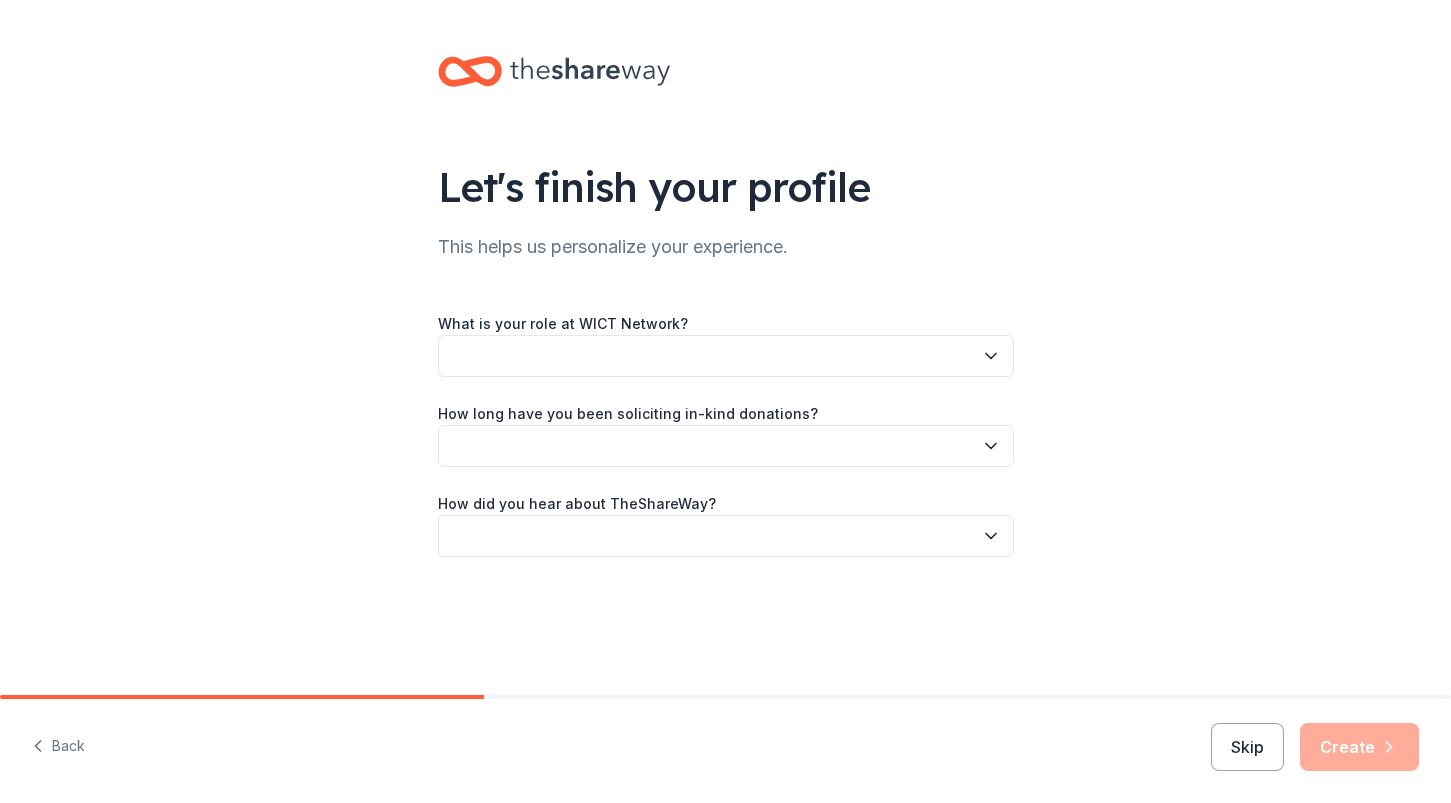 click at bounding box center (726, 356) 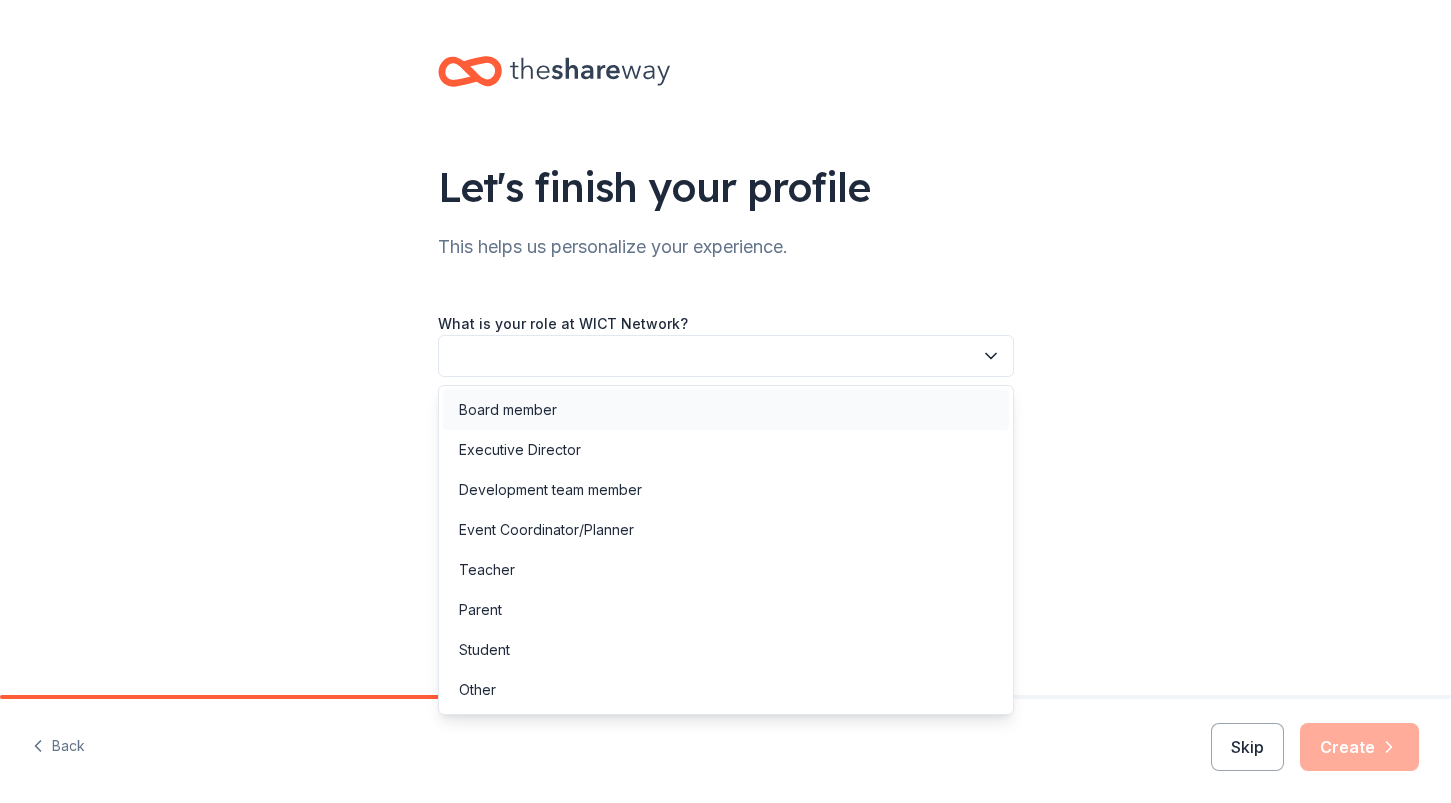 click on "Board member" at bounding box center [726, 410] 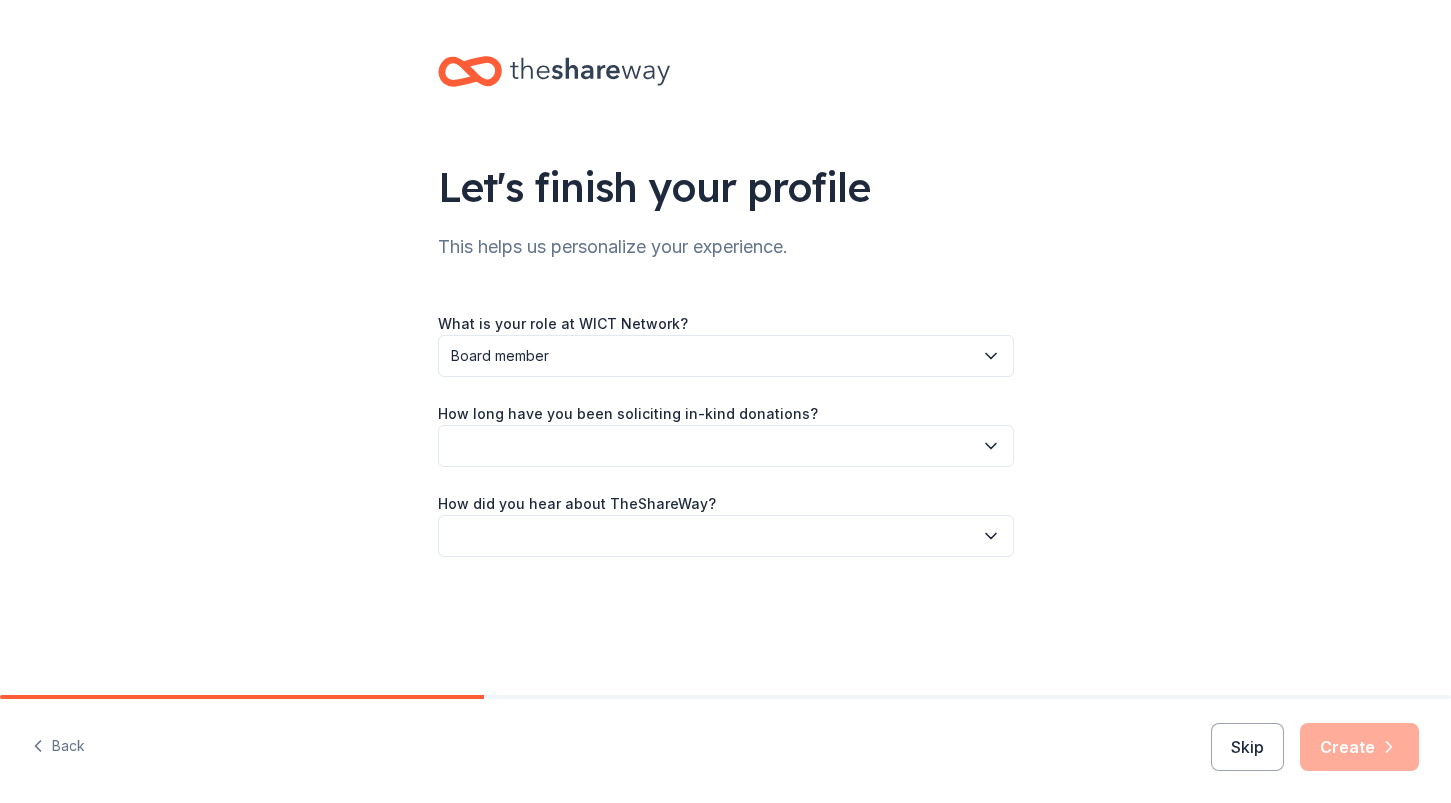 click at bounding box center [726, 446] 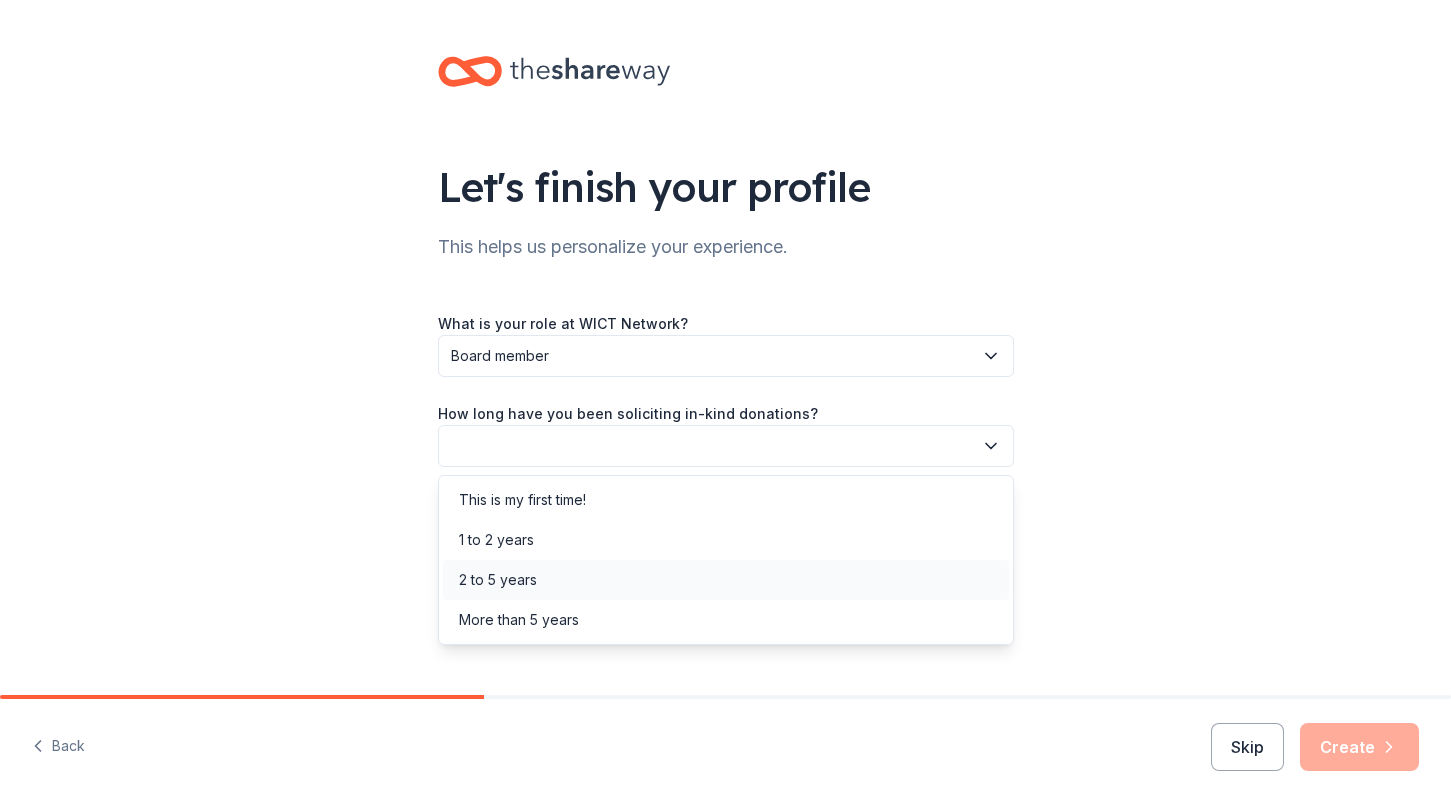 click on "2 to 5 years" at bounding box center [726, 580] 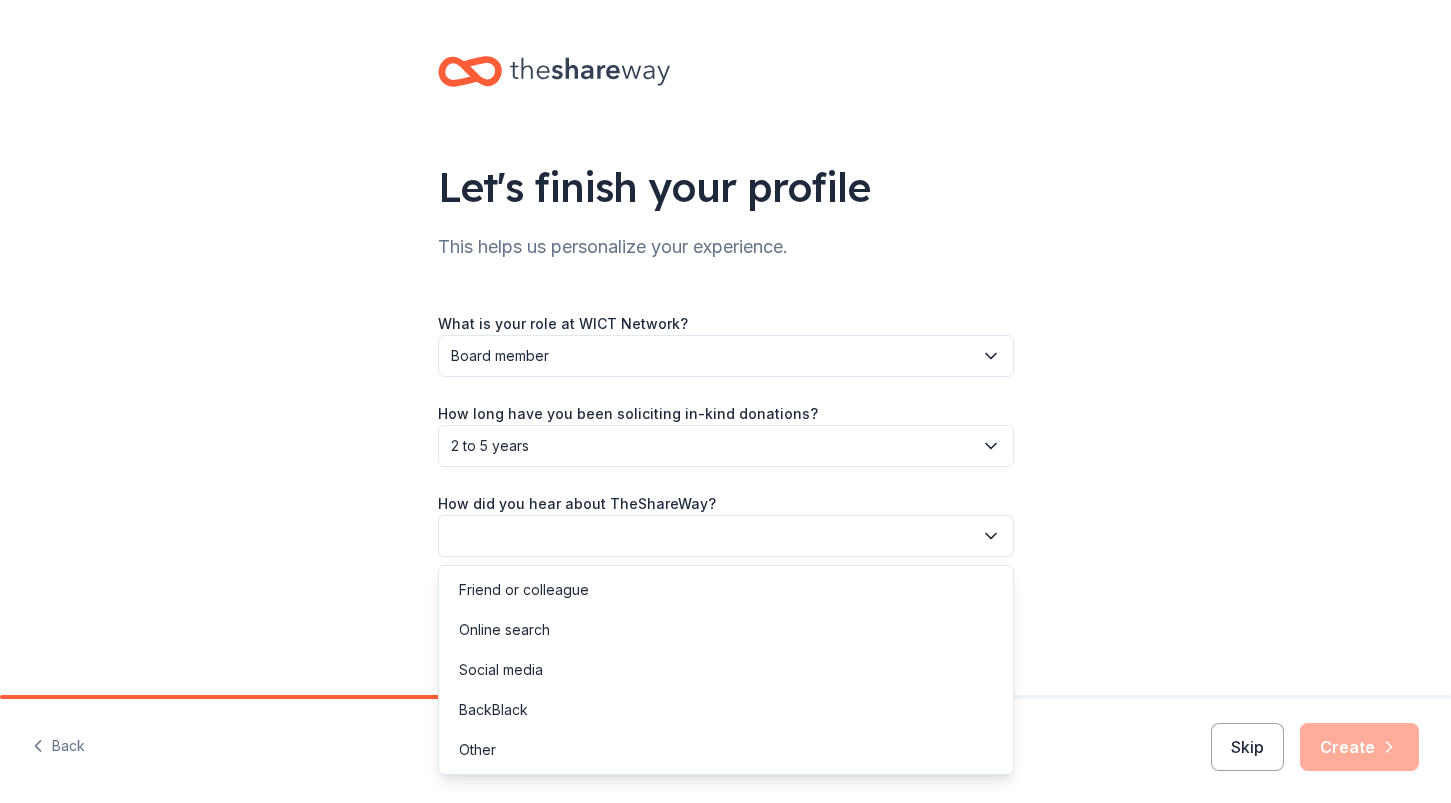 click at bounding box center [726, 536] 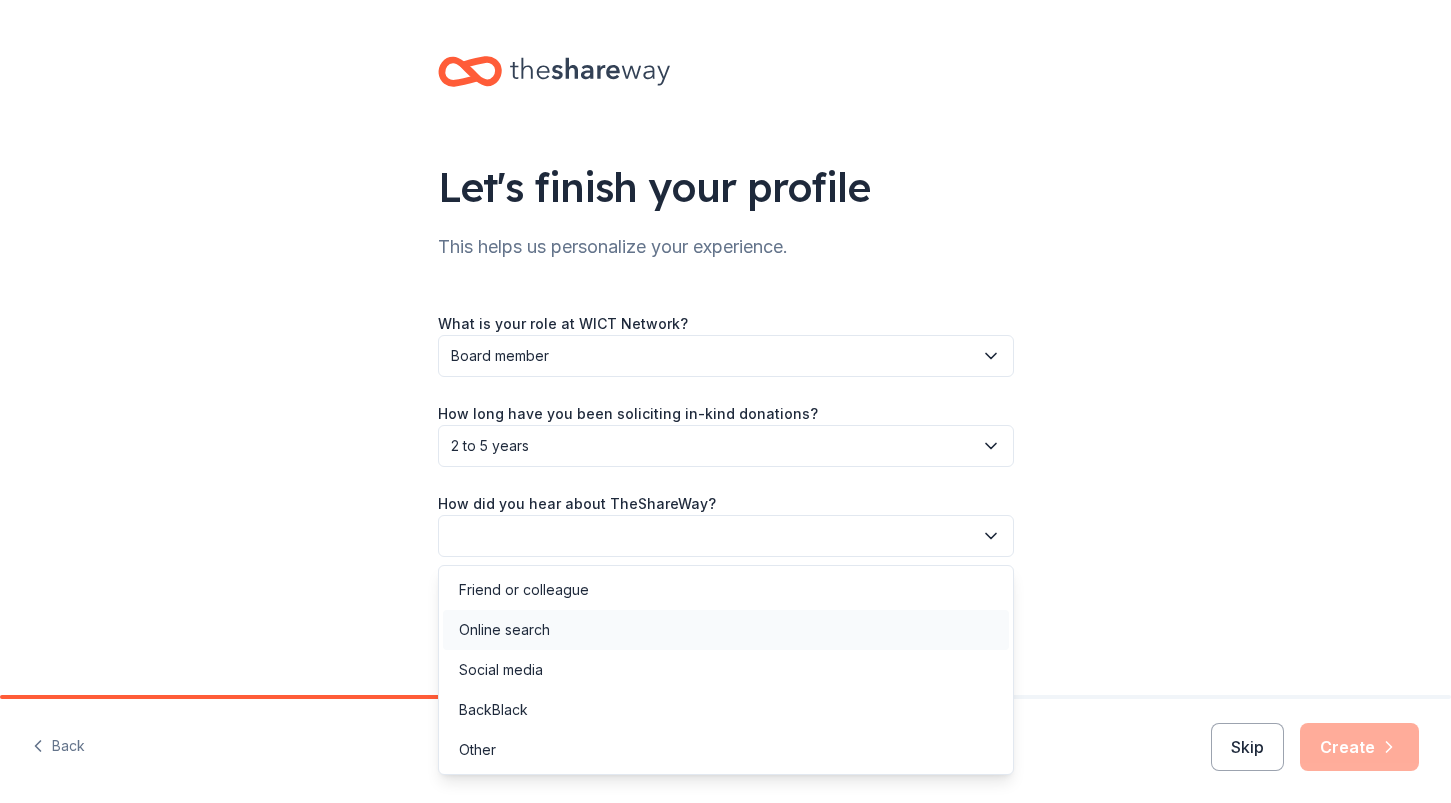 click on "Online search" at bounding box center (504, 630) 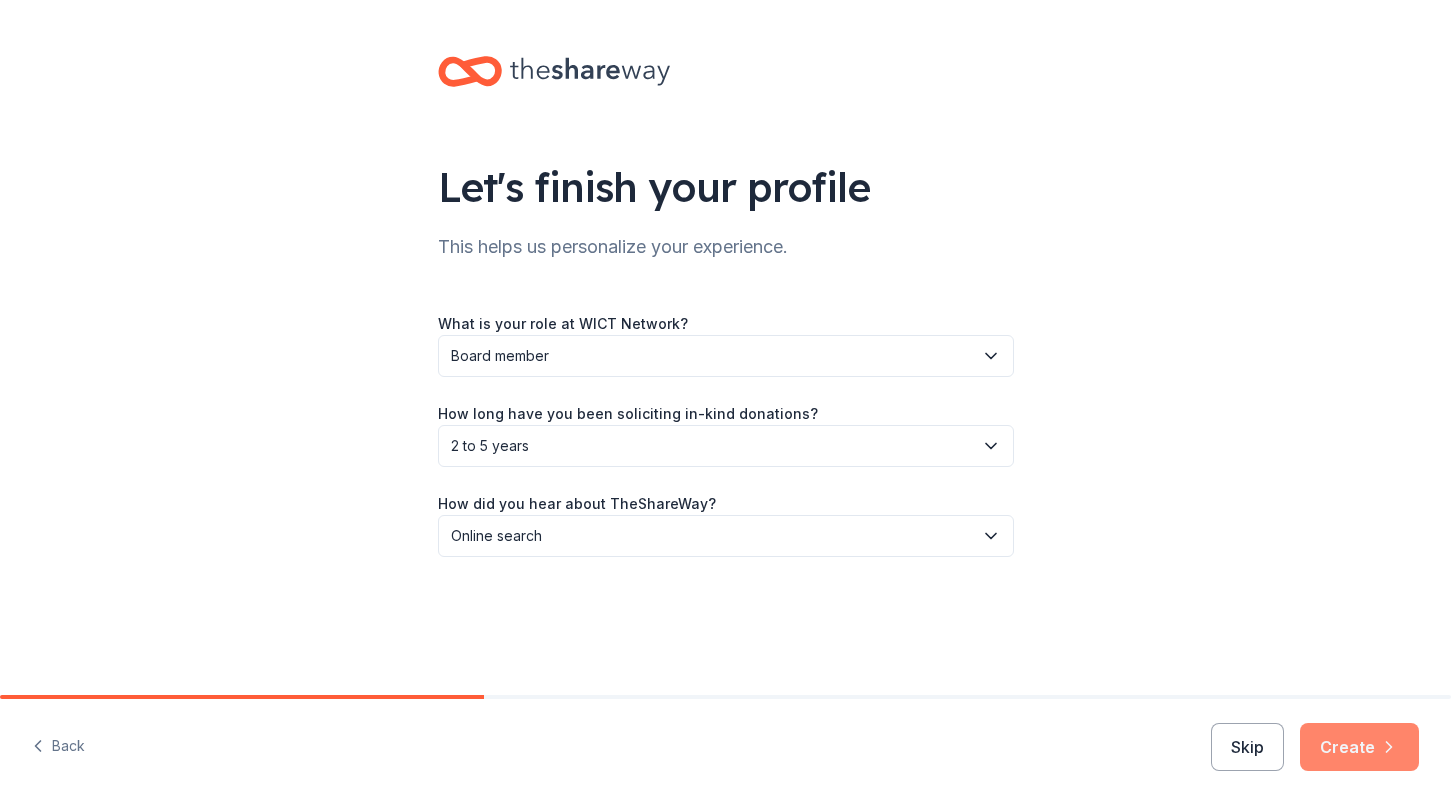 click on "Create" at bounding box center [1359, 747] 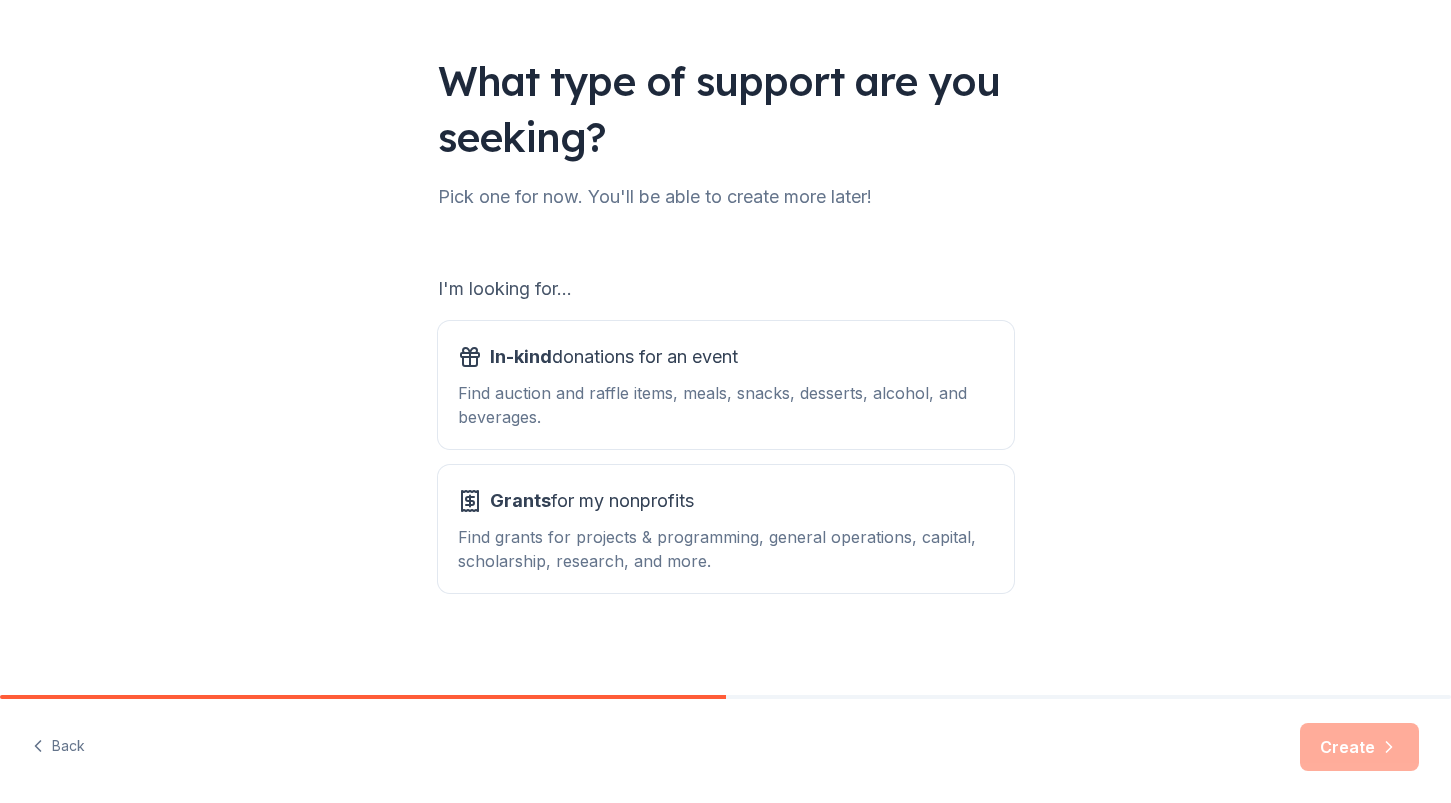 scroll, scrollTop: 112, scrollLeft: 0, axis: vertical 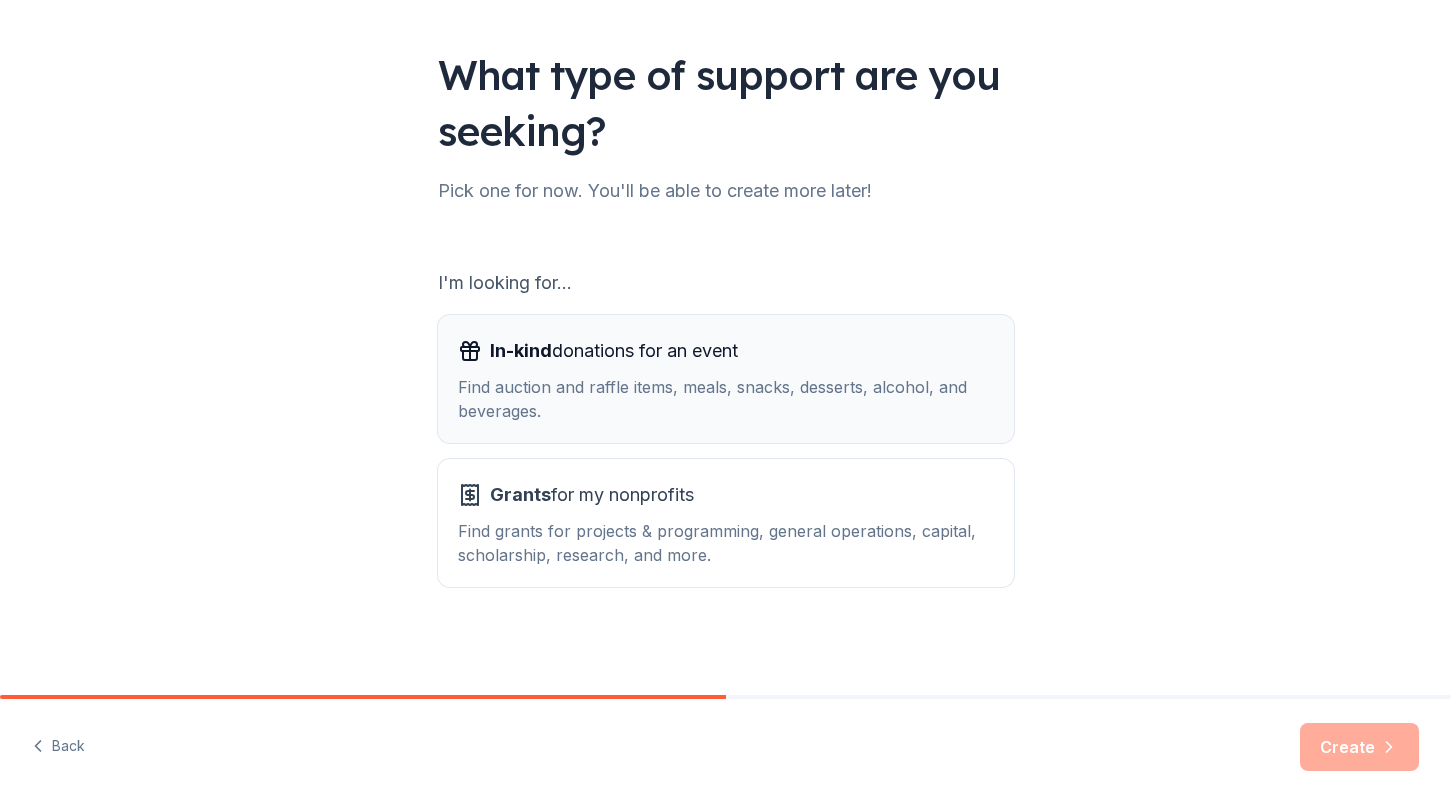 click on "Find auction and raffle items, meals, snacks, desserts, alcohol, and beverages." at bounding box center [726, 399] 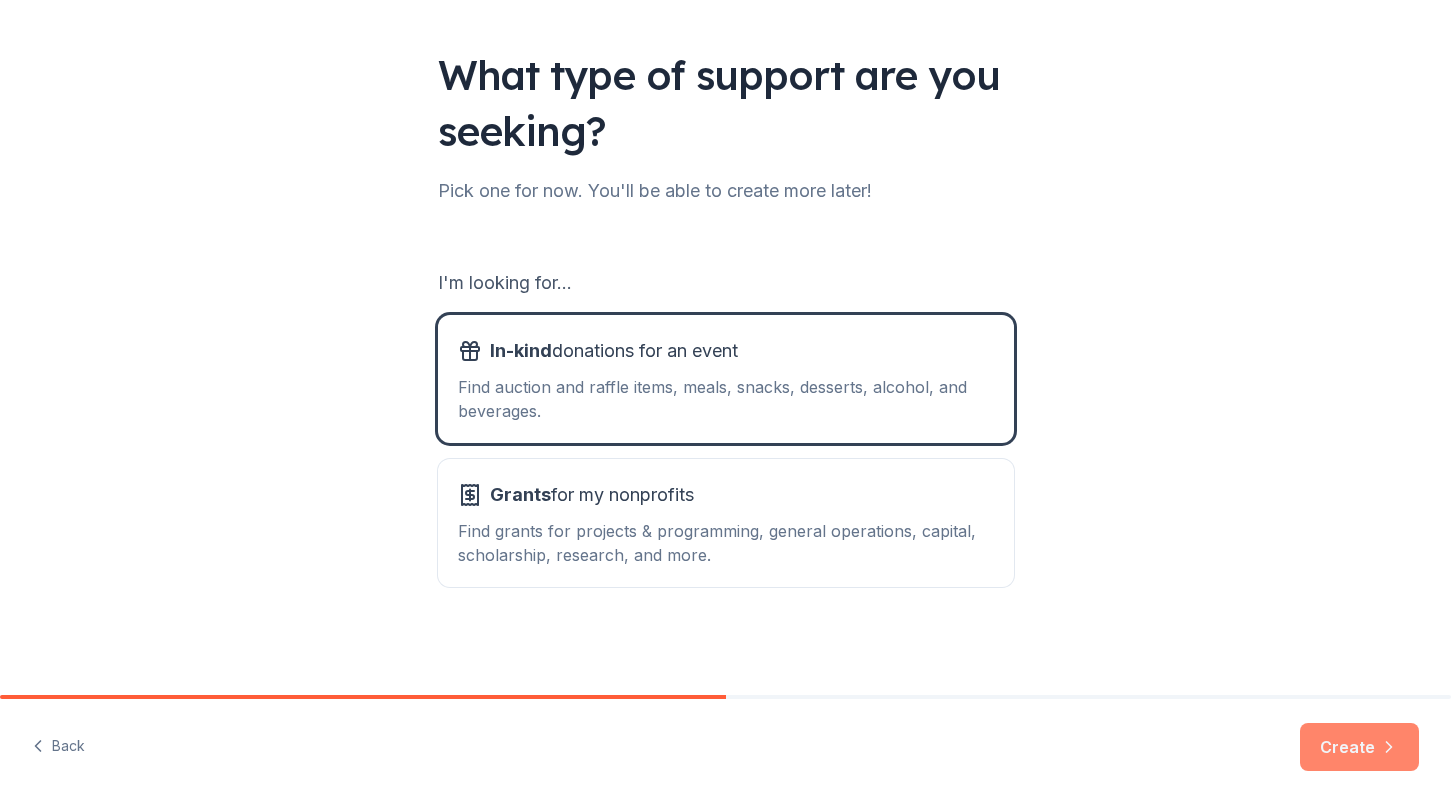 click on "Create" at bounding box center [1359, 747] 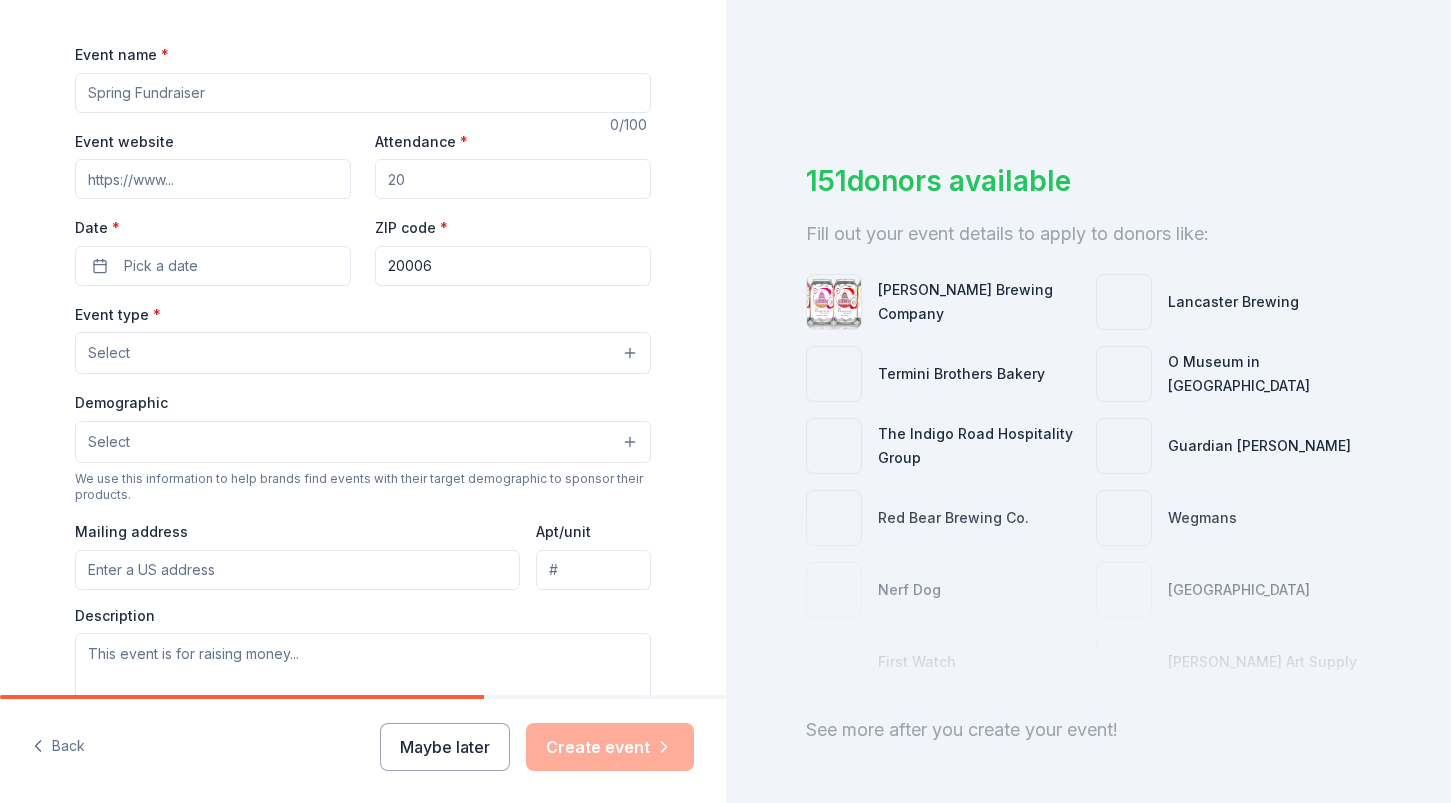 scroll, scrollTop: 379, scrollLeft: 0, axis: vertical 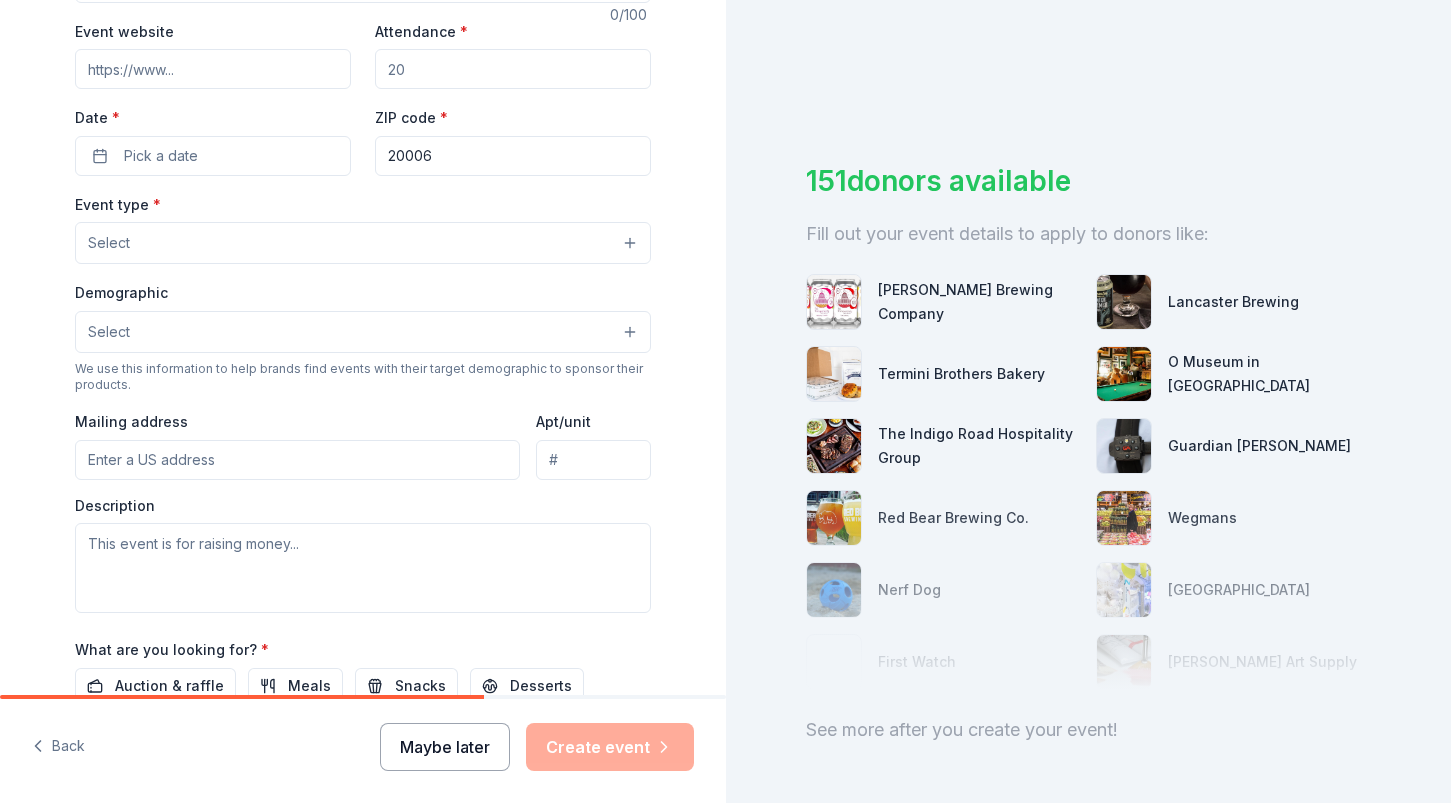click on "Maybe later" at bounding box center (445, 747) 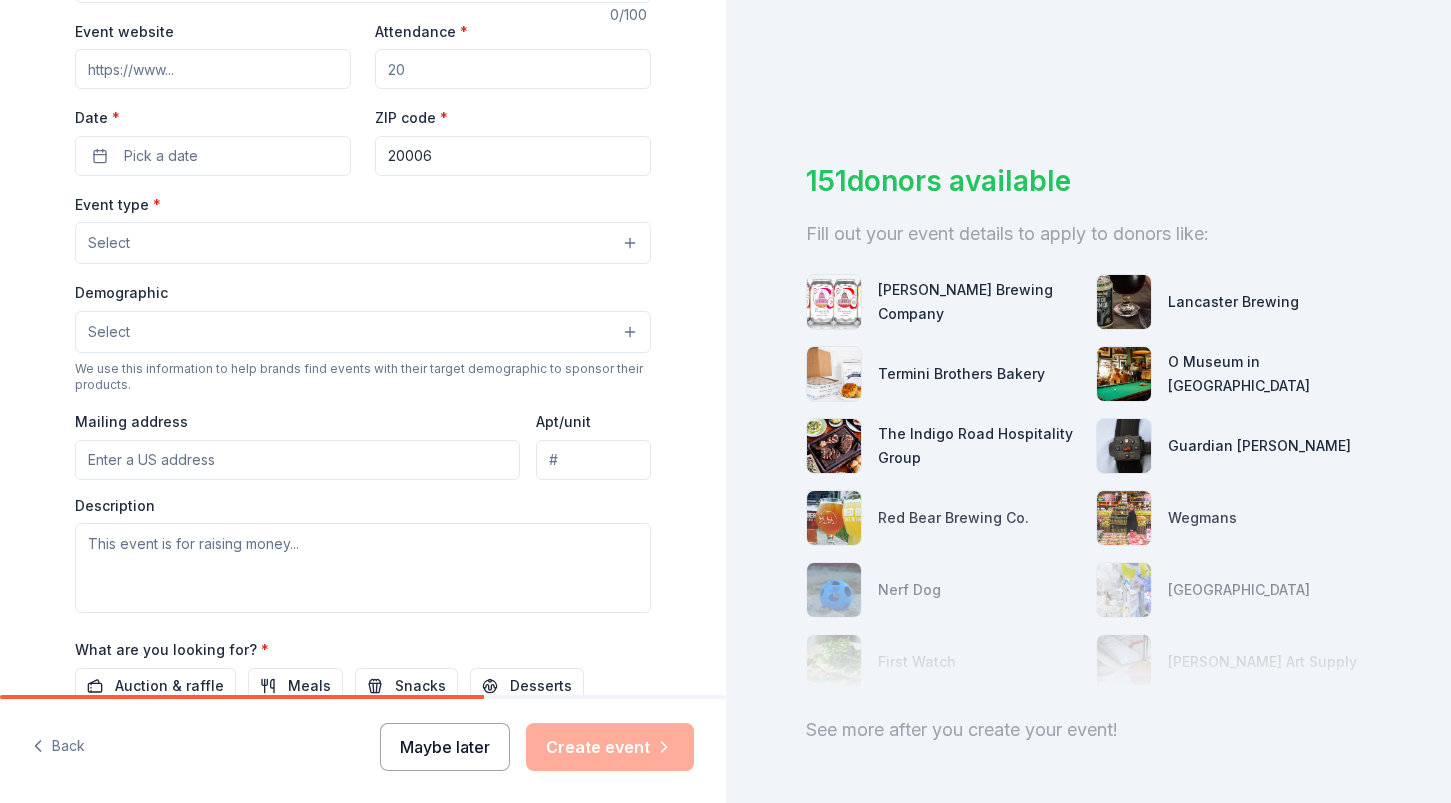 click on "Maybe later" at bounding box center (445, 747) 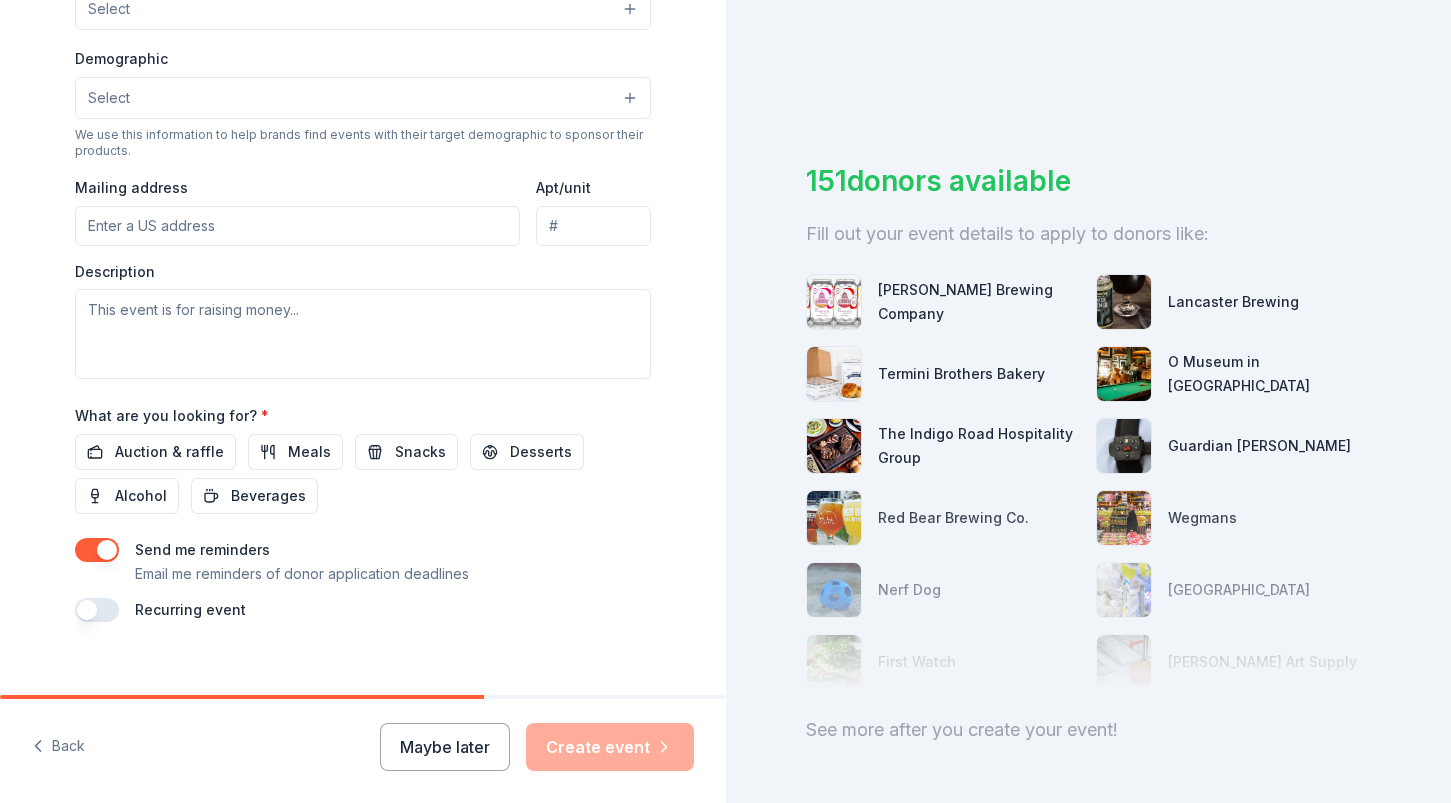 scroll, scrollTop: 629, scrollLeft: 0, axis: vertical 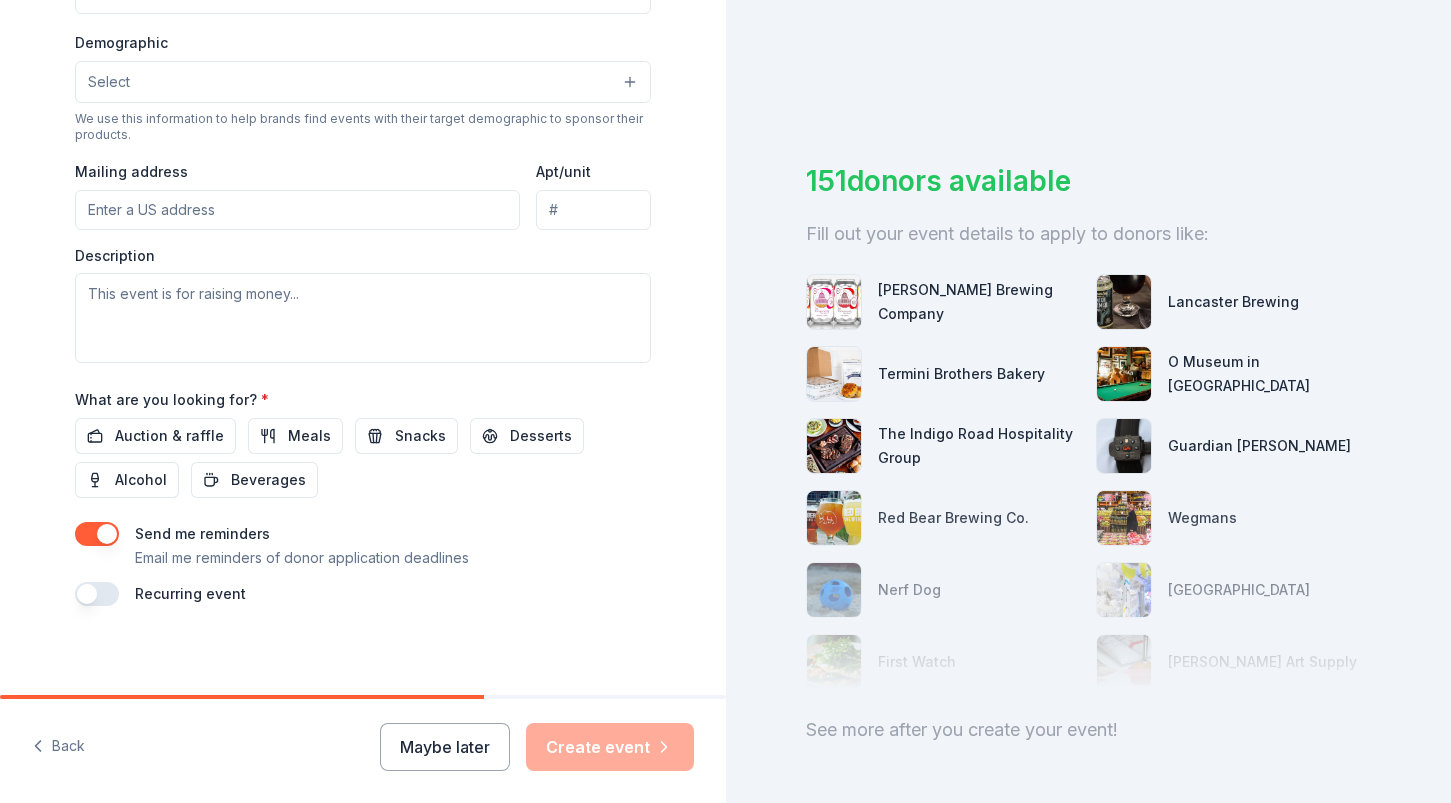 click on "Maybe later" at bounding box center [445, 747] 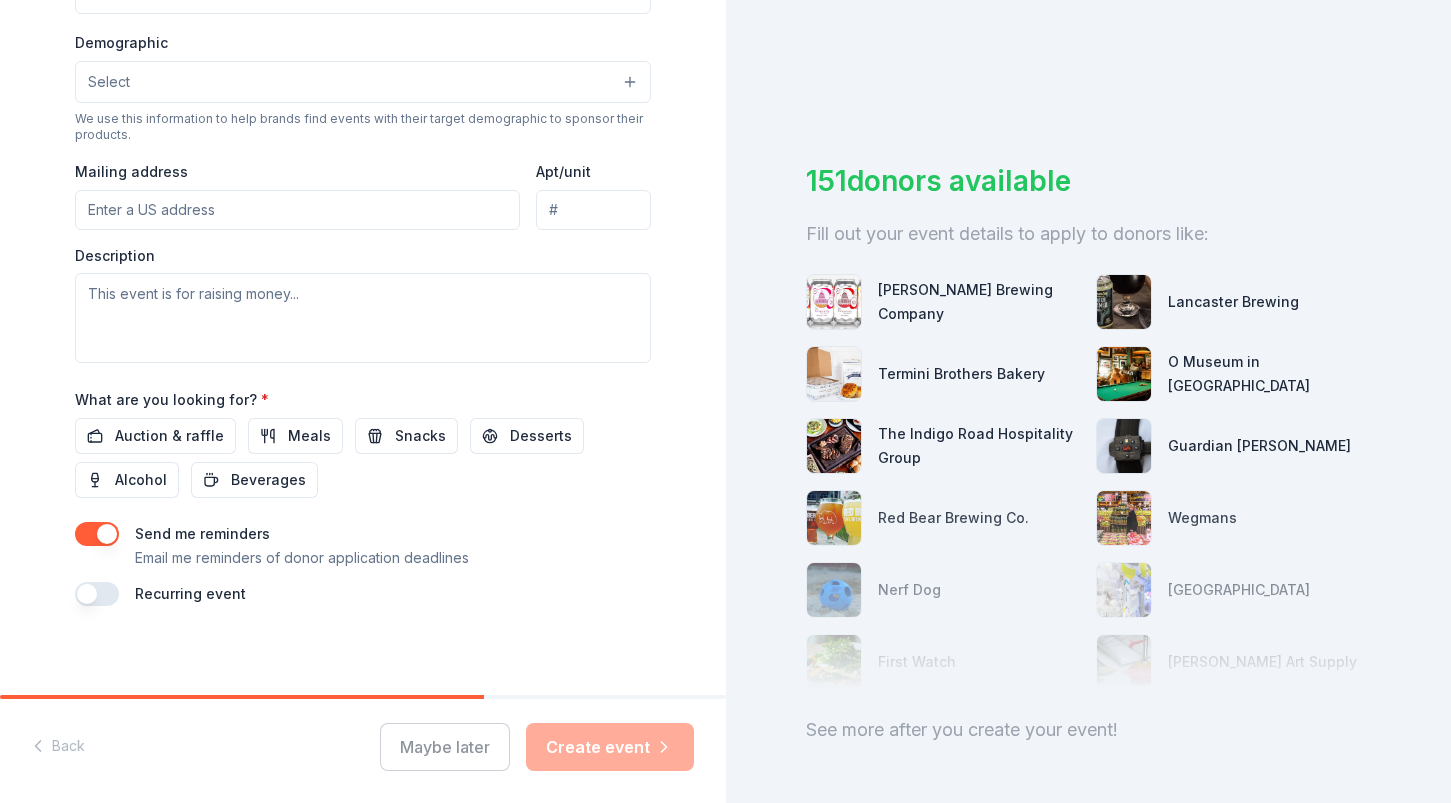 click on "Maybe later Create event" at bounding box center (537, 747) 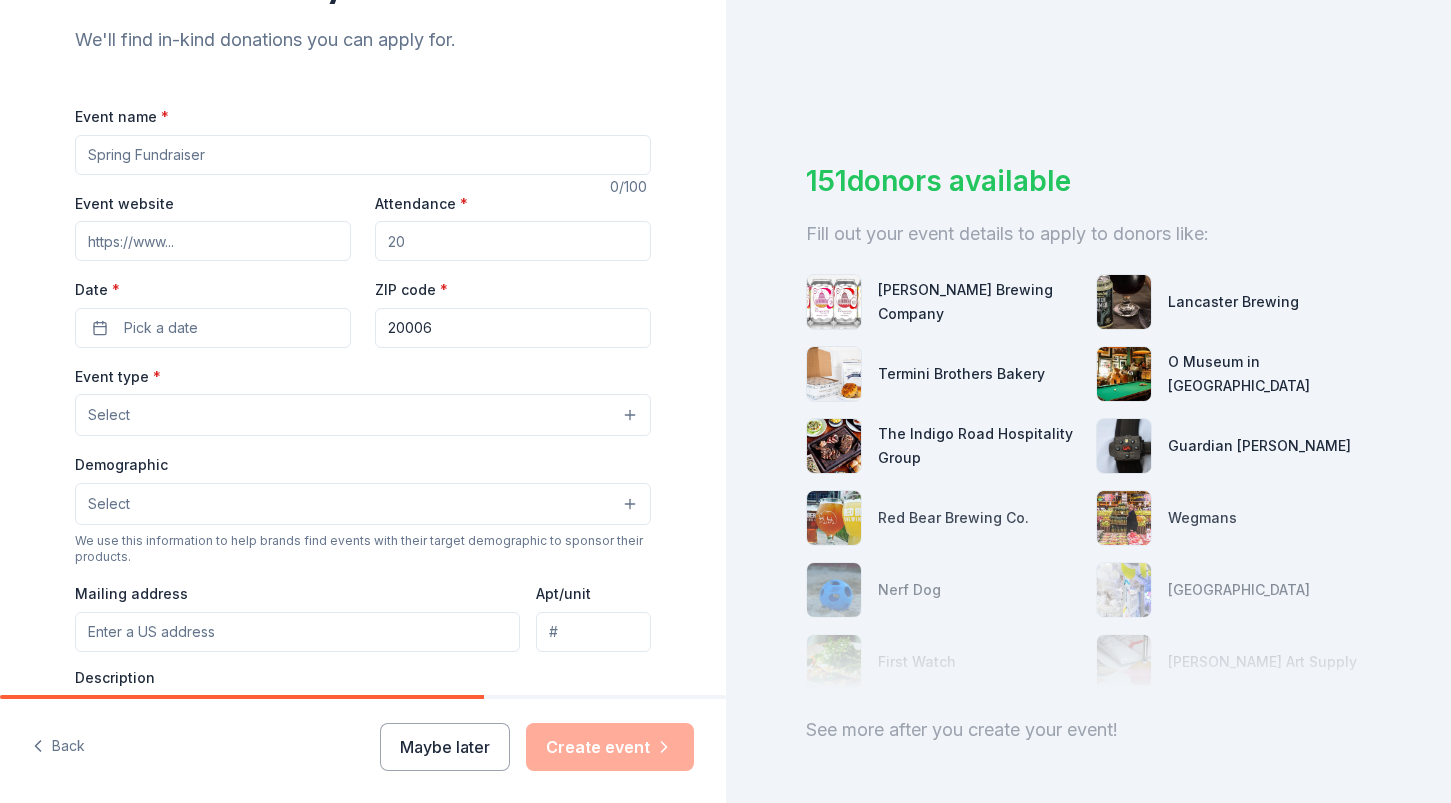 scroll, scrollTop: 0, scrollLeft: 0, axis: both 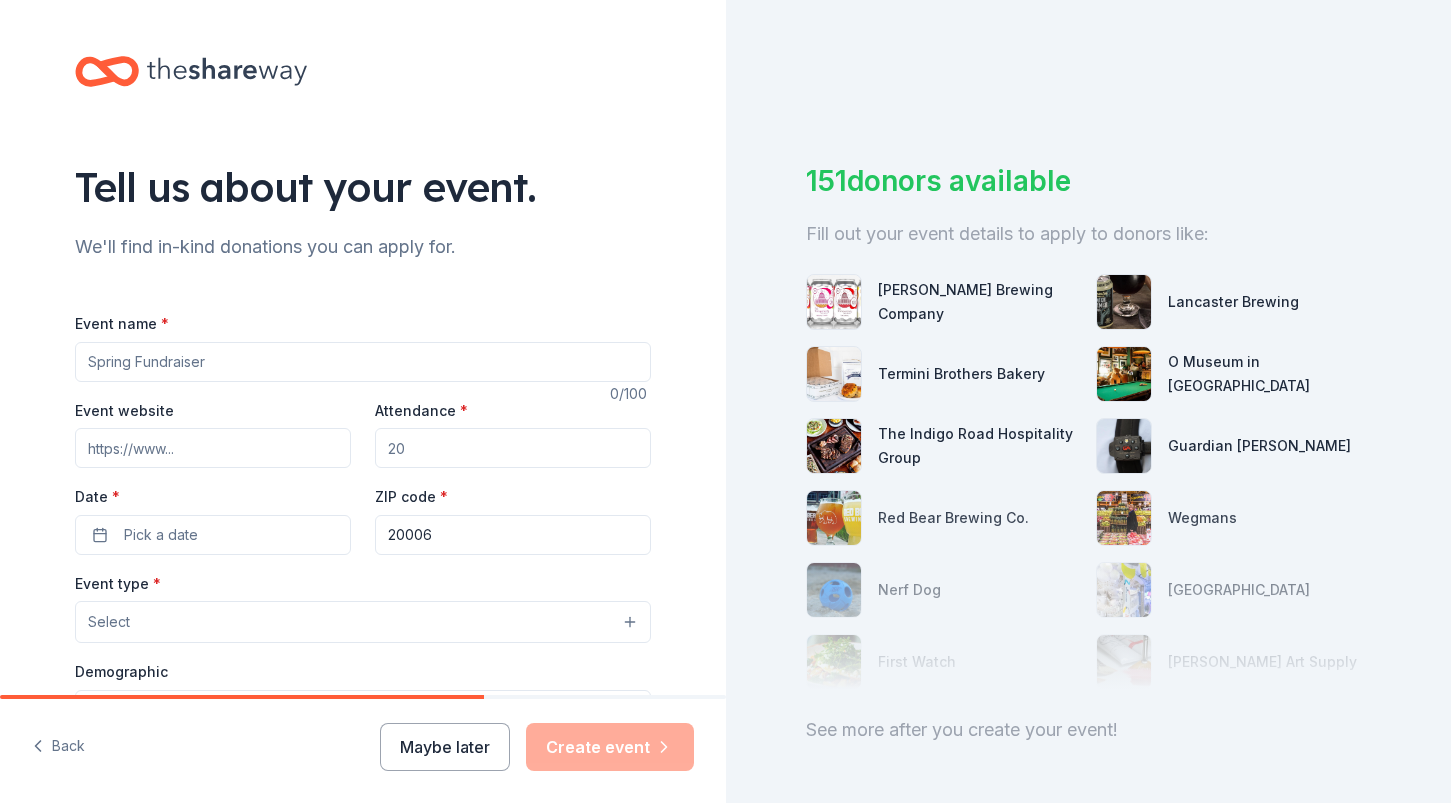 click on "Event name *" at bounding box center (363, 346) 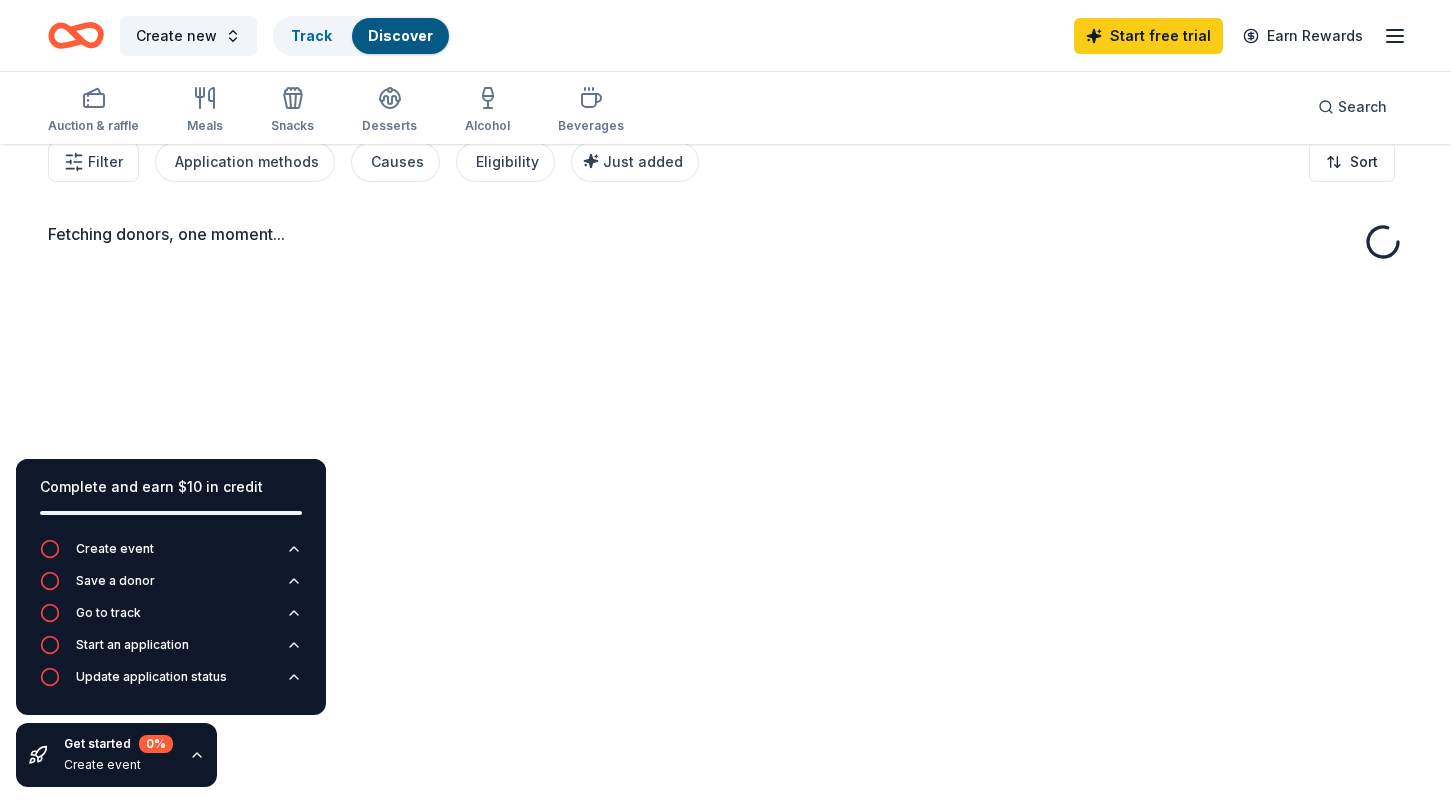 scroll, scrollTop: 0, scrollLeft: 0, axis: both 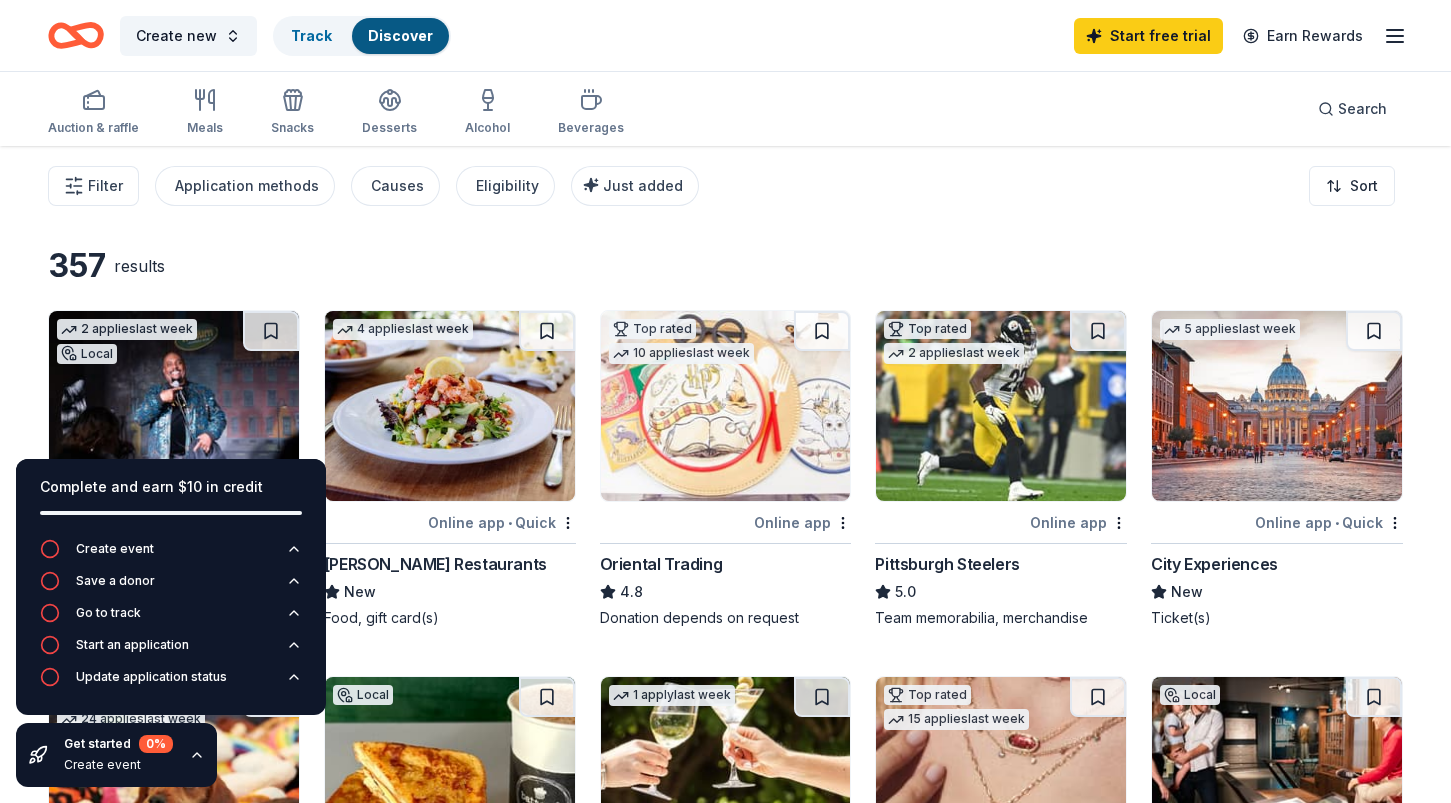 click on "Create new Track  Discover Start free  trial Earn Rewards" at bounding box center [725, 35] 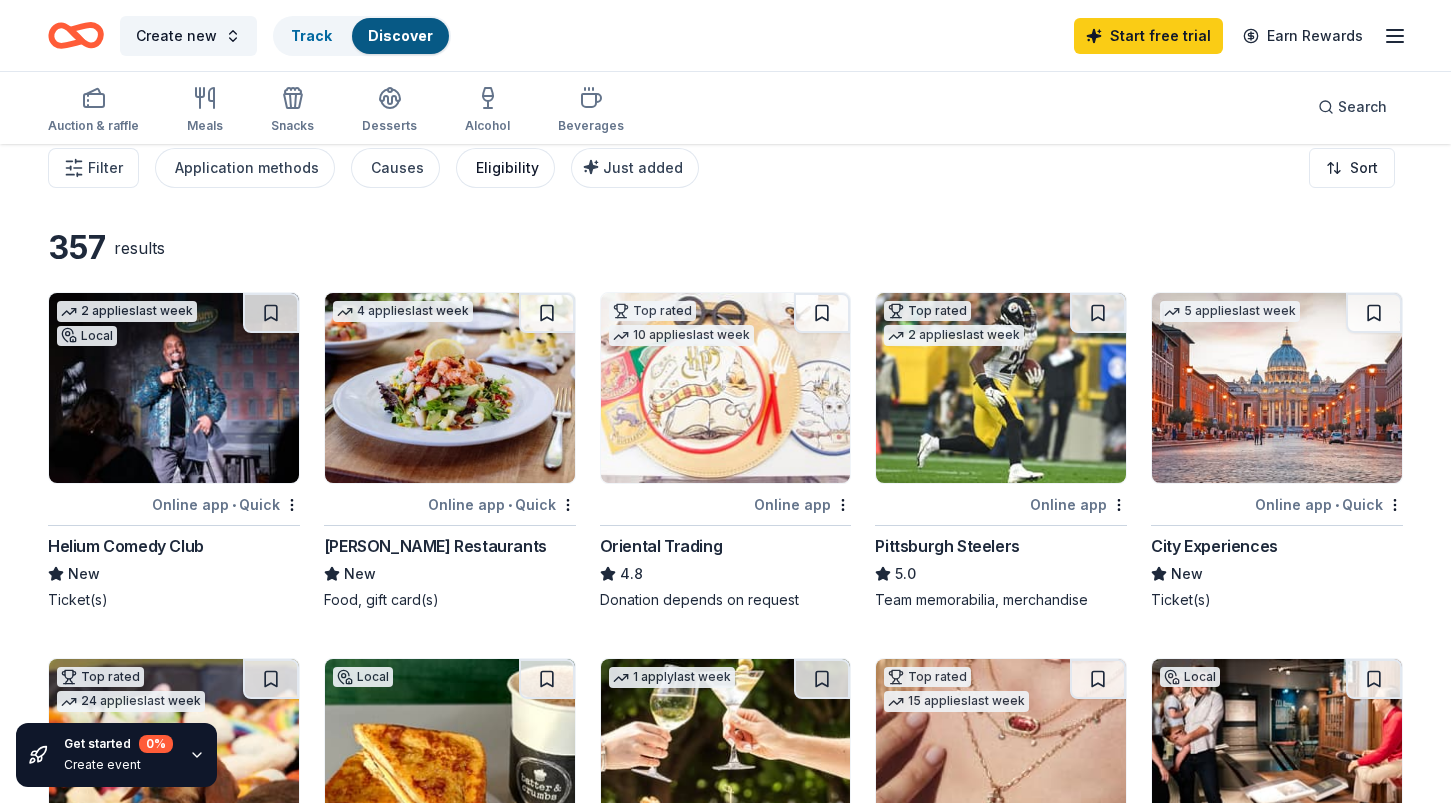scroll, scrollTop: 0, scrollLeft: 0, axis: both 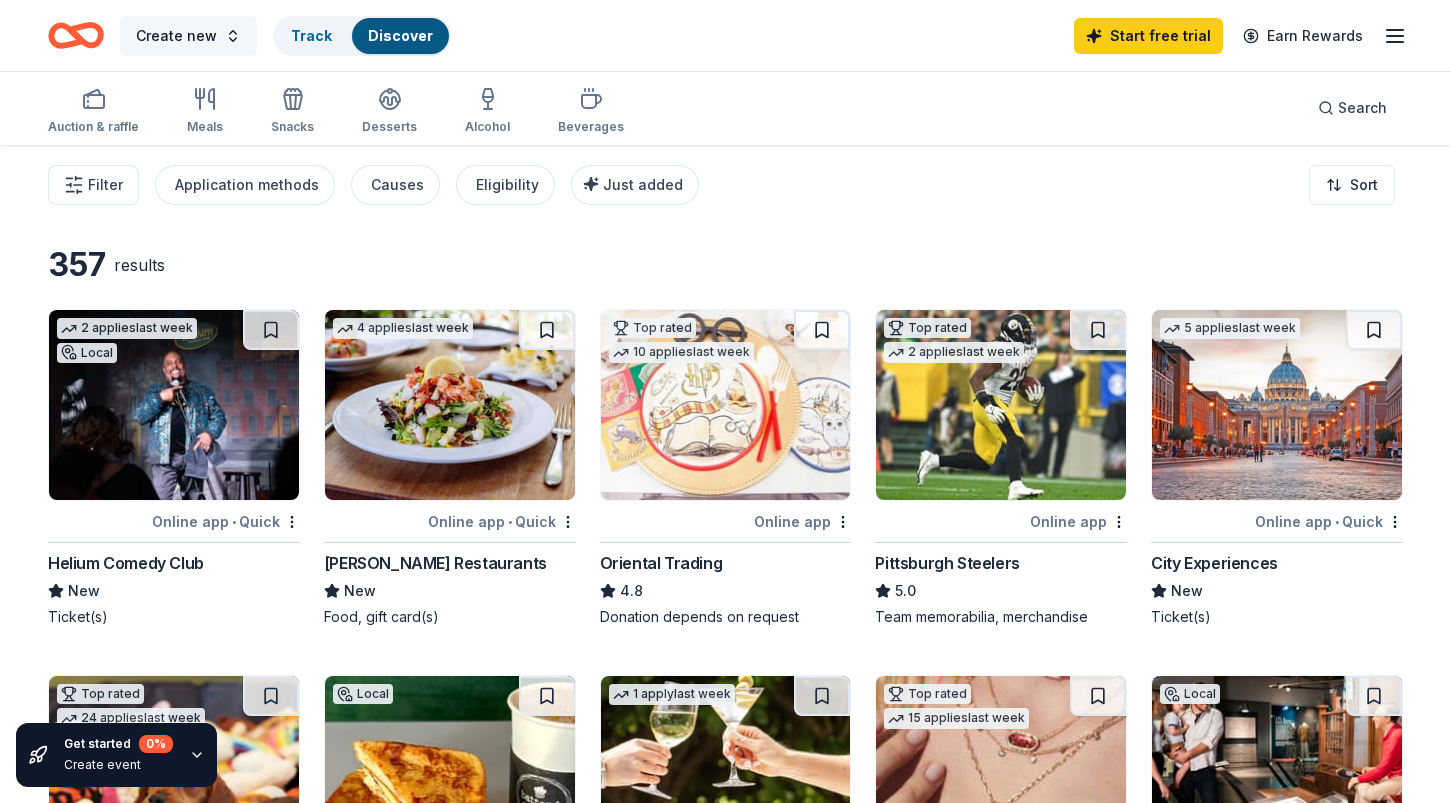 click on "Create new" at bounding box center [188, 36] 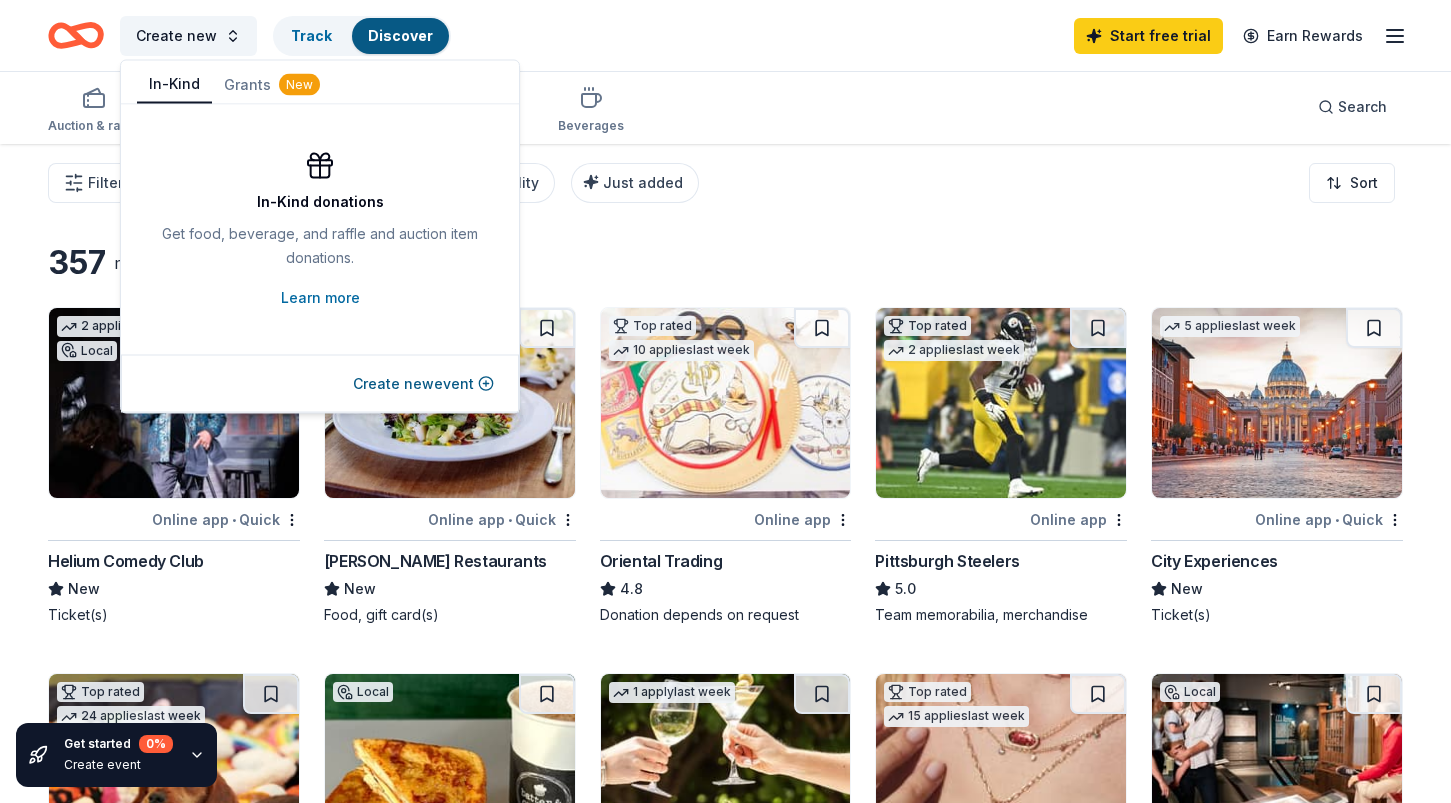 click on "In-Kind" at bounding box center (174, 85) 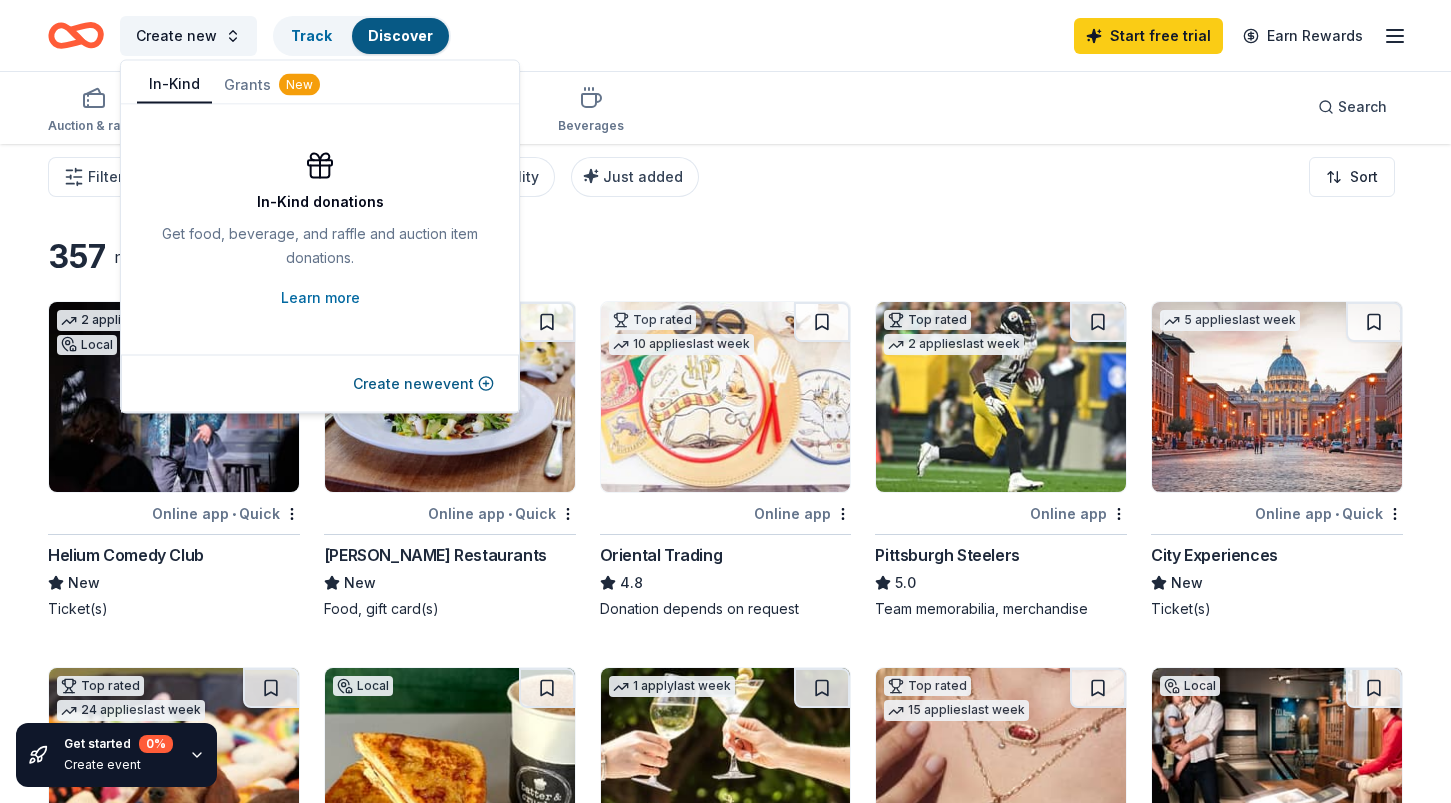 click on "Filter Application methods Causes Eligibility Just added Sort" at bounding box center (725, 177) 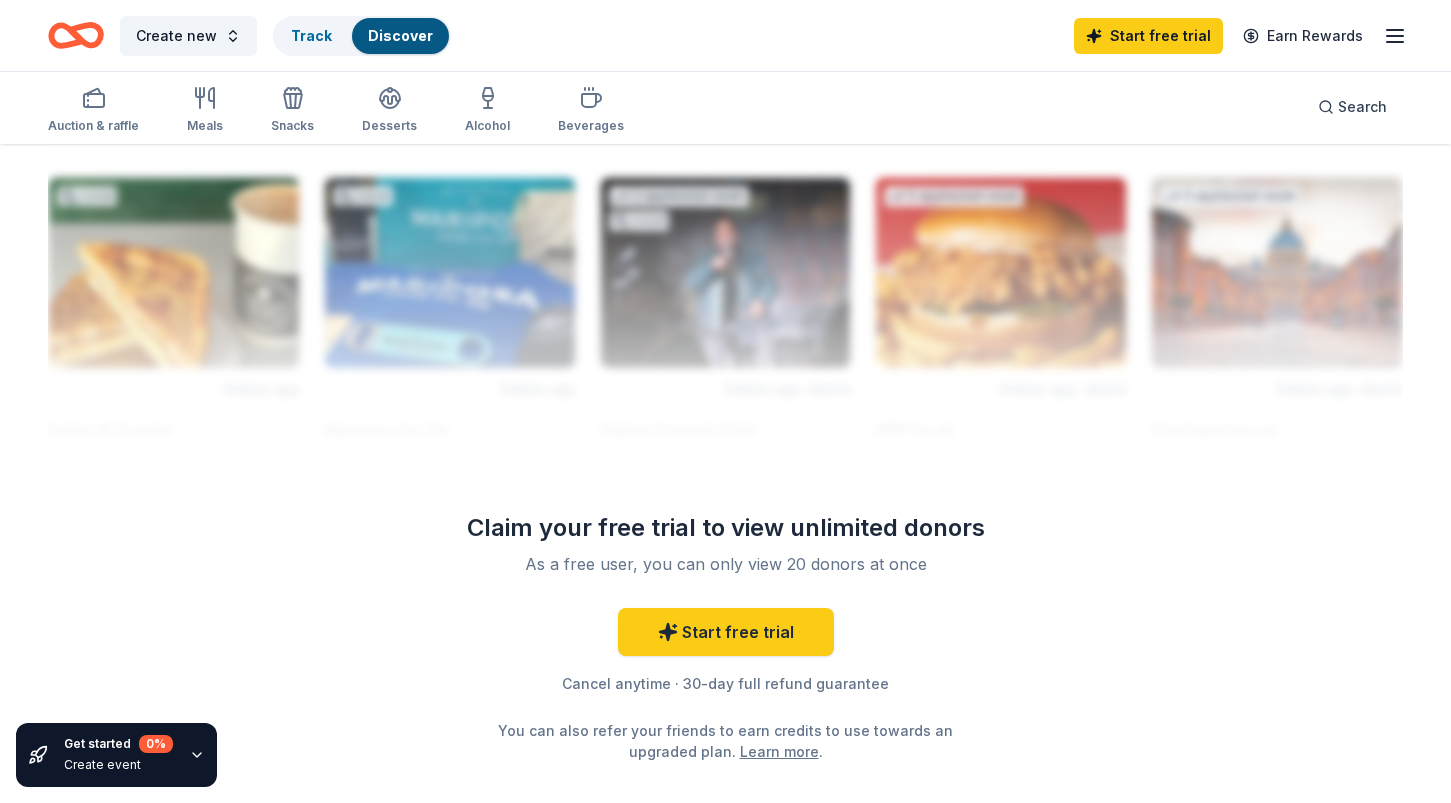 scroll, scrollTop: 1754, scrollLeft: 0, axis: vertical 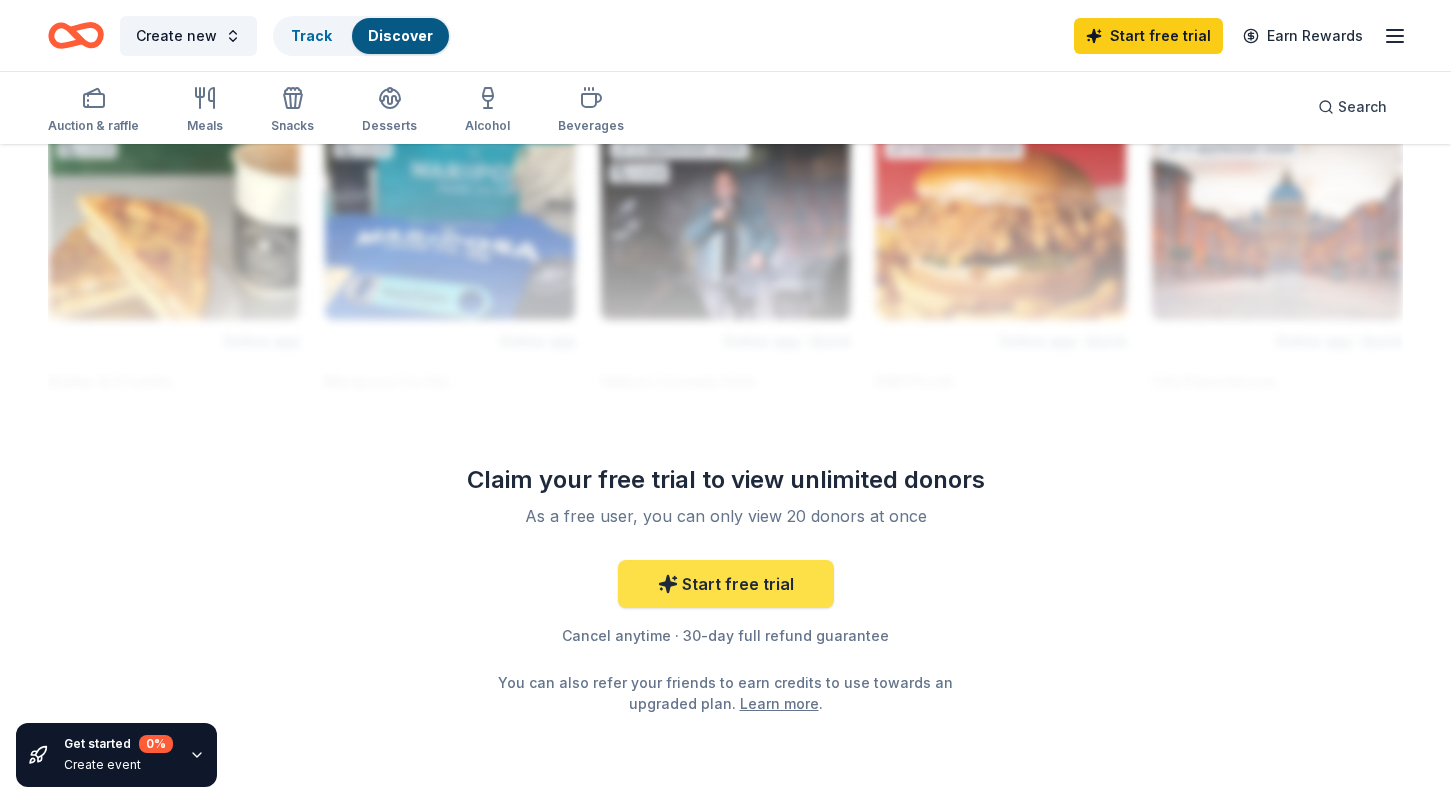 click on "Start free  trial" at bounding box center (726, 584) 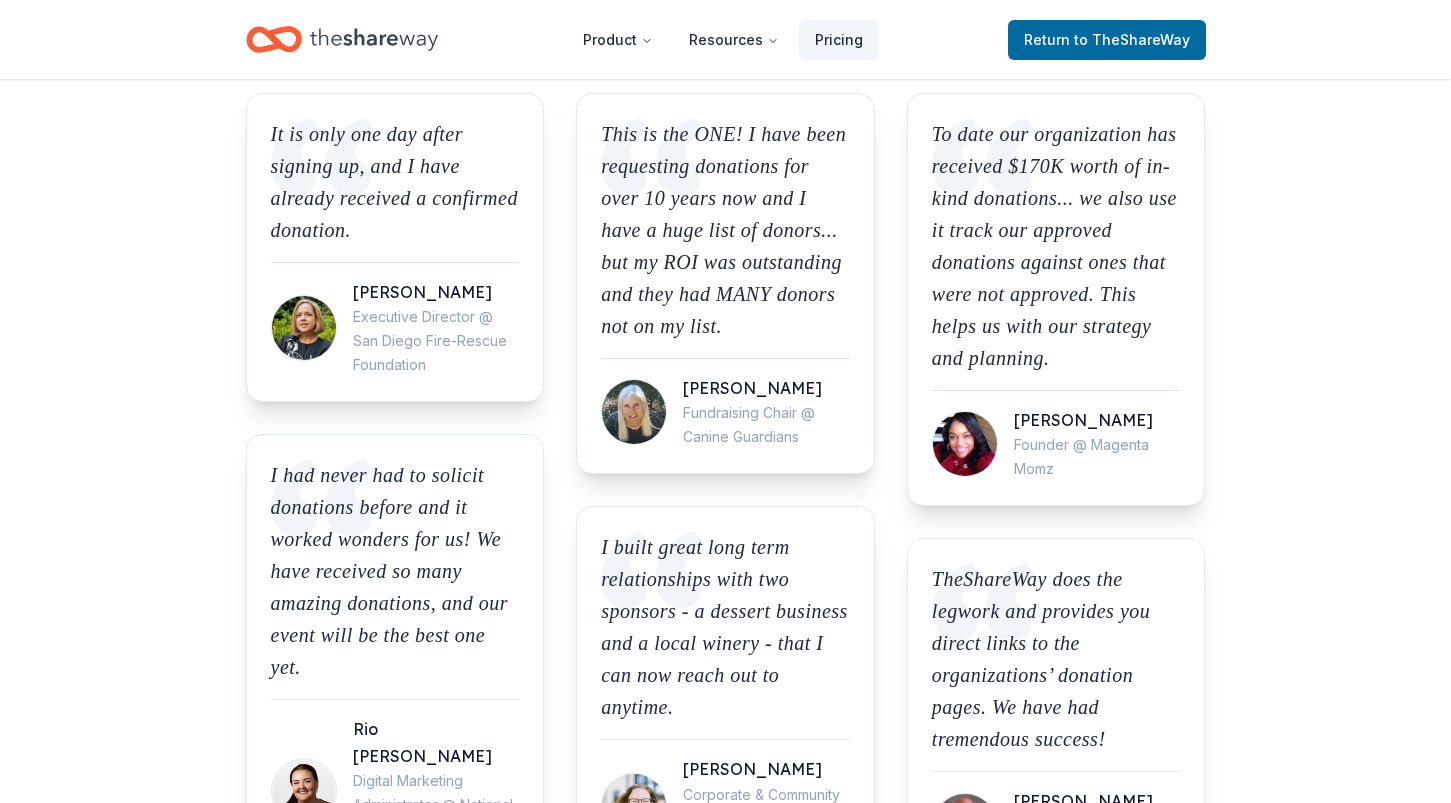 scroll, scrollTop: 0, scrollLeft: 0, axis: both 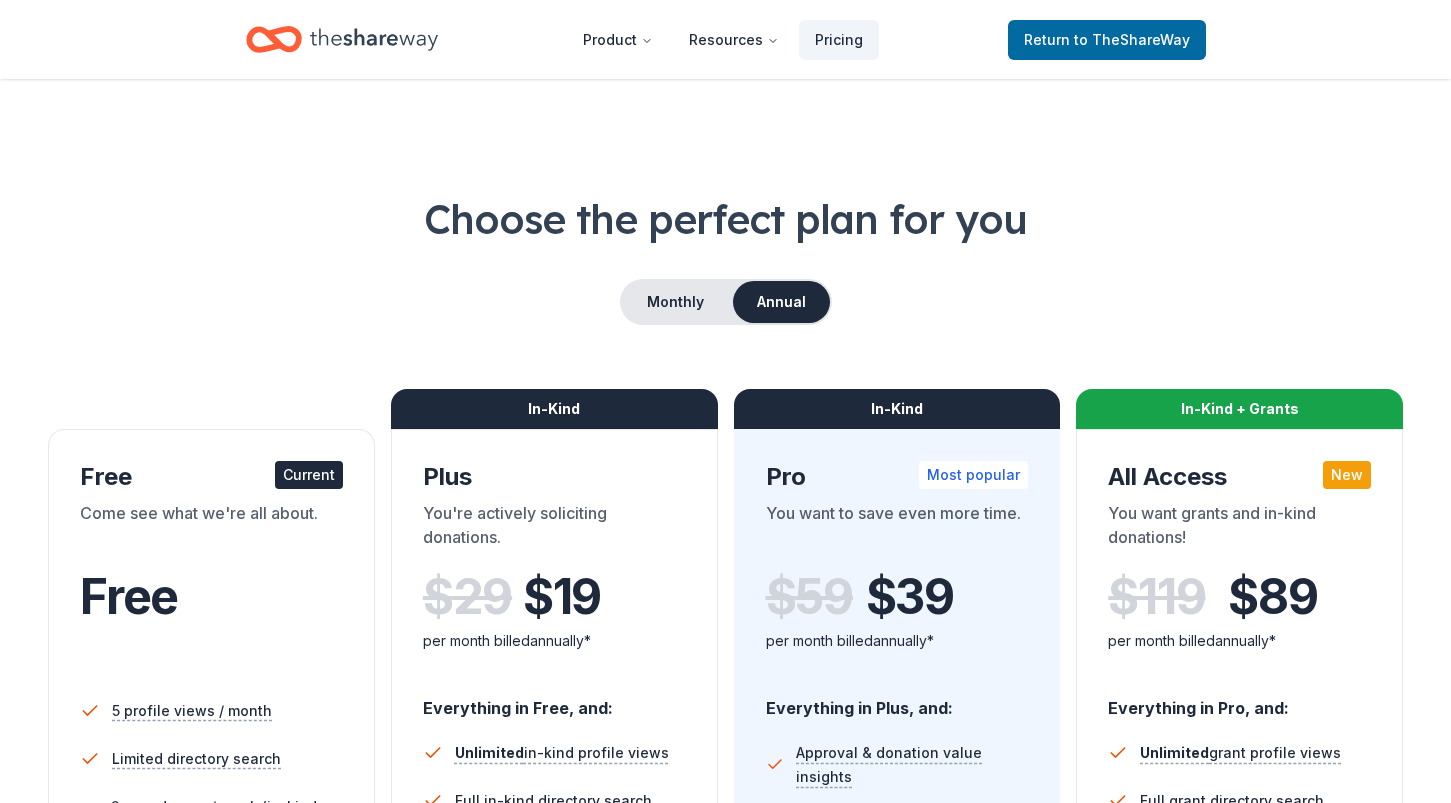 click on "Free" at bounding box center (211, 618) 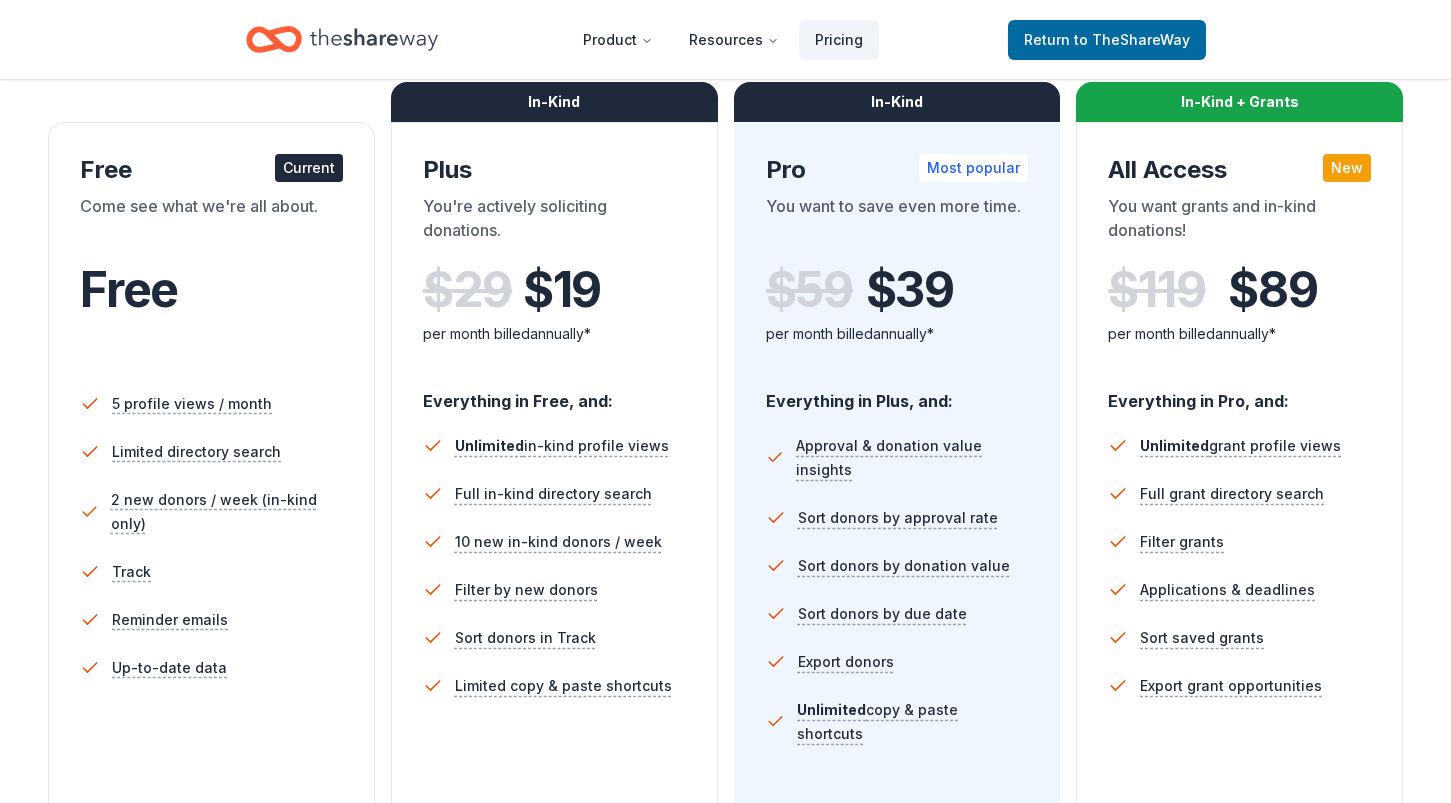 scroll, scrollTop: 219, scrollLeft: 0, axis: vertical 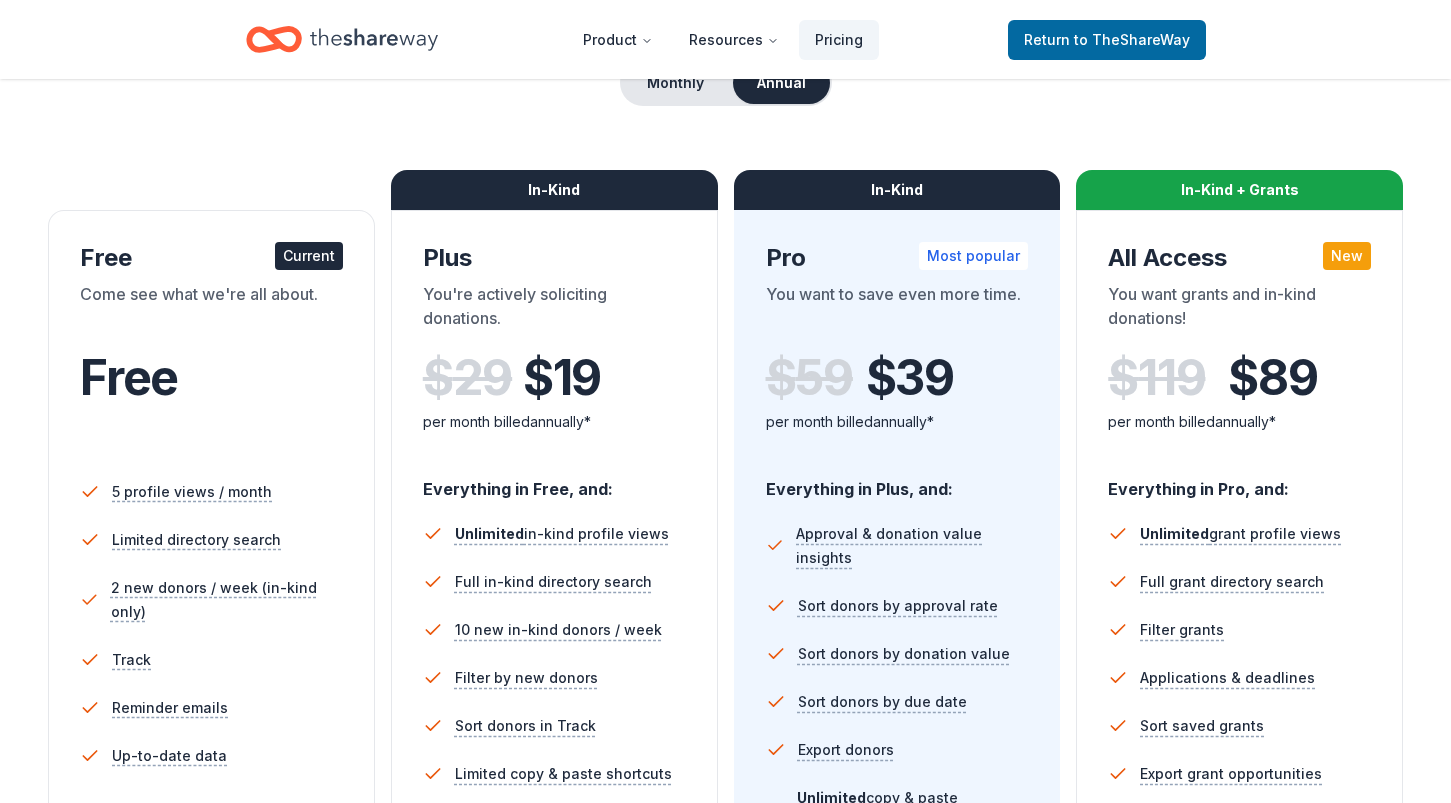 click on "Free Current Come see what we're all about. Free 5 profile views / month Limited directory search 2 new donors / week (in-kind only) Track Reminder emails Up-to-date data" at bounding box center (211, 620) 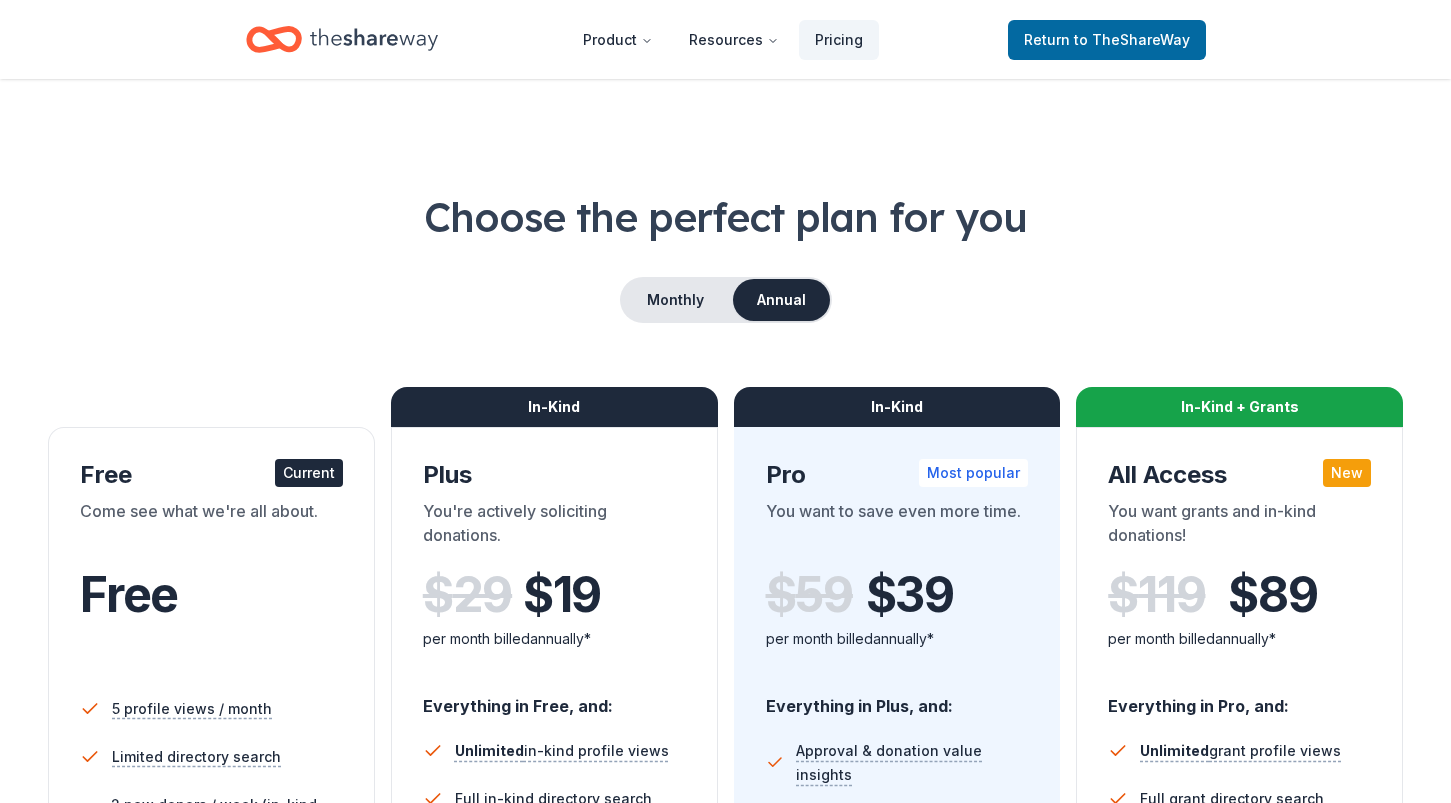 scroll, scrollTop: 0, scrollLeft: 0, axis: both 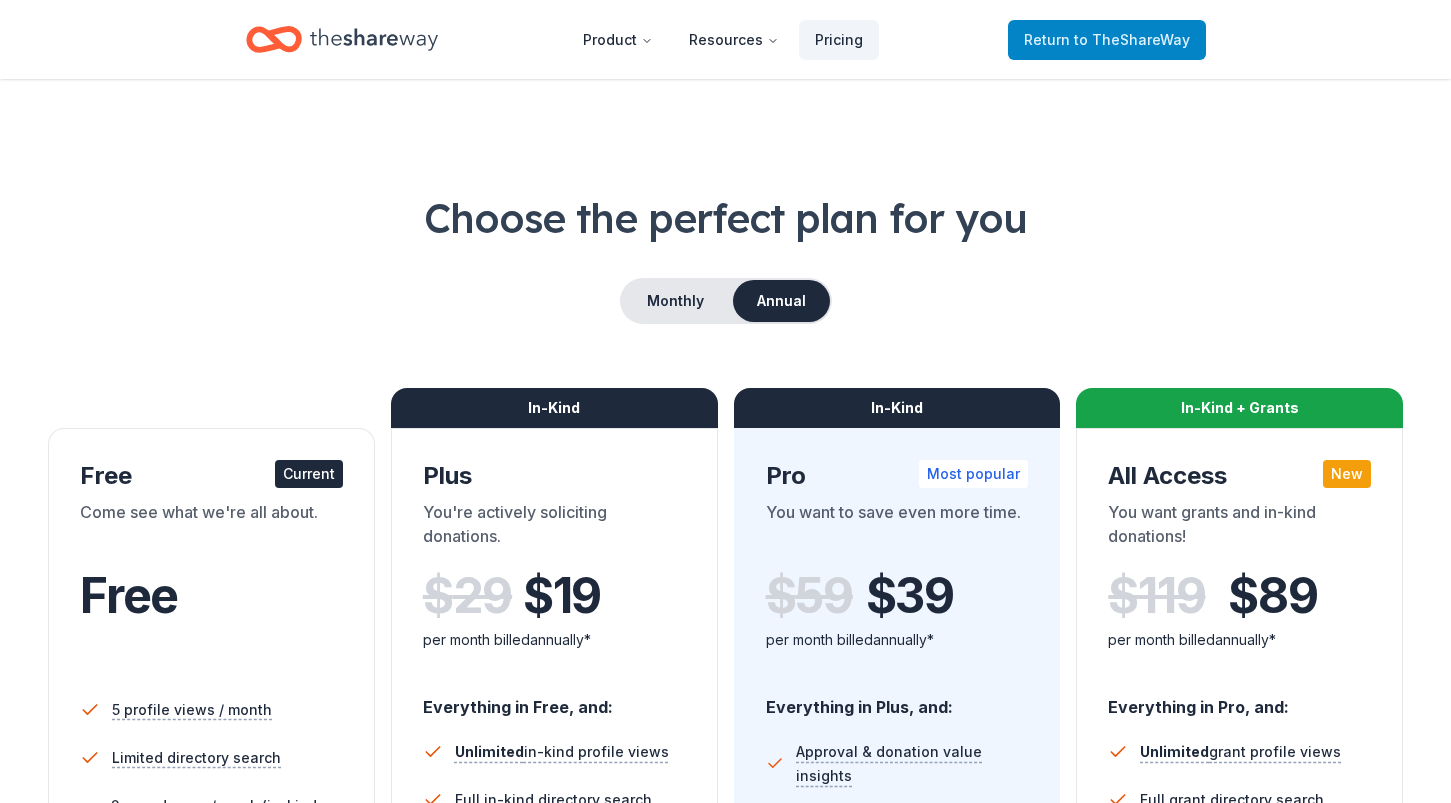 click on "to TheShareWay" at bounding box center [1132, 39] 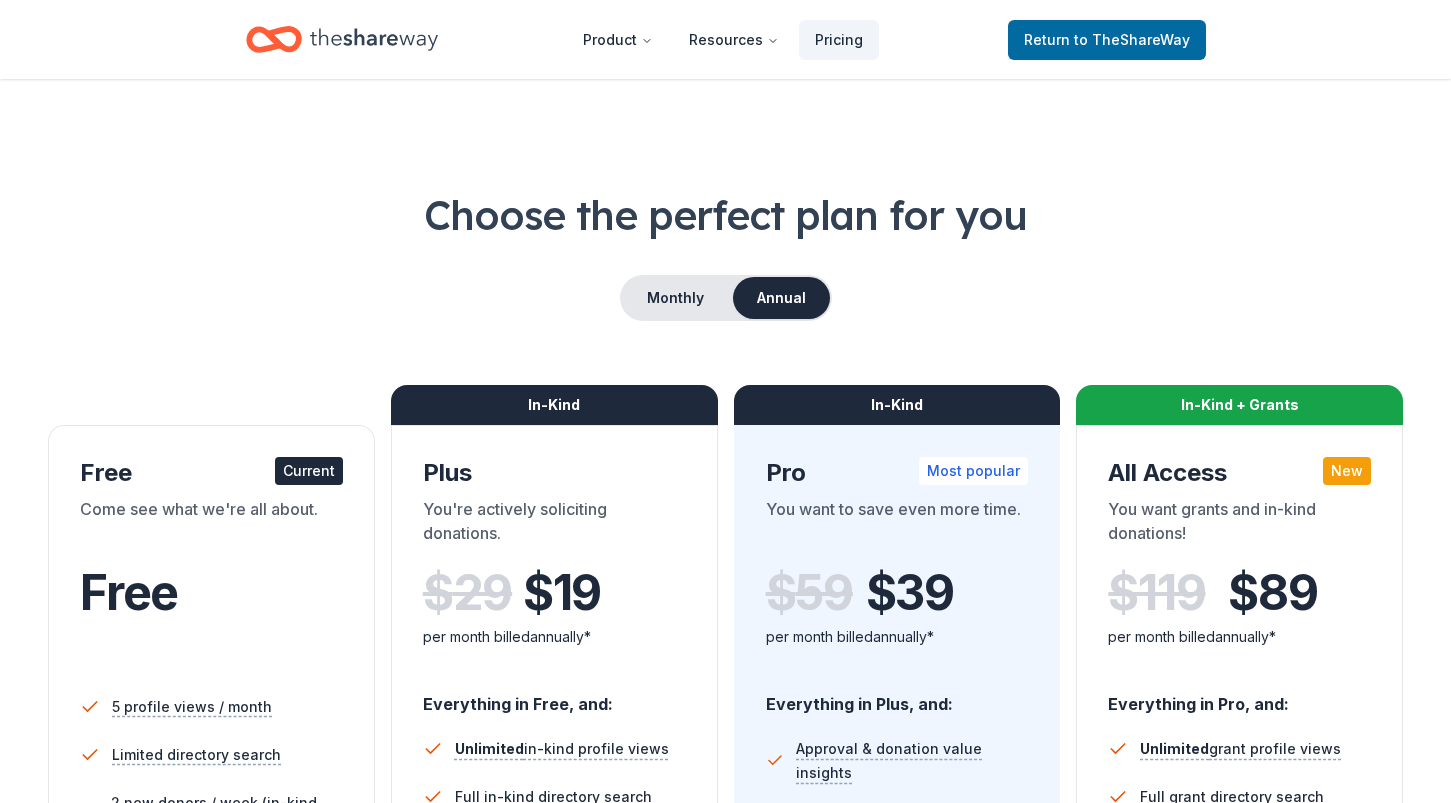scroll, scrollTop: 7, scrollLeft: 0, axis: vertical 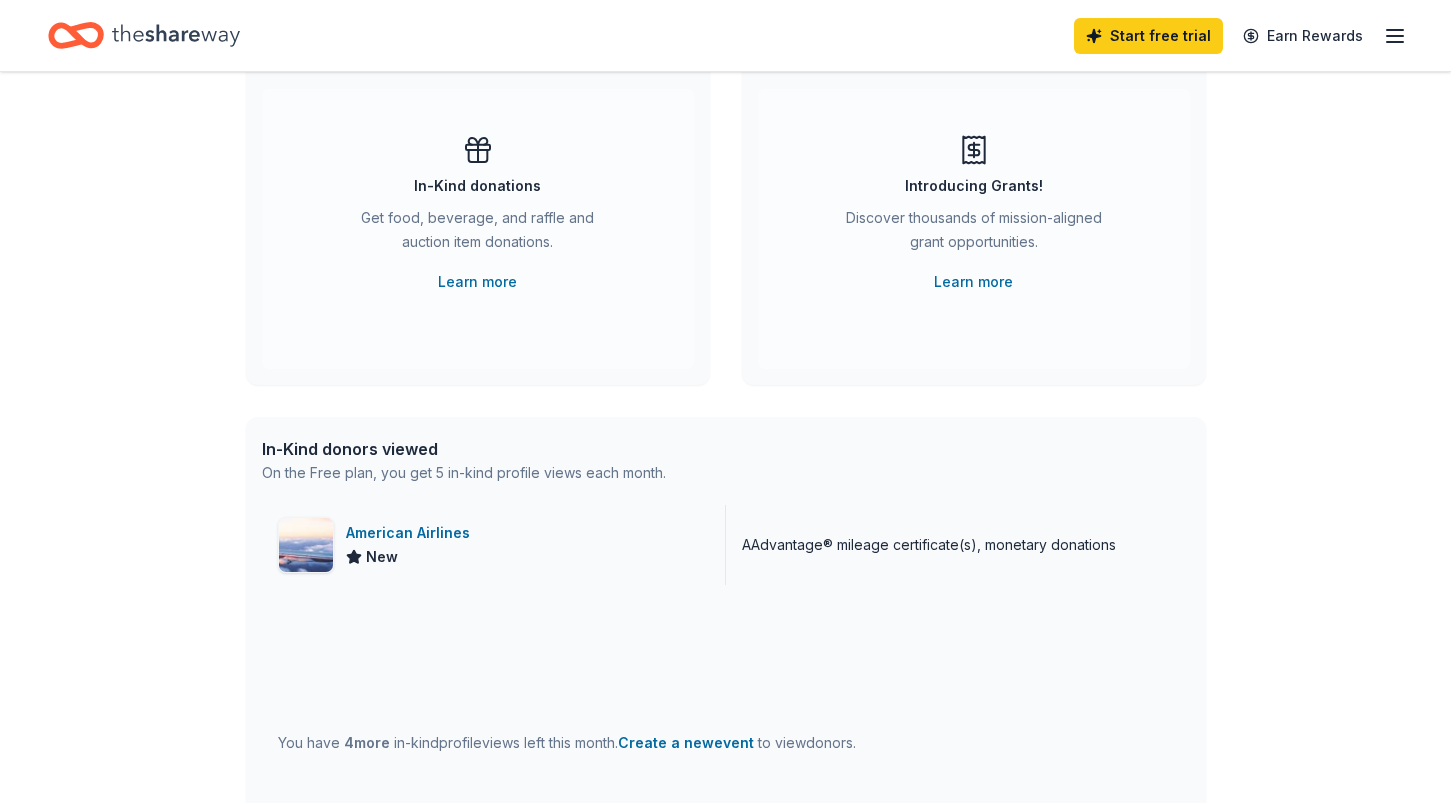 click on "American Airlines" at bounding box center [412, 533] 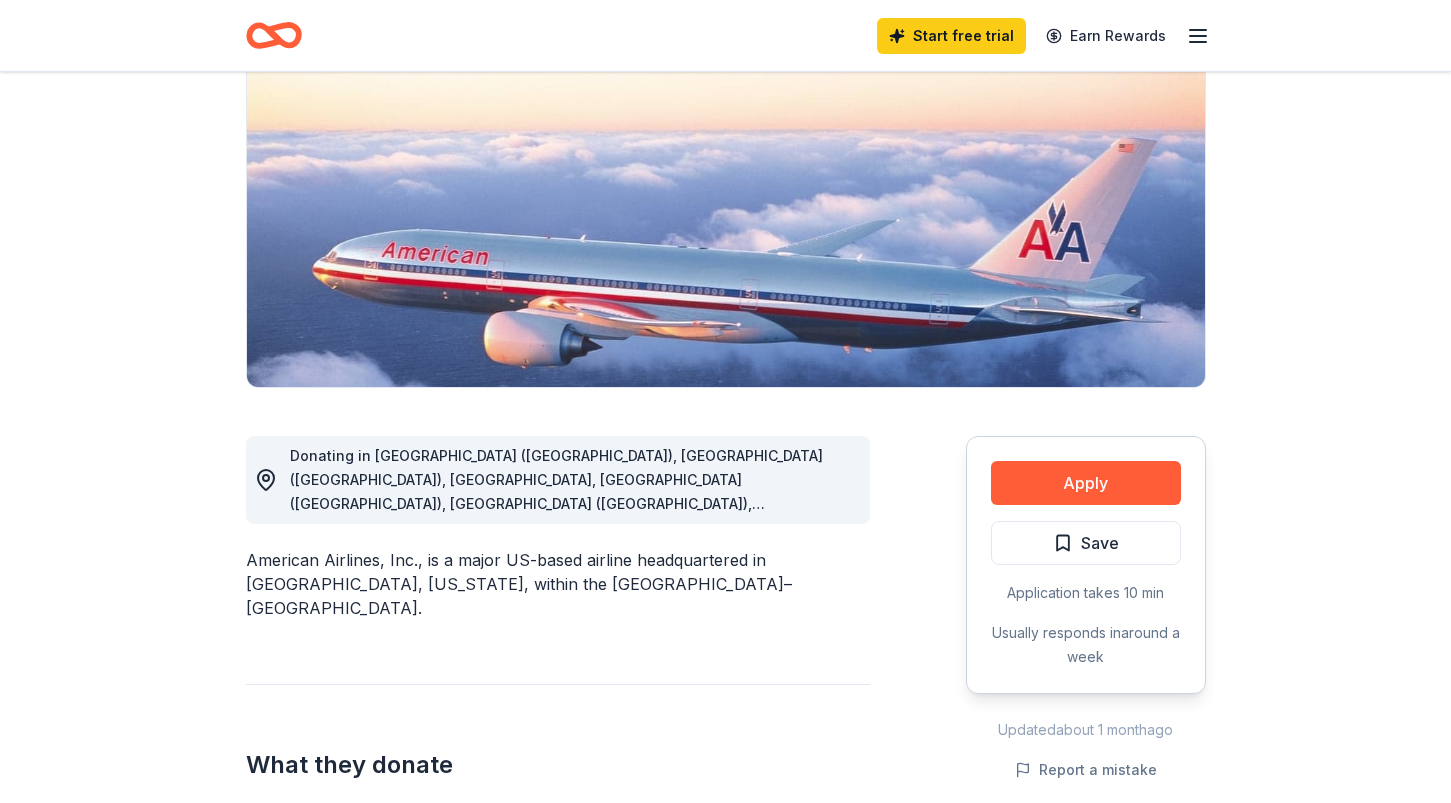 scroll, scrollTop: 284, scrollLeft: 0, axis: vertical 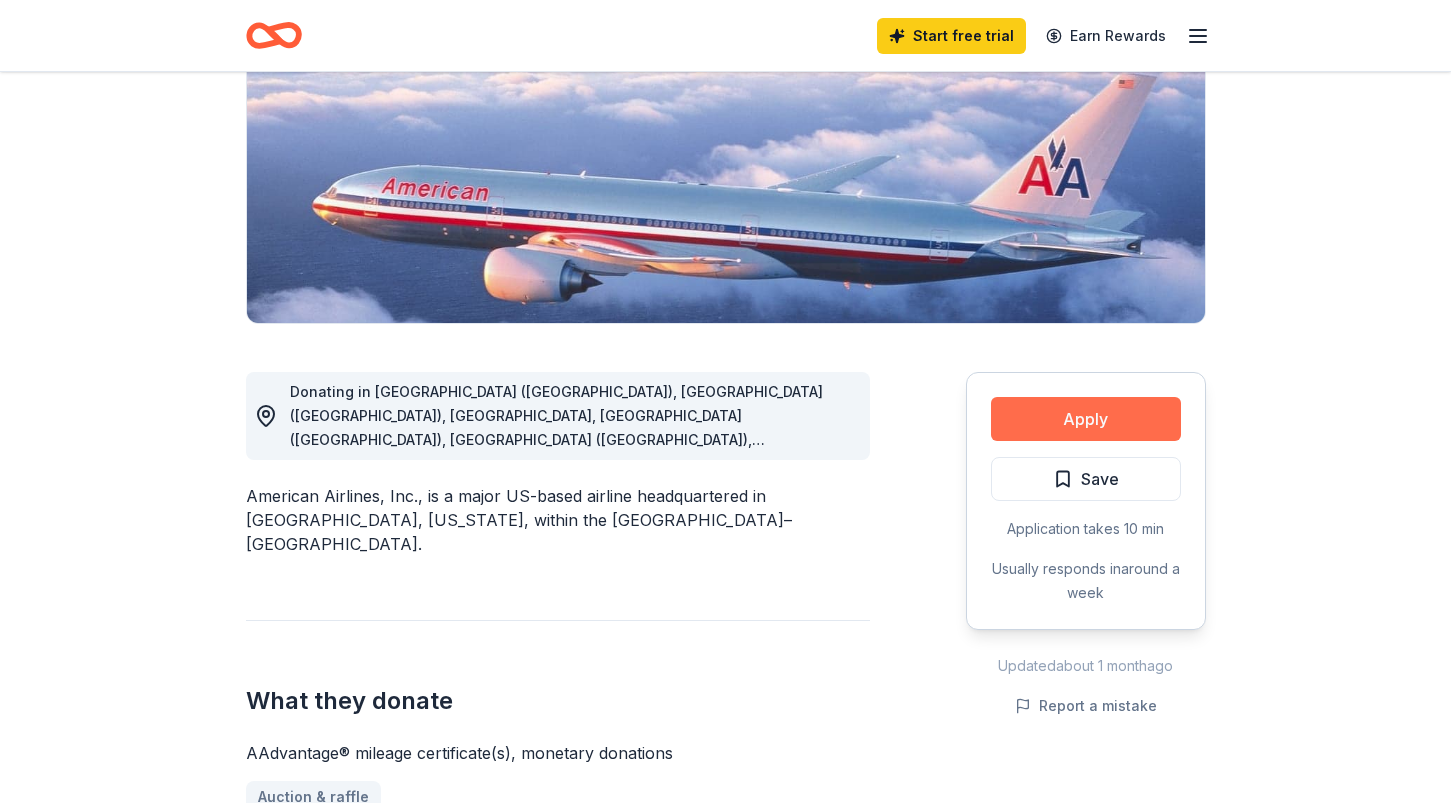 click on "Apply" at bounding box center (1086, 419) 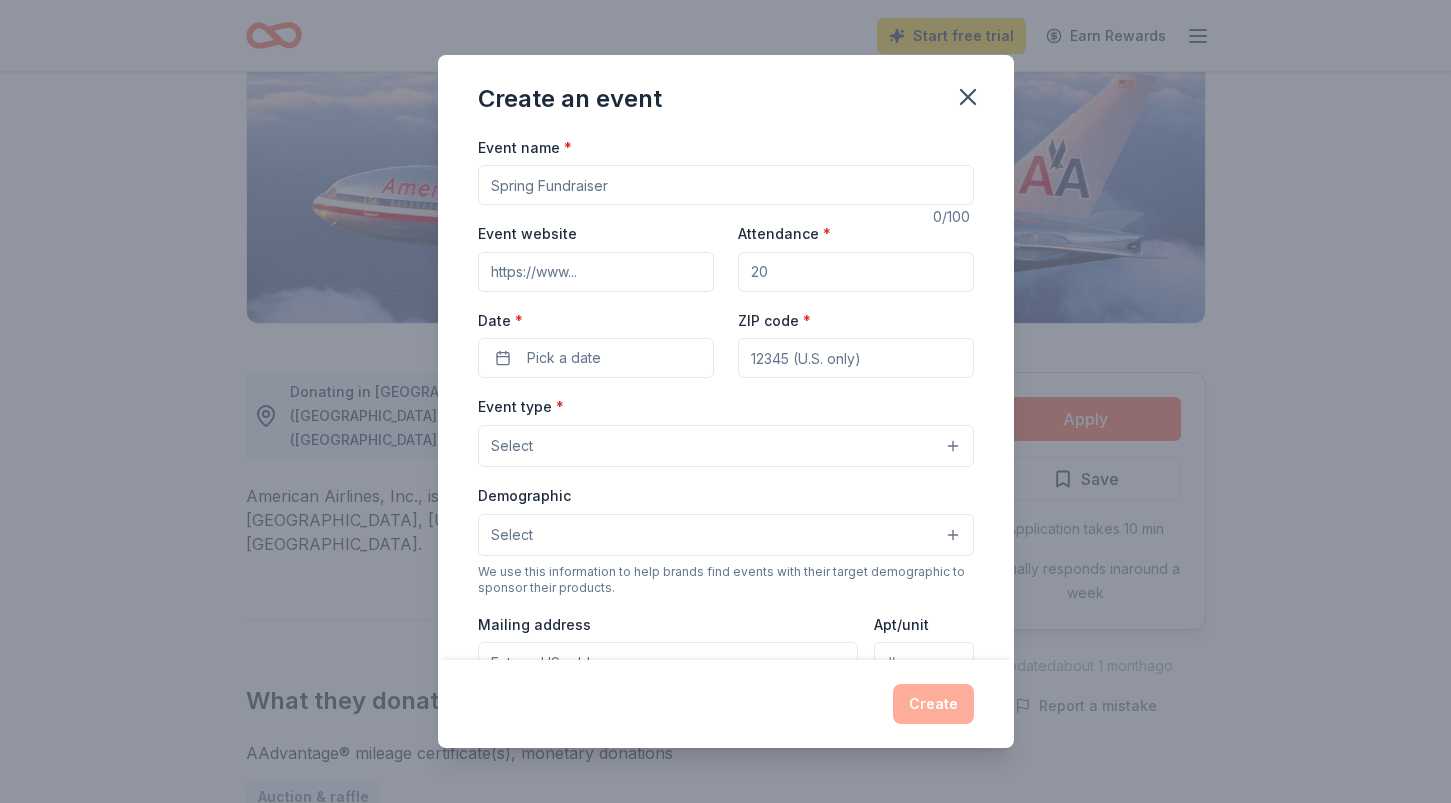 click on "Event name *" at bounding box center [726, 185] 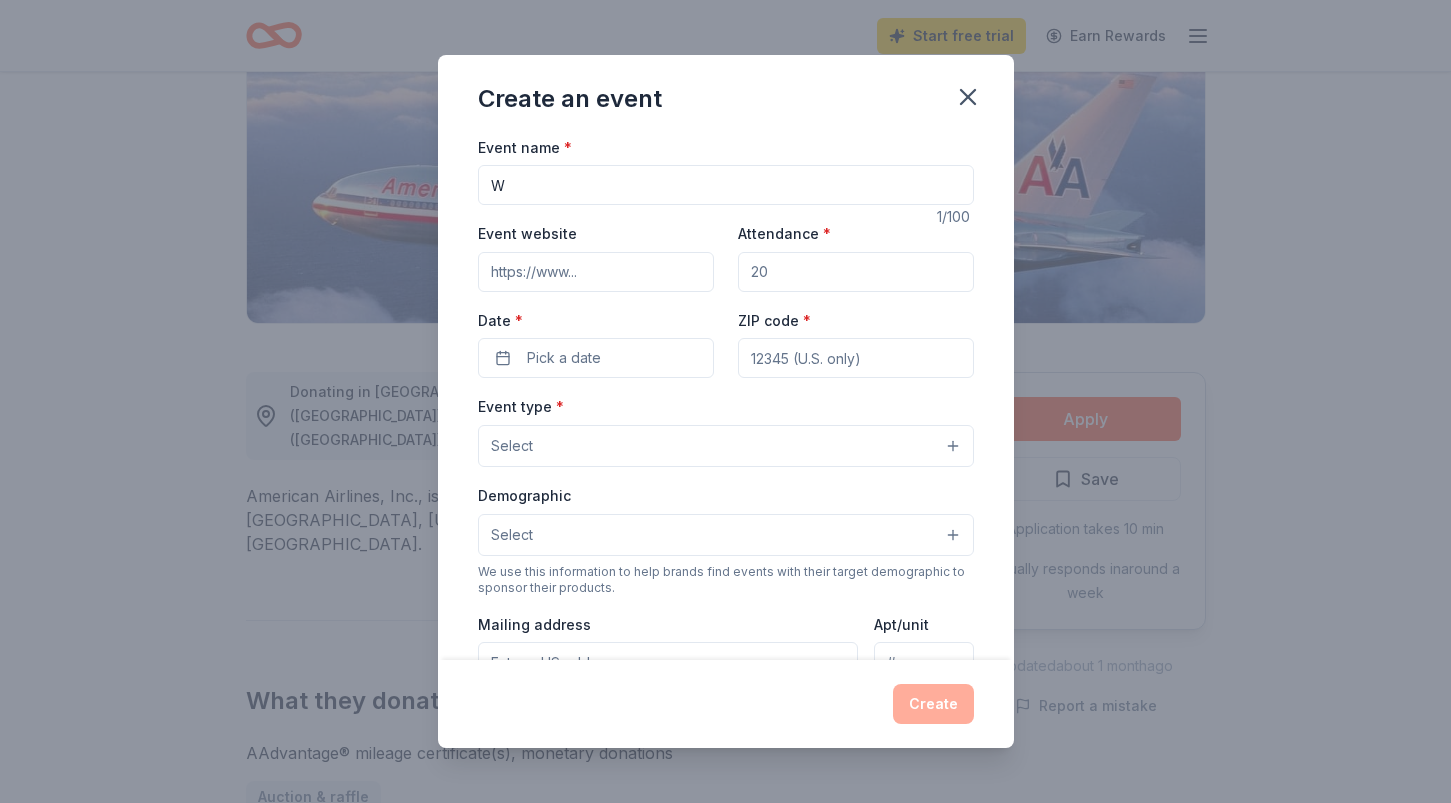 type 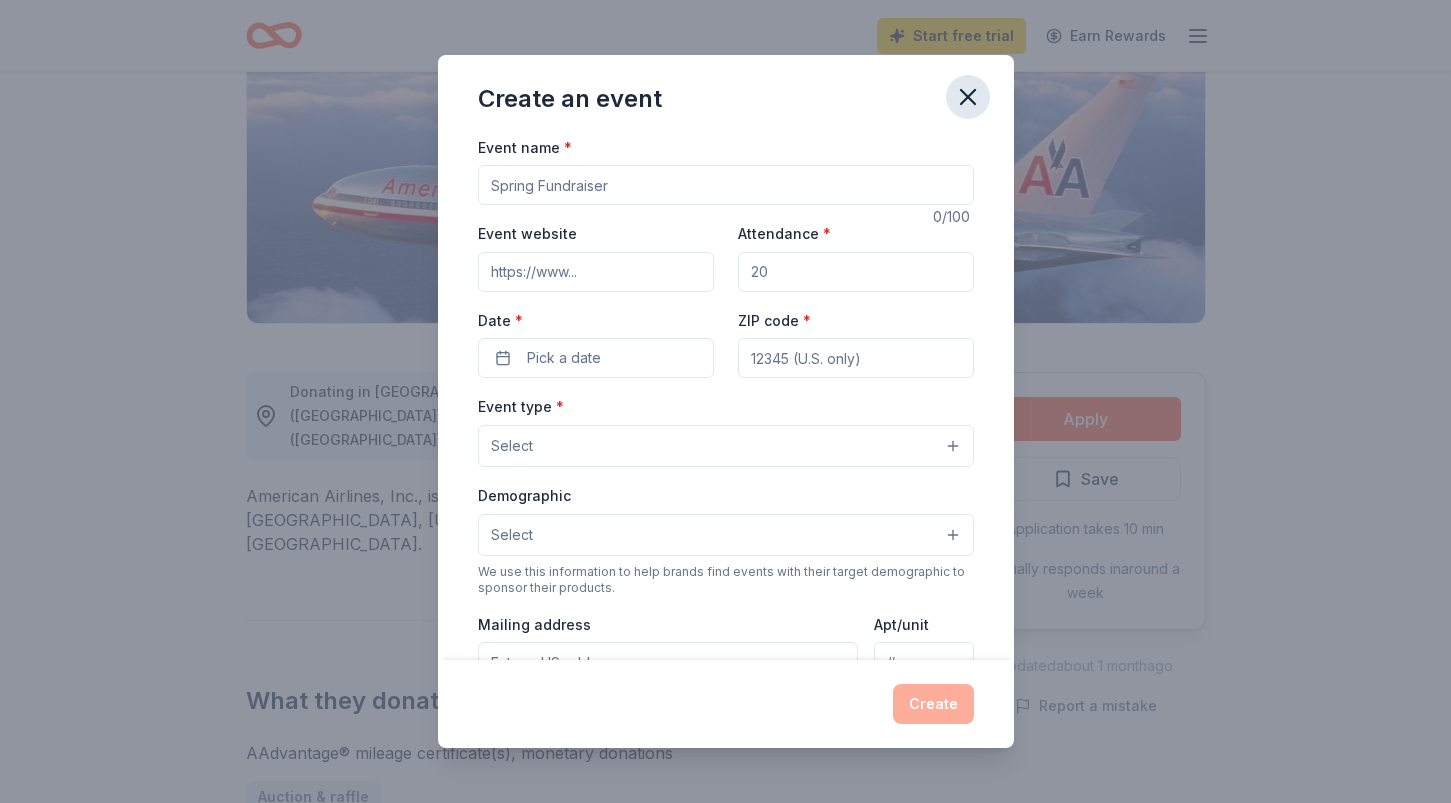 click 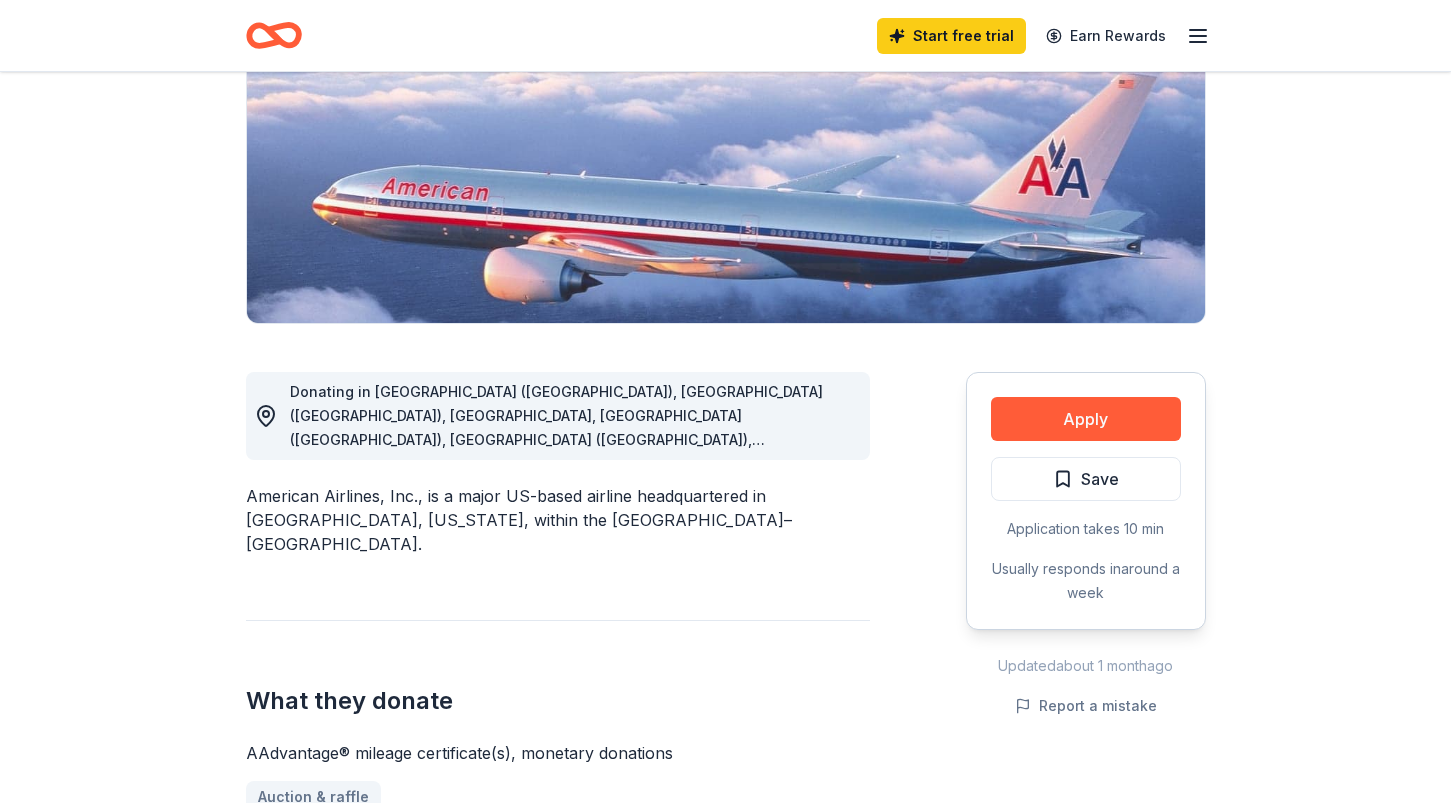 click 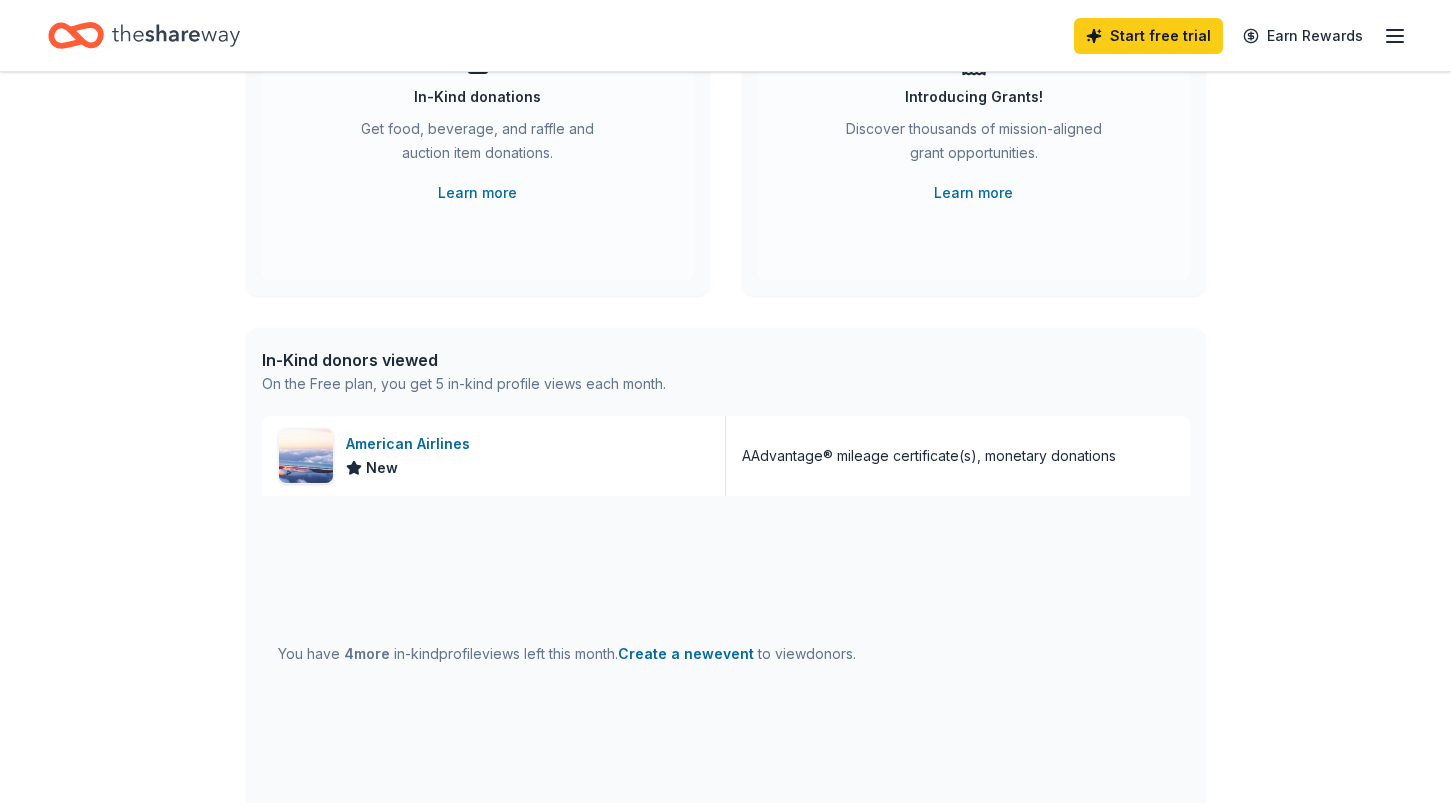 scroll, scrollTop: 0, scrollLeft: 0, axis: both 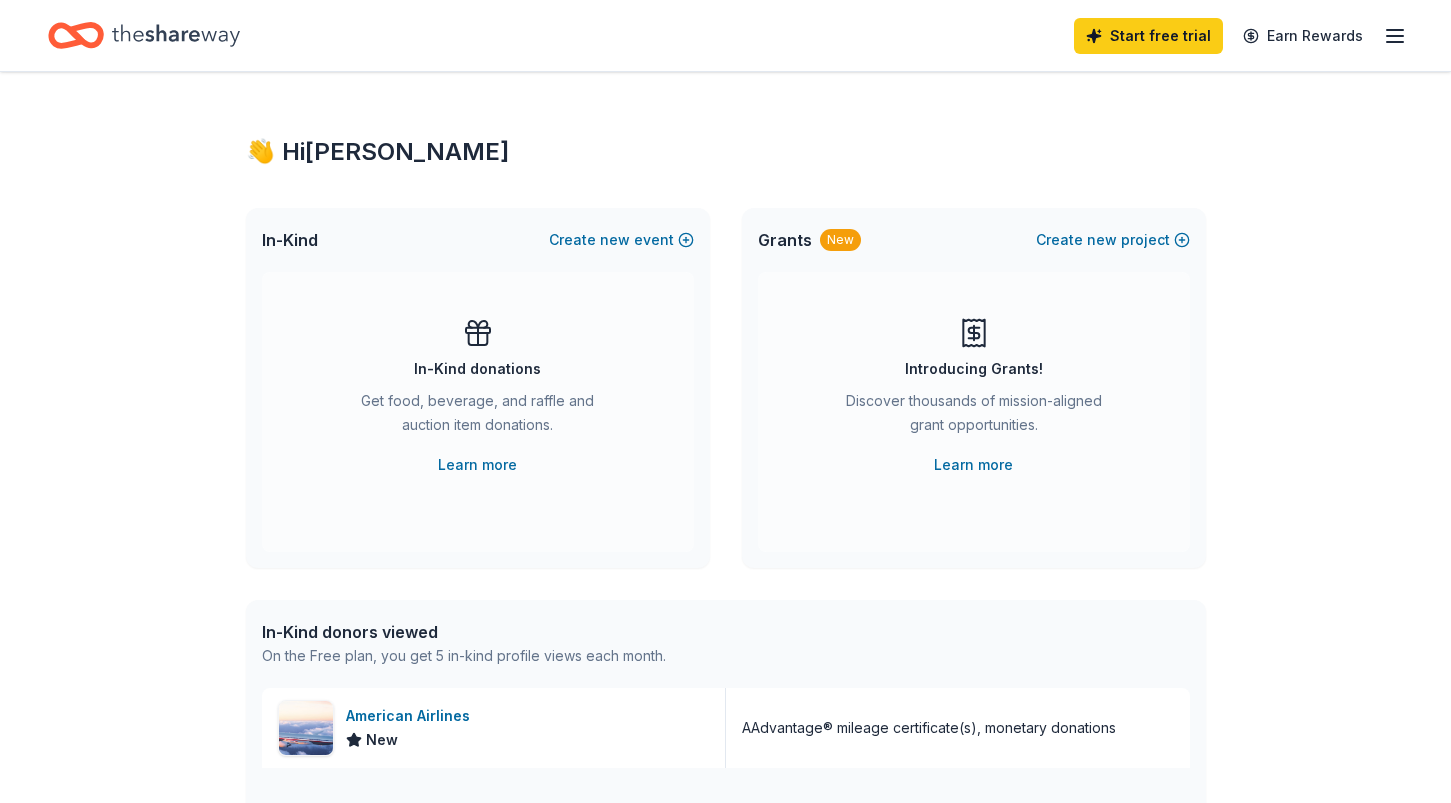 click 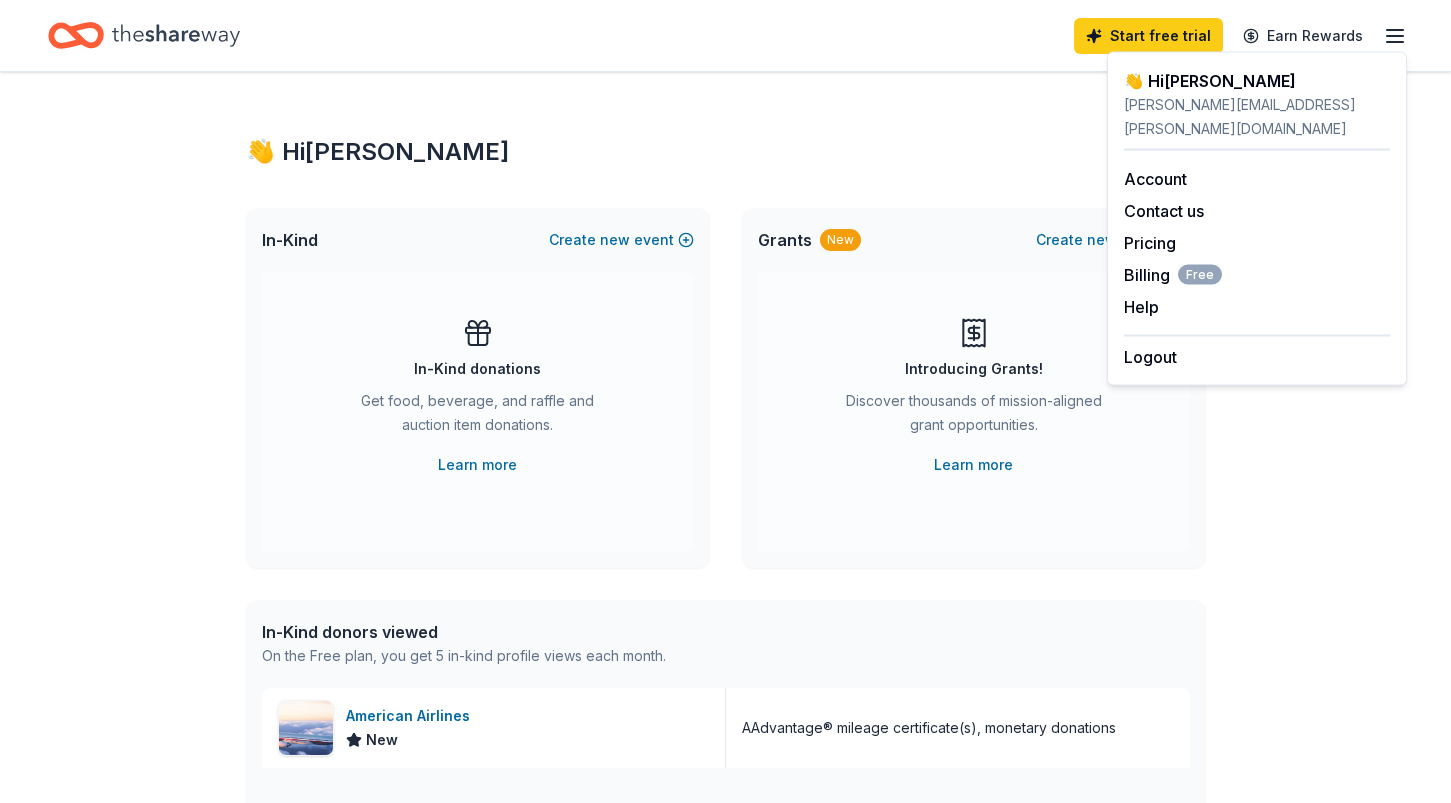 click on "👋 Hi  [PERSON_NAME]" at bounding box center (726, 152) 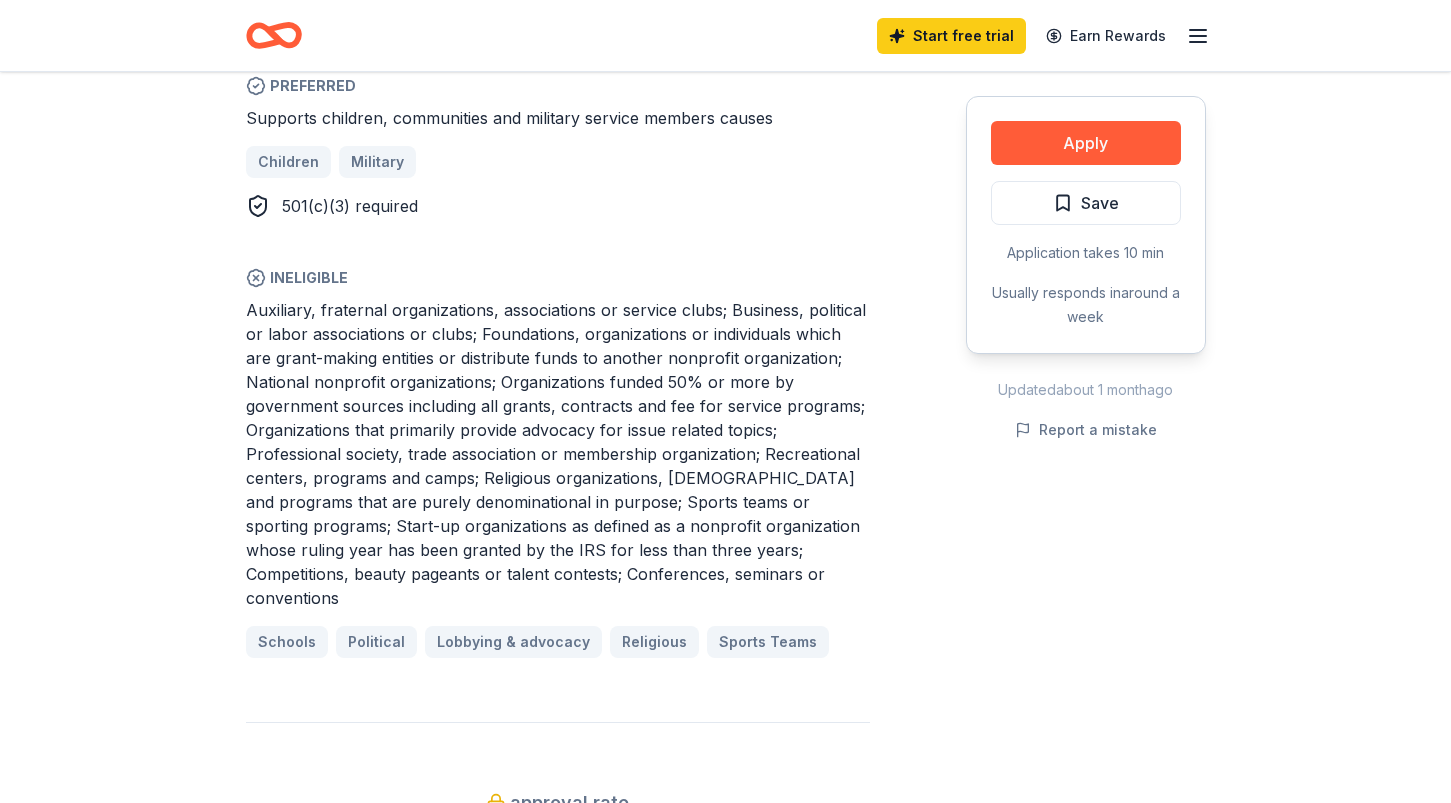 scroll, scrollTop: 1238, scrollLeft: 0, axis: vertical 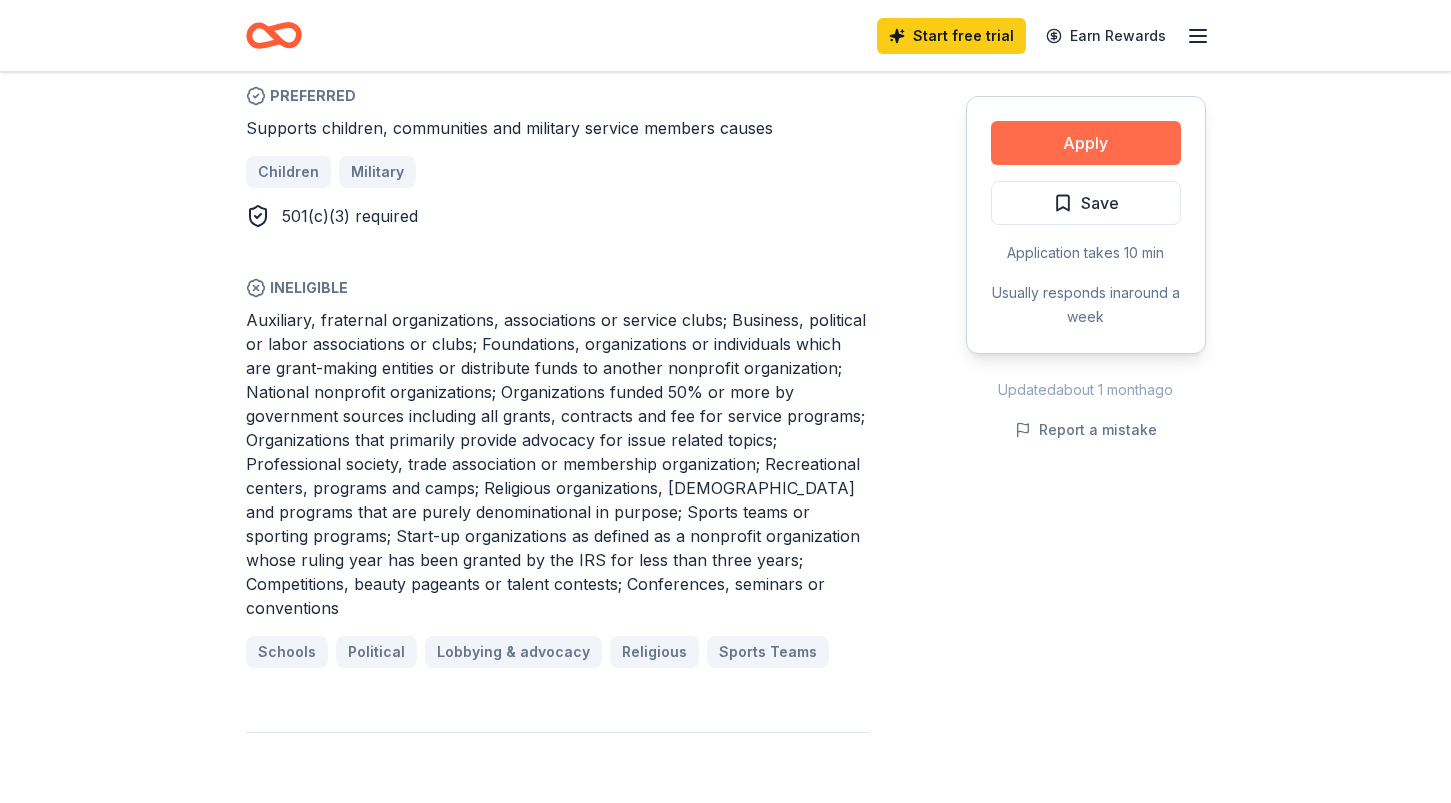 click on "Apply" at bounding box center (1086, 143) 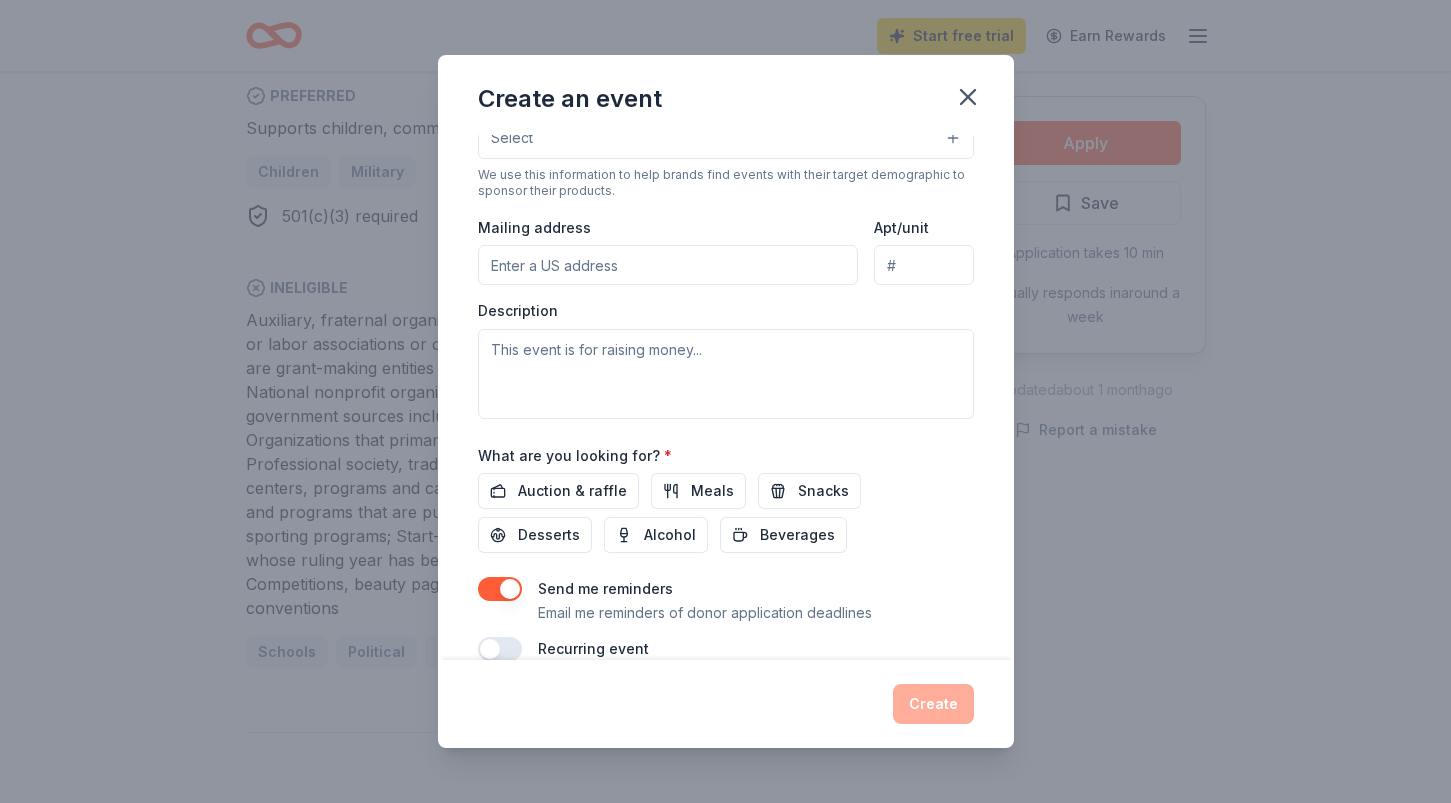 scroll, scrollTop: 430, scrollLeft: 0, axis: vertical 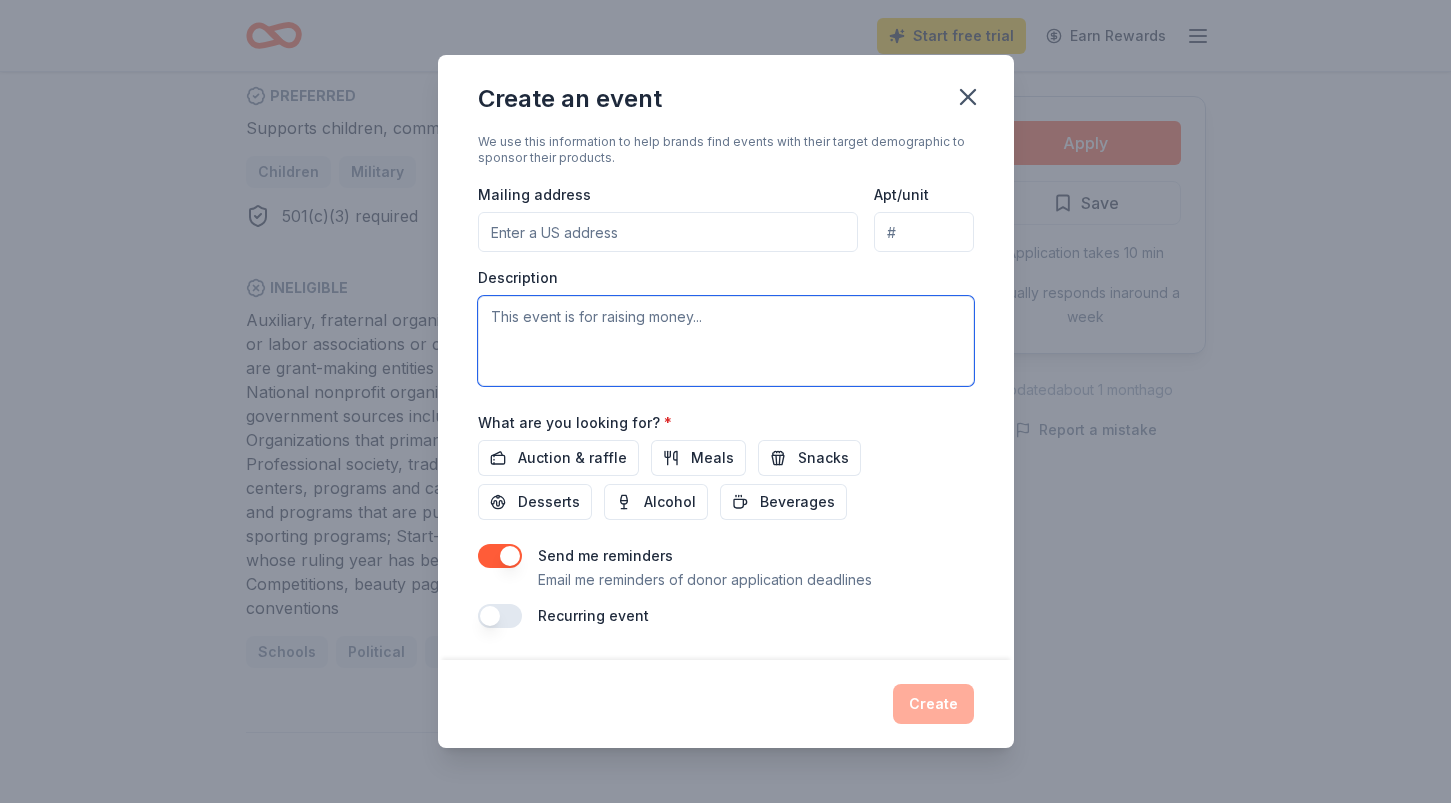 click at bounding box center (726, 341) 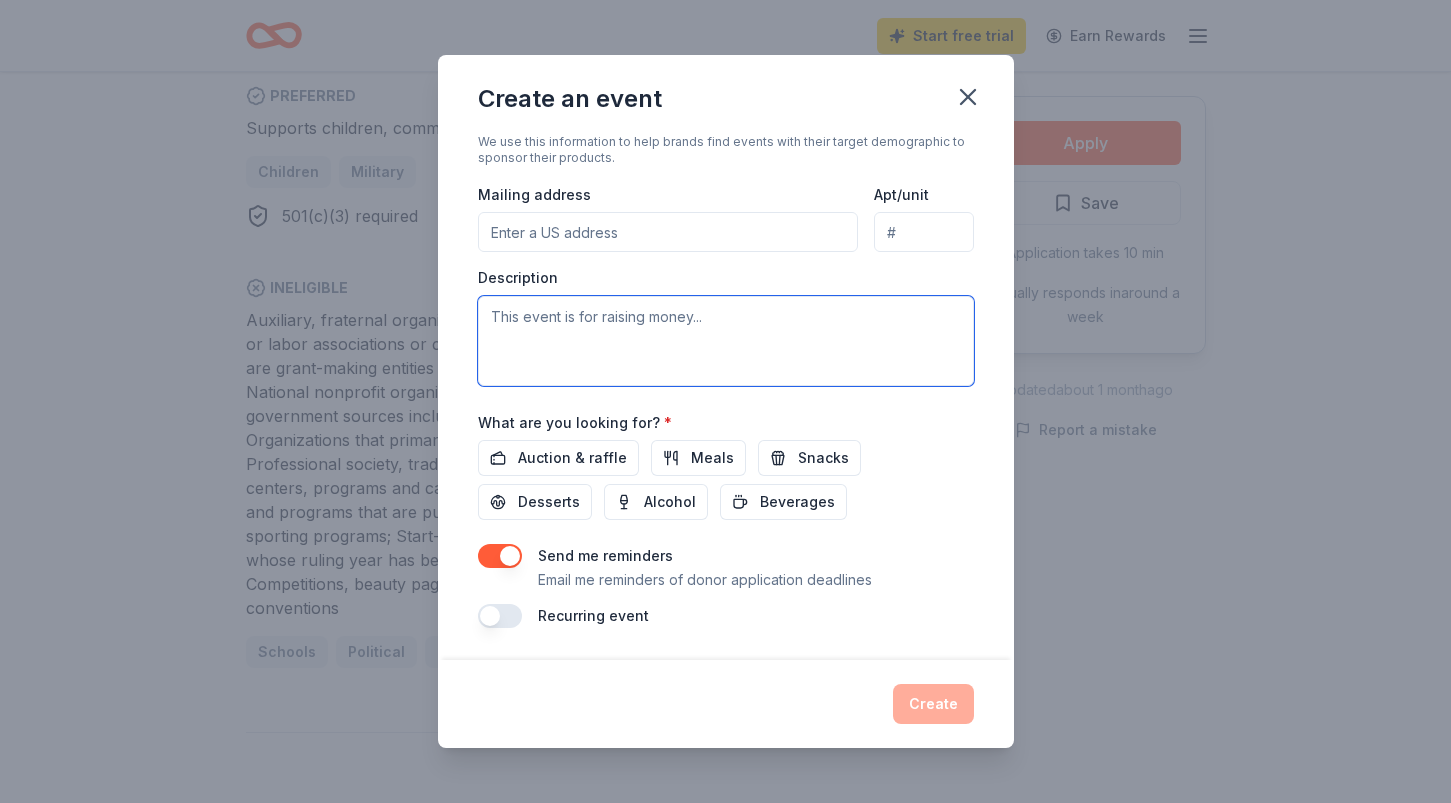 paste on "[US_EMPLOYER_IDENTIFICATION_NUMBER]" 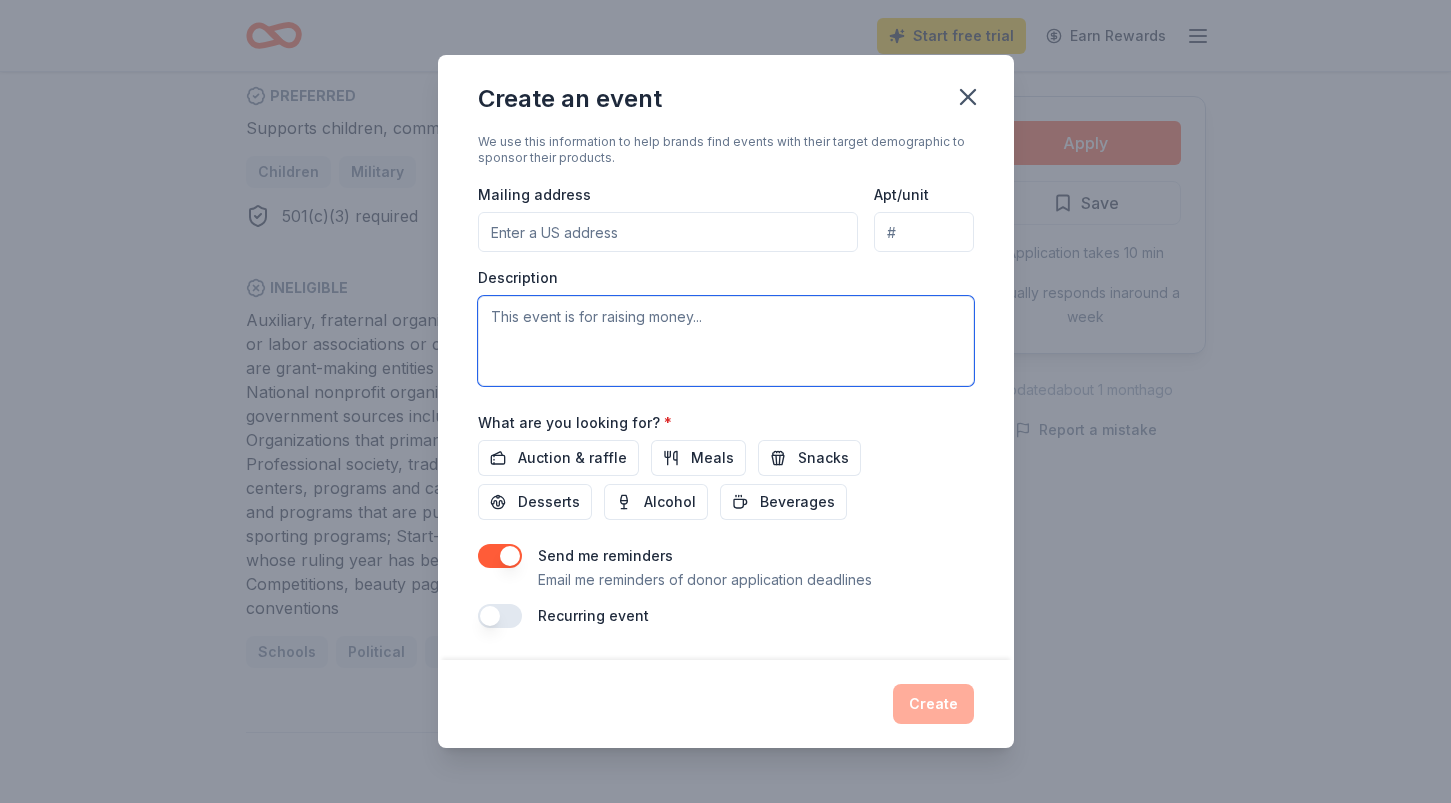 type on "36-3814358" 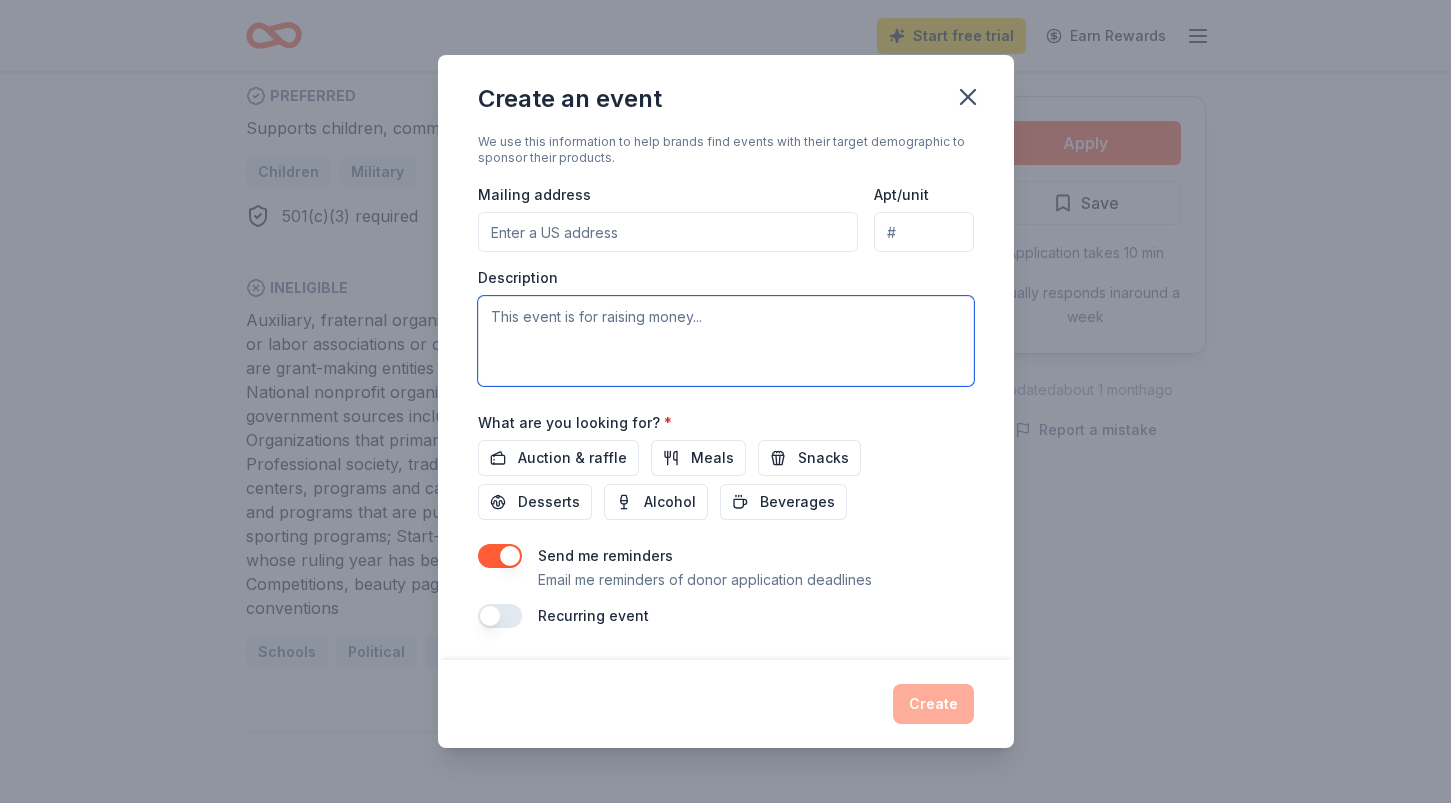 paste on "Hi there!
I hope everyone is having a terrific summer!
I’m thrilled to share that I’m part of the WICT Network, where we’re on a mission to empower women in media, entertainment, and technology—and we’ve got something exciting coming up!
🎉 Save the date! On Thursday, October 9th, we’re hosting our annual WICT Philly Gives Back event at the stunning Cescaphe’s Switch House in Philadelphia. It’s going to be an unforgettable evening filled with:
🍸 A luxurious cocktail hour with hors d’oeuvres
🍽️  Delicious sit-down dinner
🤝 Incredible networking
🎁 A fabulous silent auction
This year, we’re proud to support GETT (Girls Exploring Tomorrow’s Technology) —an inspiring initiative that introduces young women to the endless possibilities in STEM. Powered by the Innovative Technology Action Group (ITAG) and the Chester County Economic Development Council, GETT is all about building a stronger, more inclusive tech future through hands-on exploration, education, and community collaboration.
✨ Here’s where you com..." 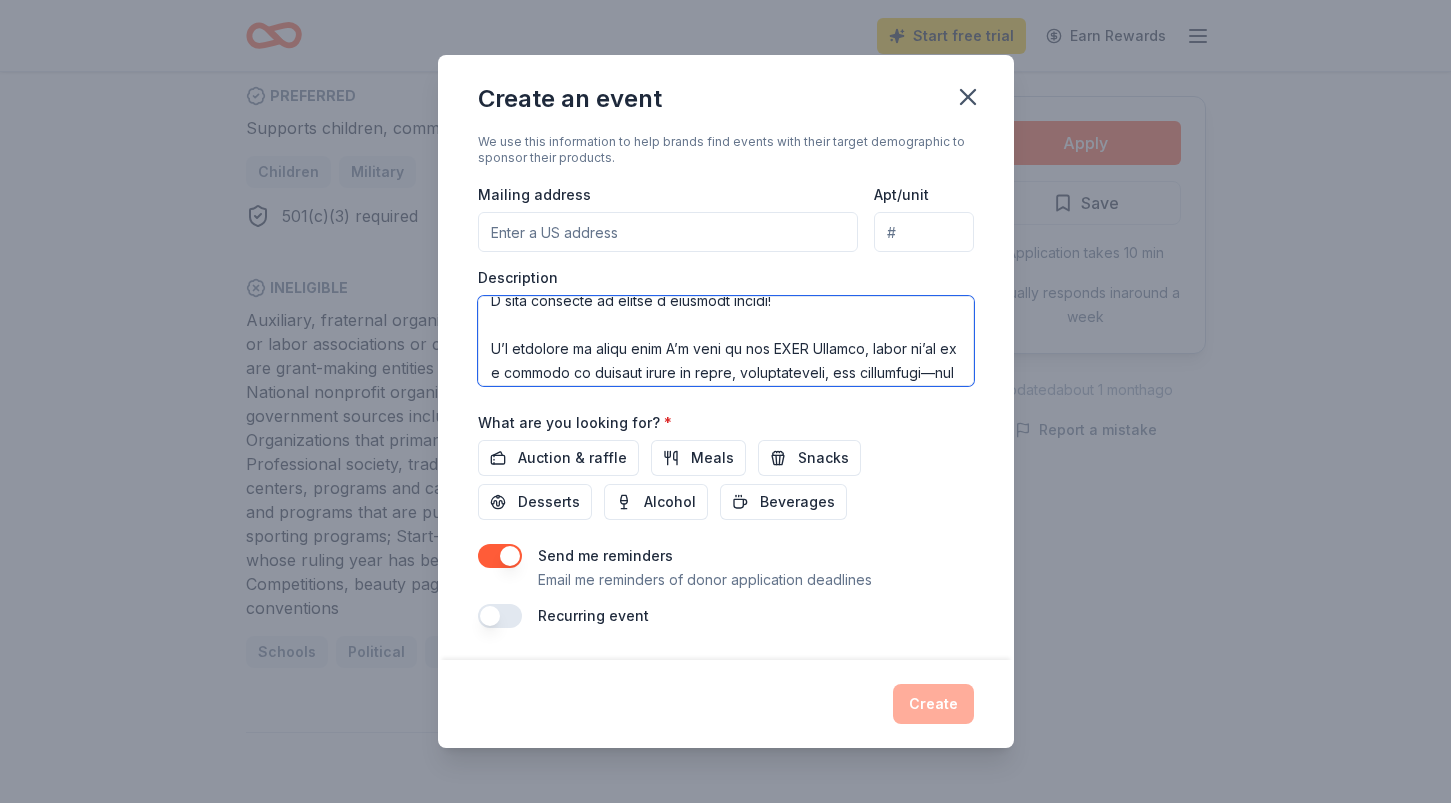 scroll, scrollTop: 76, scrollLeft: 0, axis: vertical 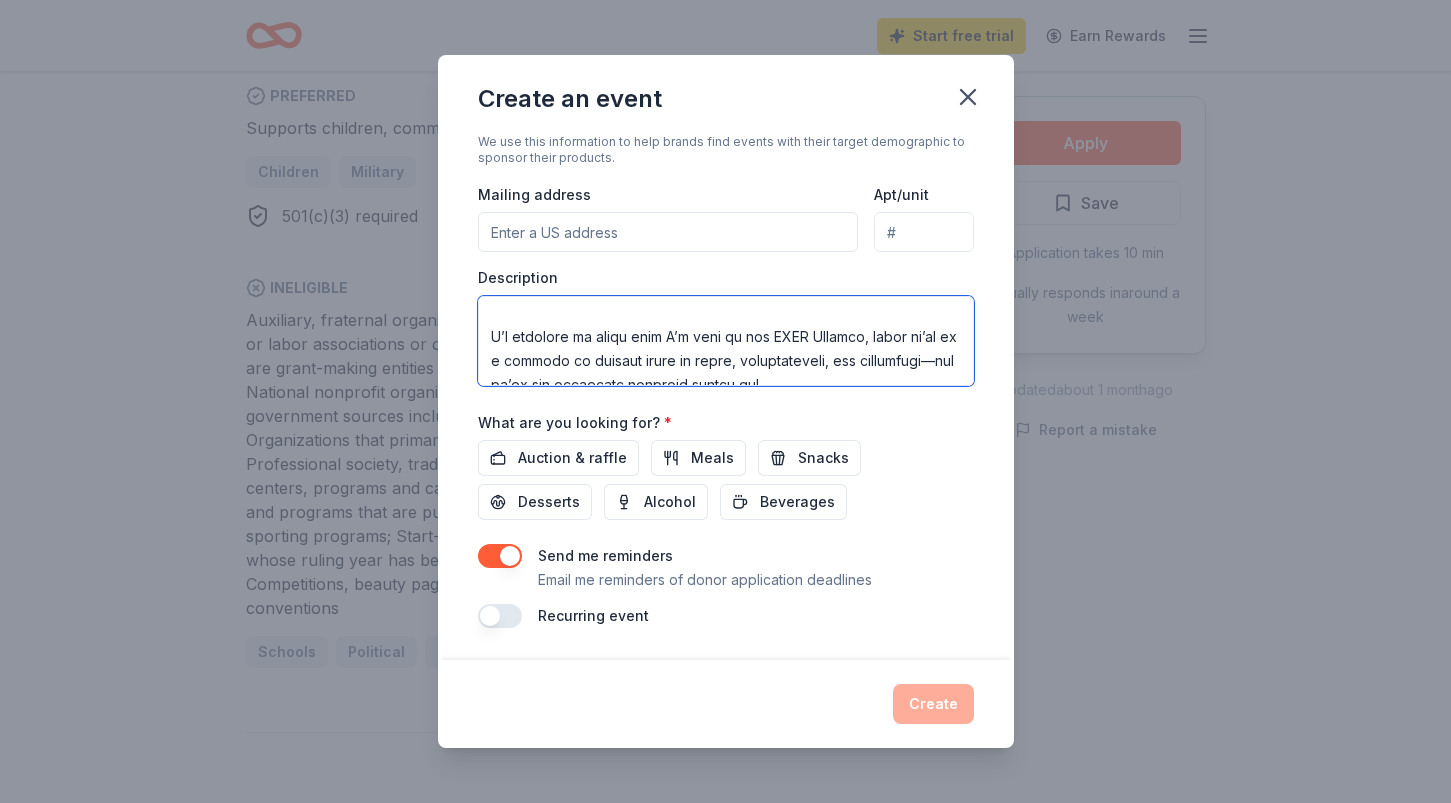 click at bounding box center (726, 341) 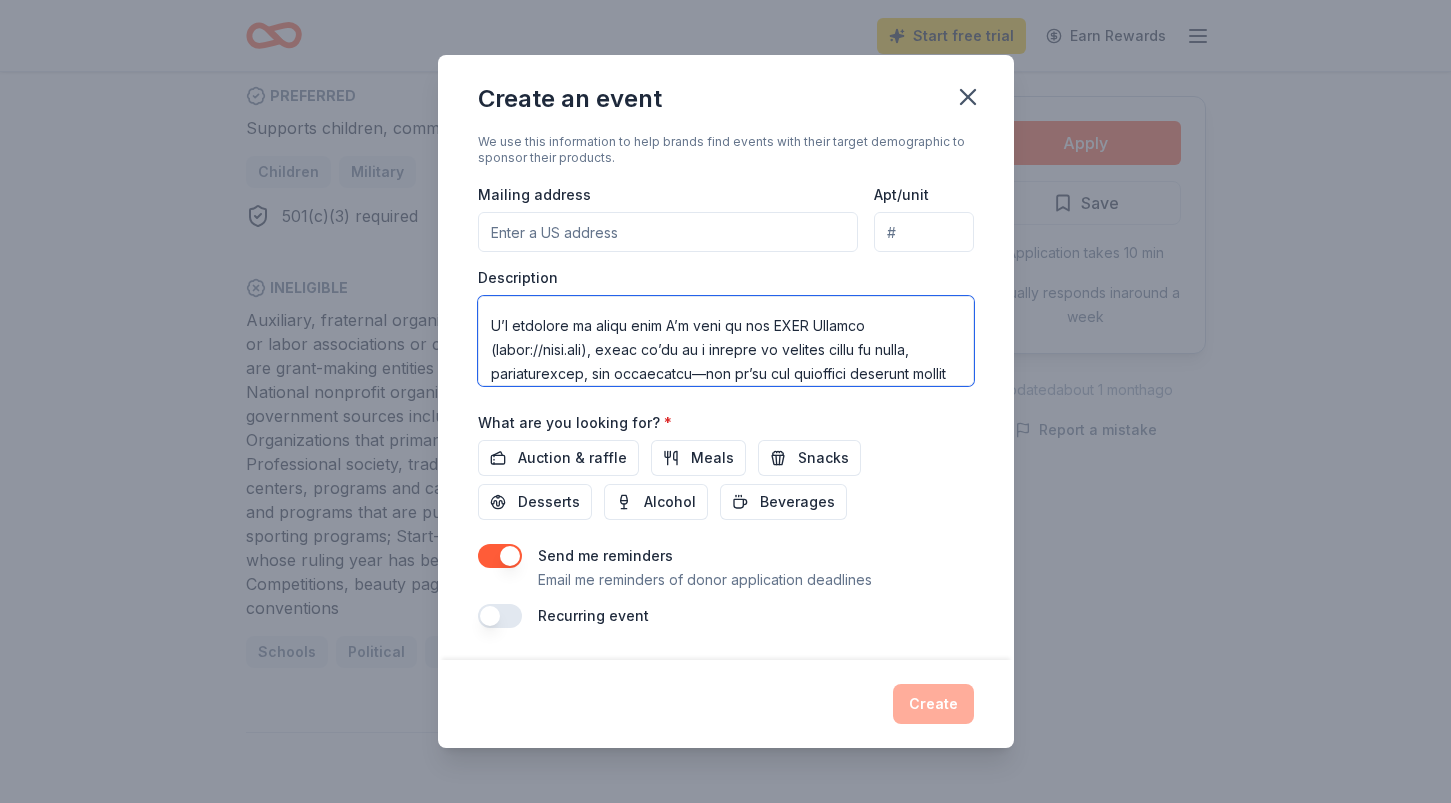 scroll, scrollTop: 104, scrollLeft: 0, axis: vertical 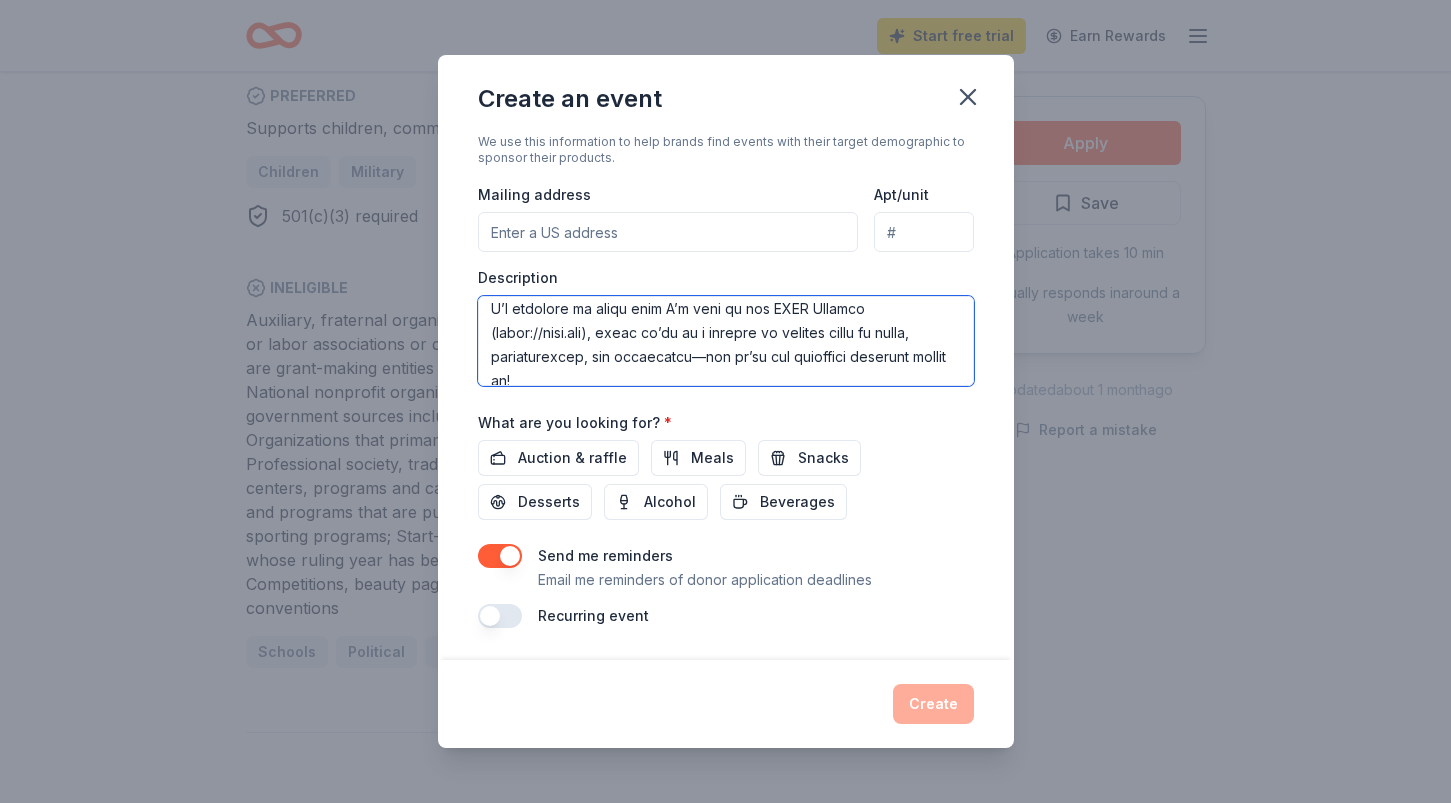 click at bounding box center [726, 341] 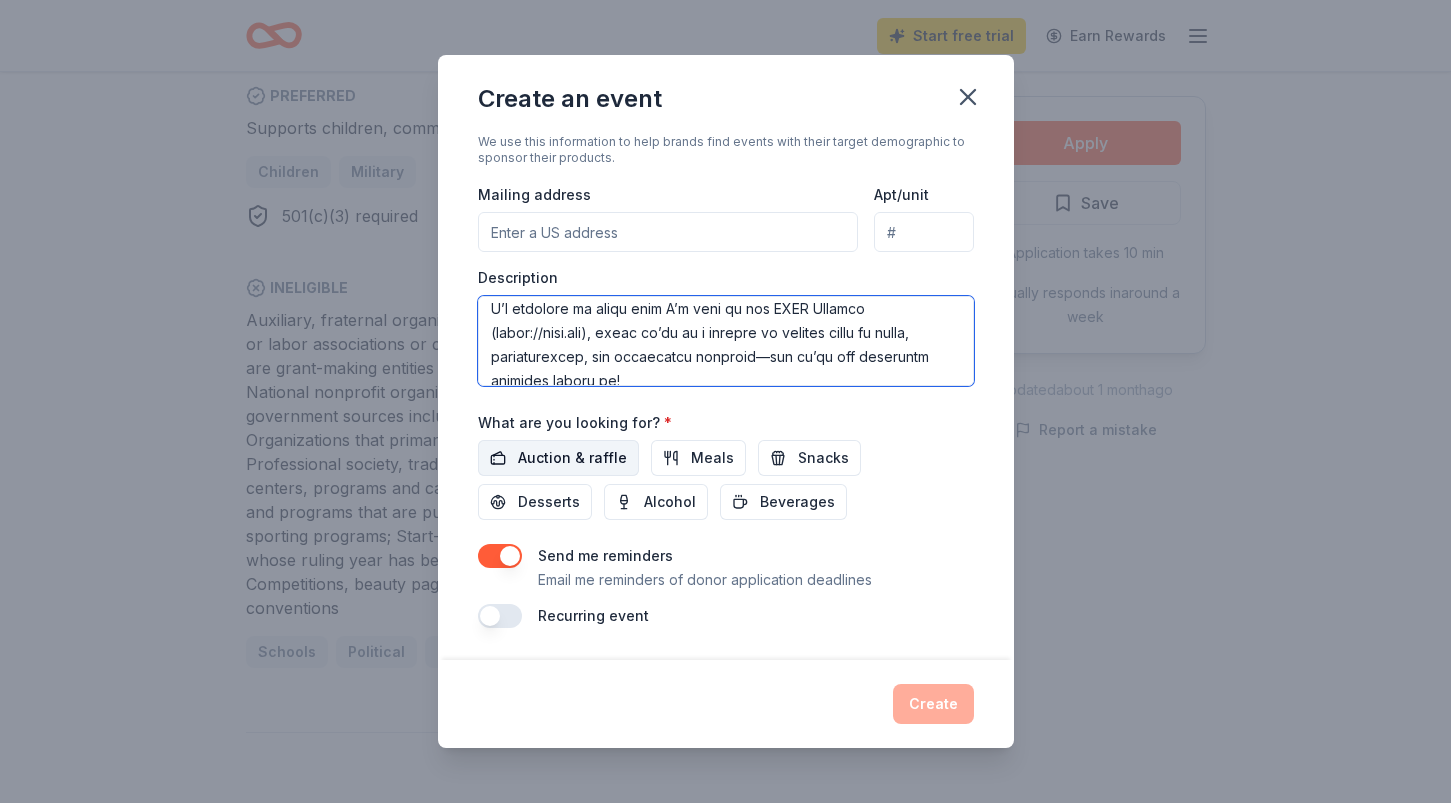 type on "Hi there!
I hope everyone is having a terrific summer!
I’m thrilled to share that I’m part of the WICT Network (https://wict.org), where we’re on a mission to empower women in media, entertainment, and technology globally—and we’ve got something exciting coming up!
🎉 Save the date! On Thursday, October 9th, we’re hosting our annual WICT Philly Gives Back event at the stunning Cescaphe’s Switch House in Philadelphia. It’s going to be an unforgettable evening filled with:
🍸 A luxurious cocktail hour with hors d’oeuvres
🍽️  Delicious sit-down dinner
🤝 Incredible networking
🎁 A fabulous silent auction
This year, we’re proud to support GETT (Girls Exploring Tomorrow’s Technology) —an inspiring initiative that introduces young women to the endless possibilities in STEM. Powered by the Innovative Technology Action Group (ITAG) and the Chester County Economic Development Council, GETT is all about building a stronger, more inclusive tech future through hands-on exploration, education, and community collaborat..." 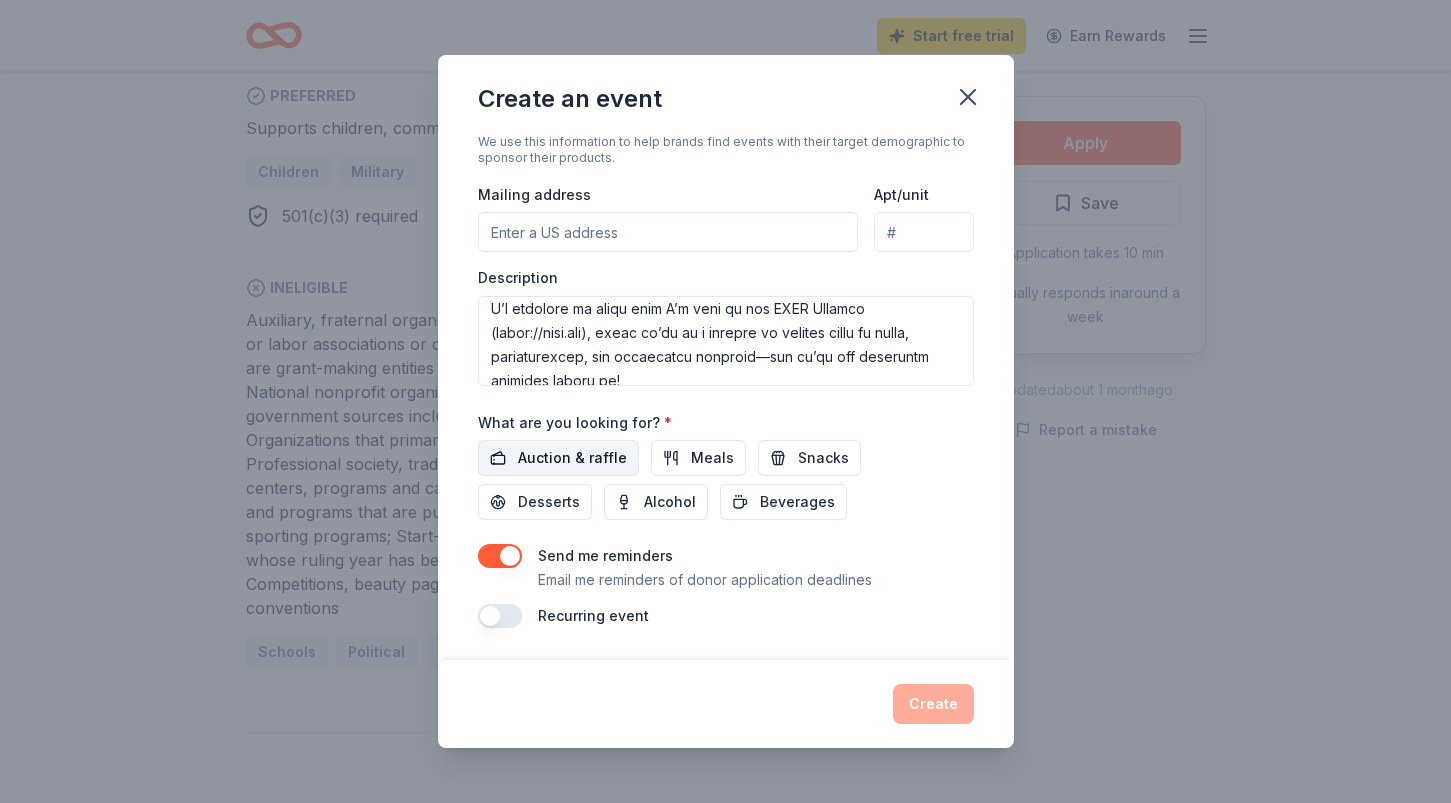 click on "Auction & raffle" at bounding box center [558, 458] 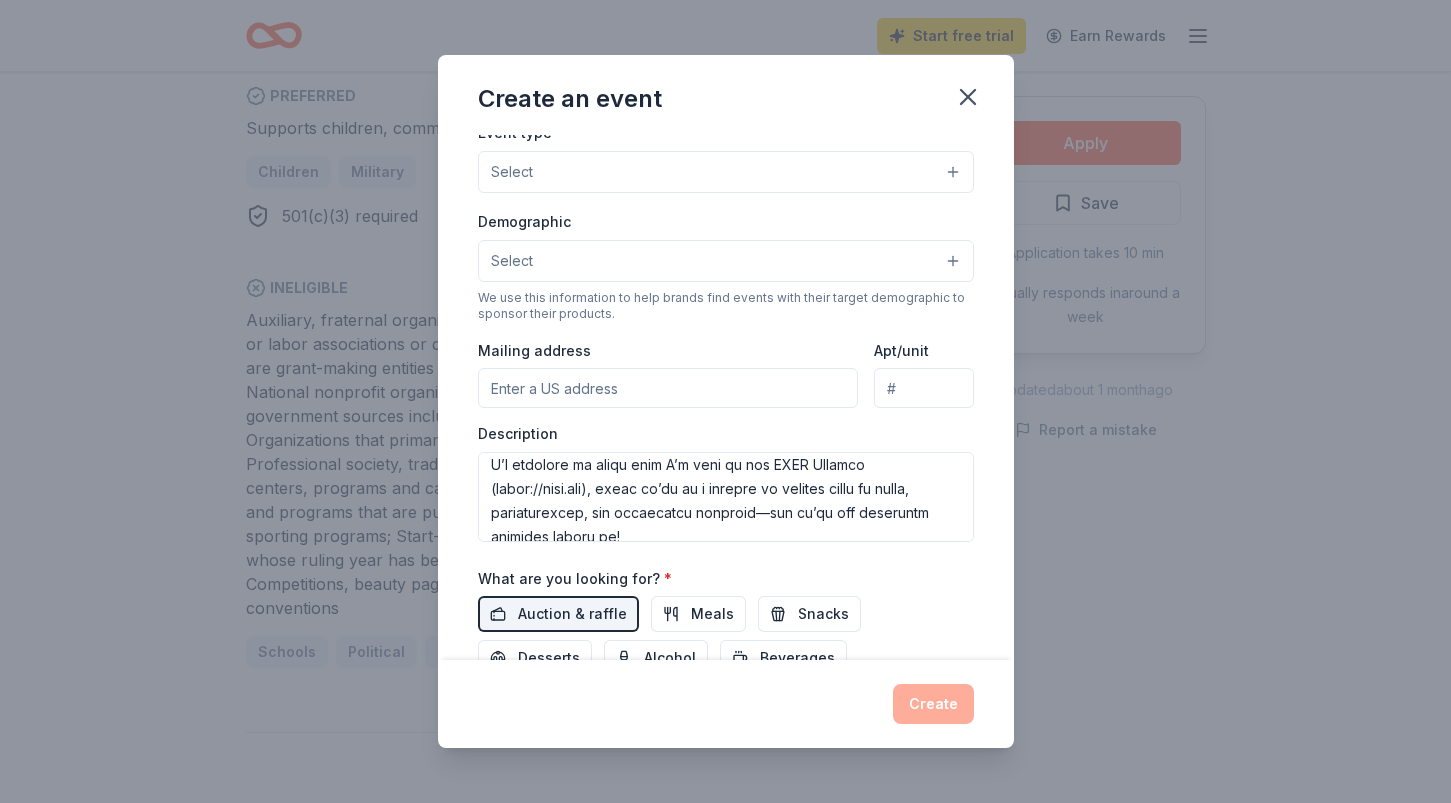 scroll, scrollTop: 244, scrollLeft: 0, axis: vertical 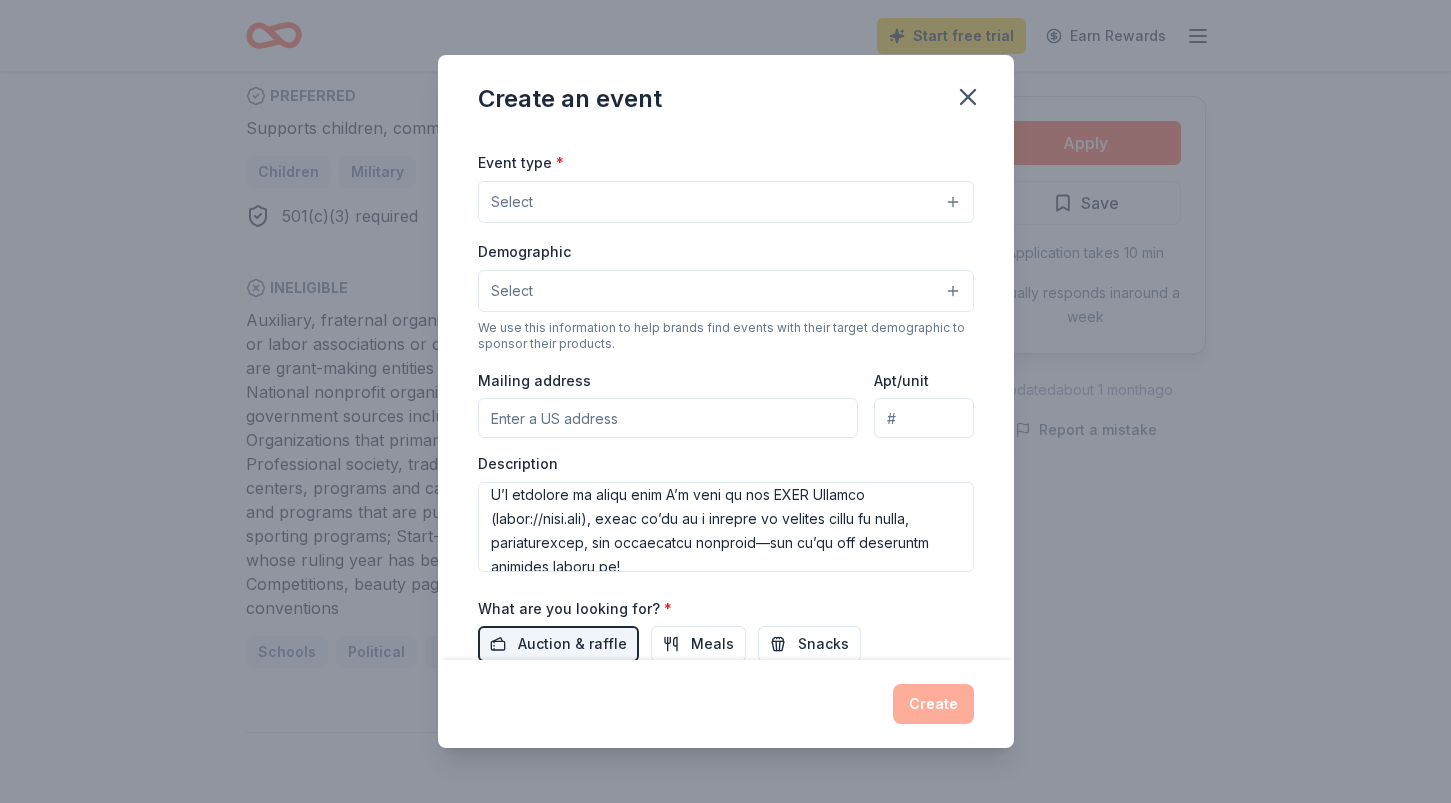 click on "Mailing address" at bounding box center [668, 418] 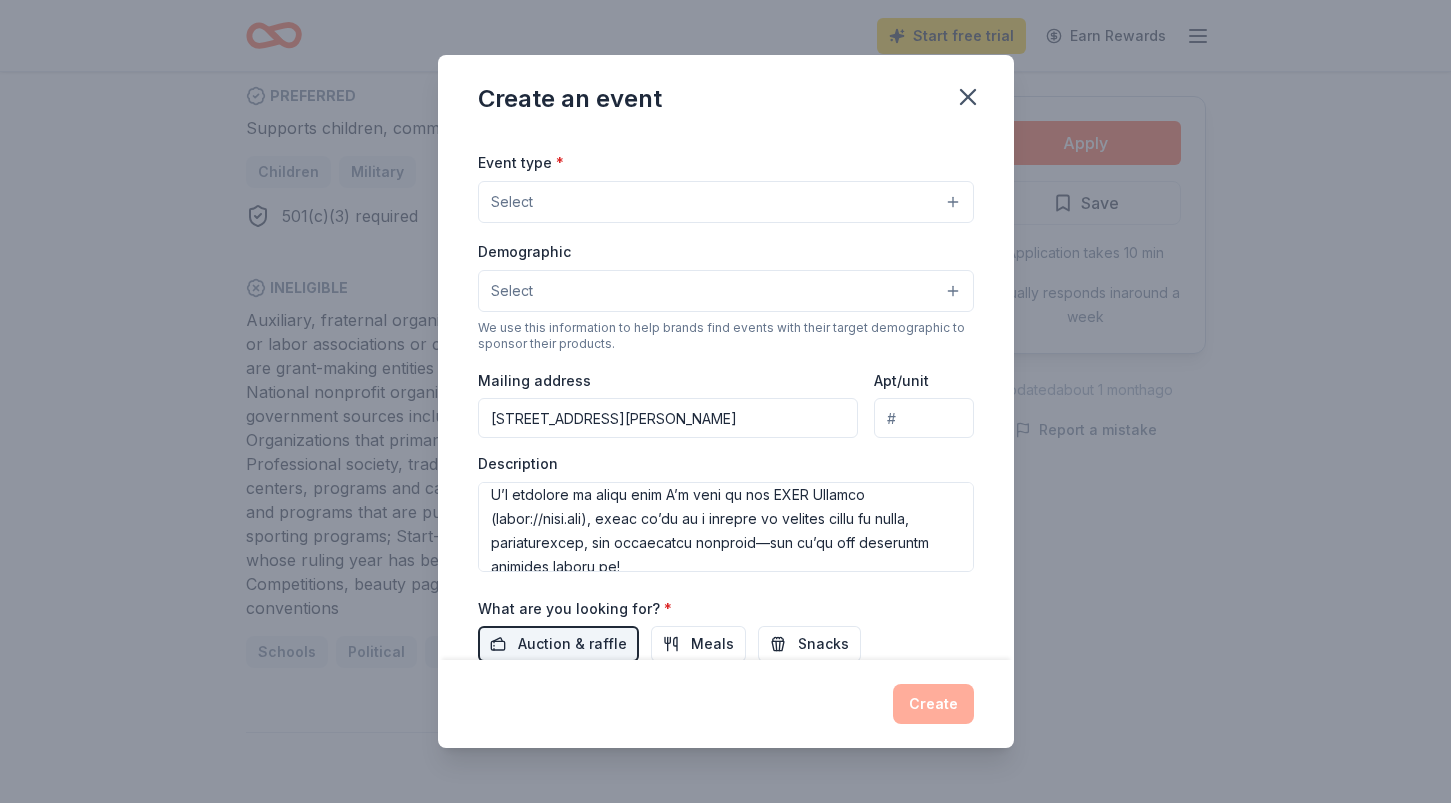 type on "19382" 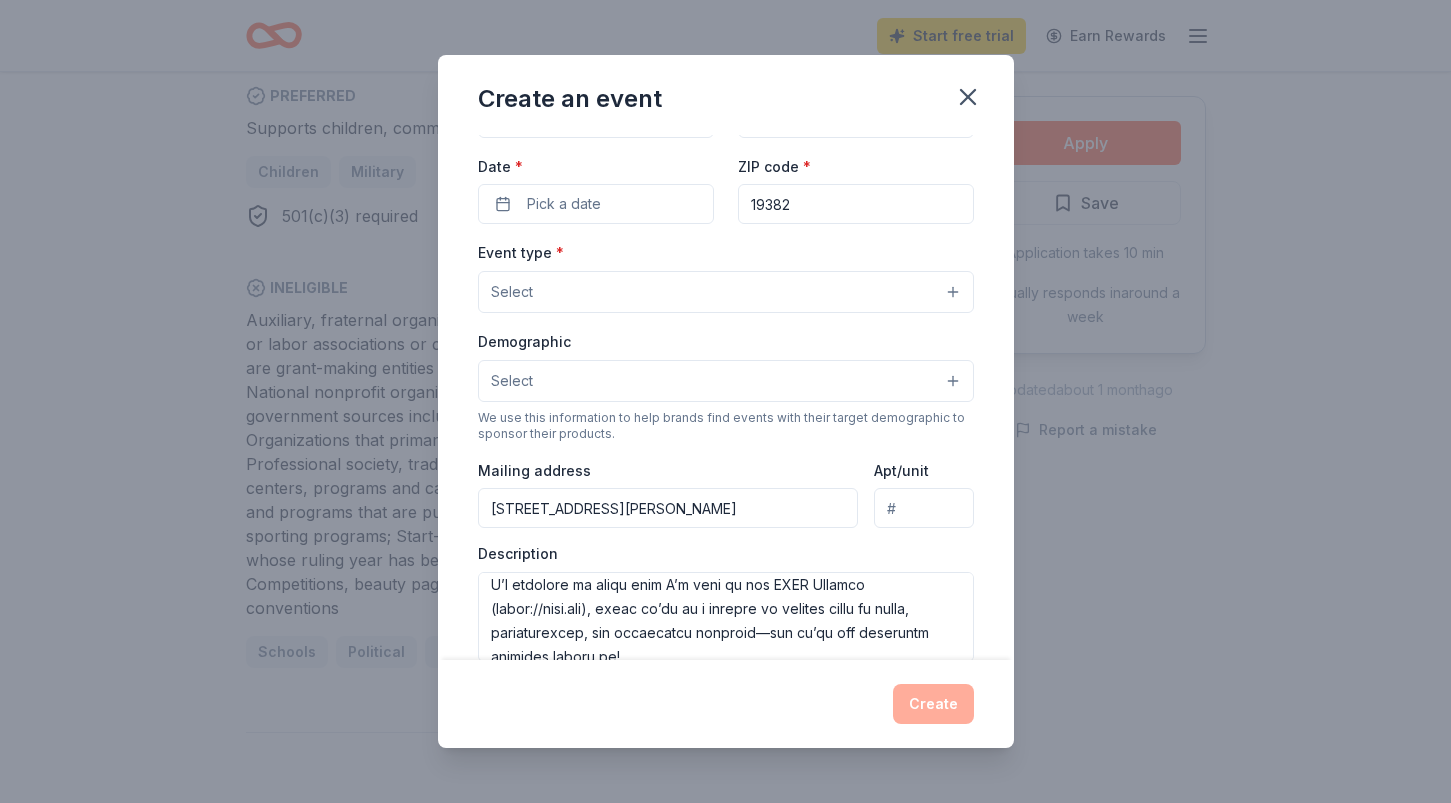 click on "Select" at bounding box center [726, 381] 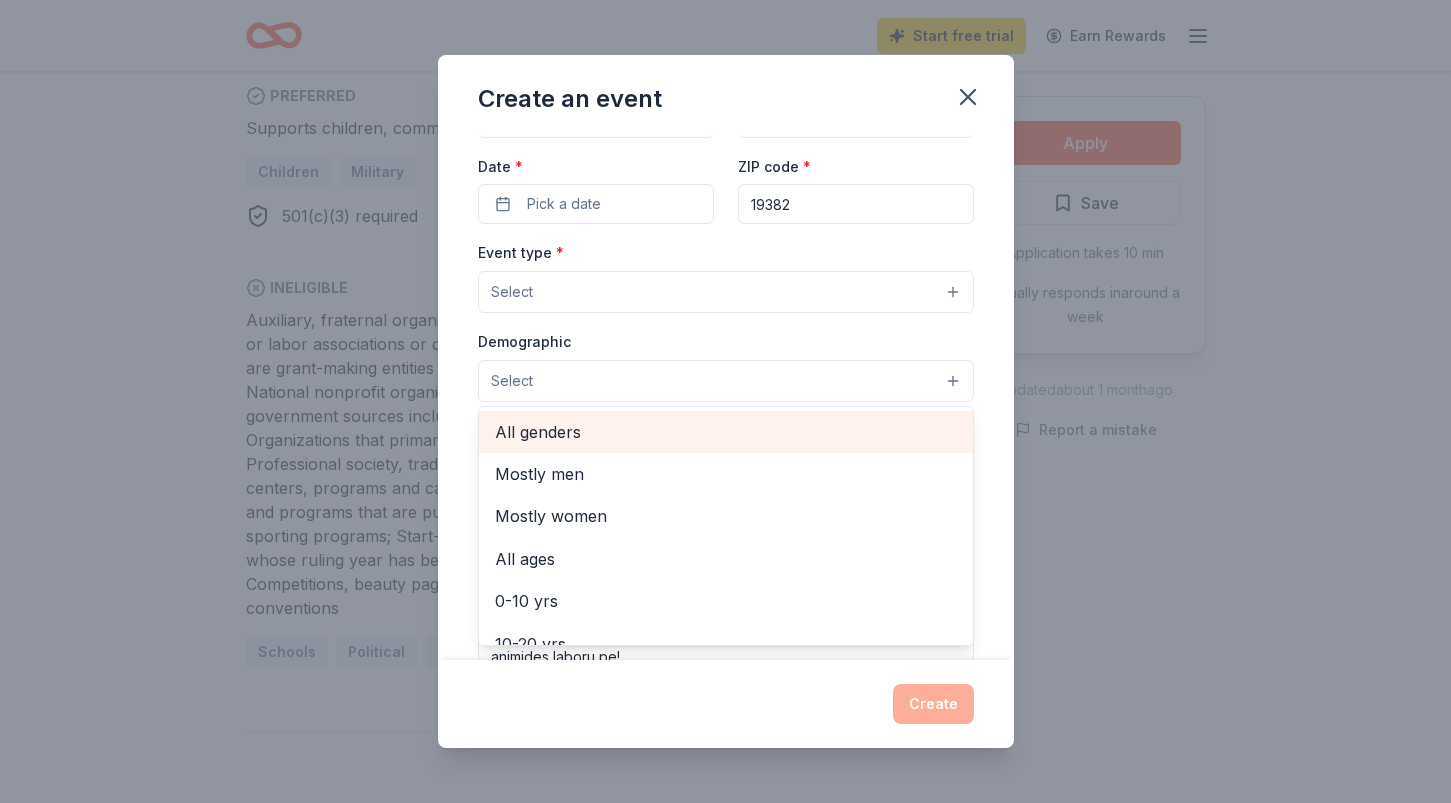 click on "All genders" at bounding box center (726, 432) 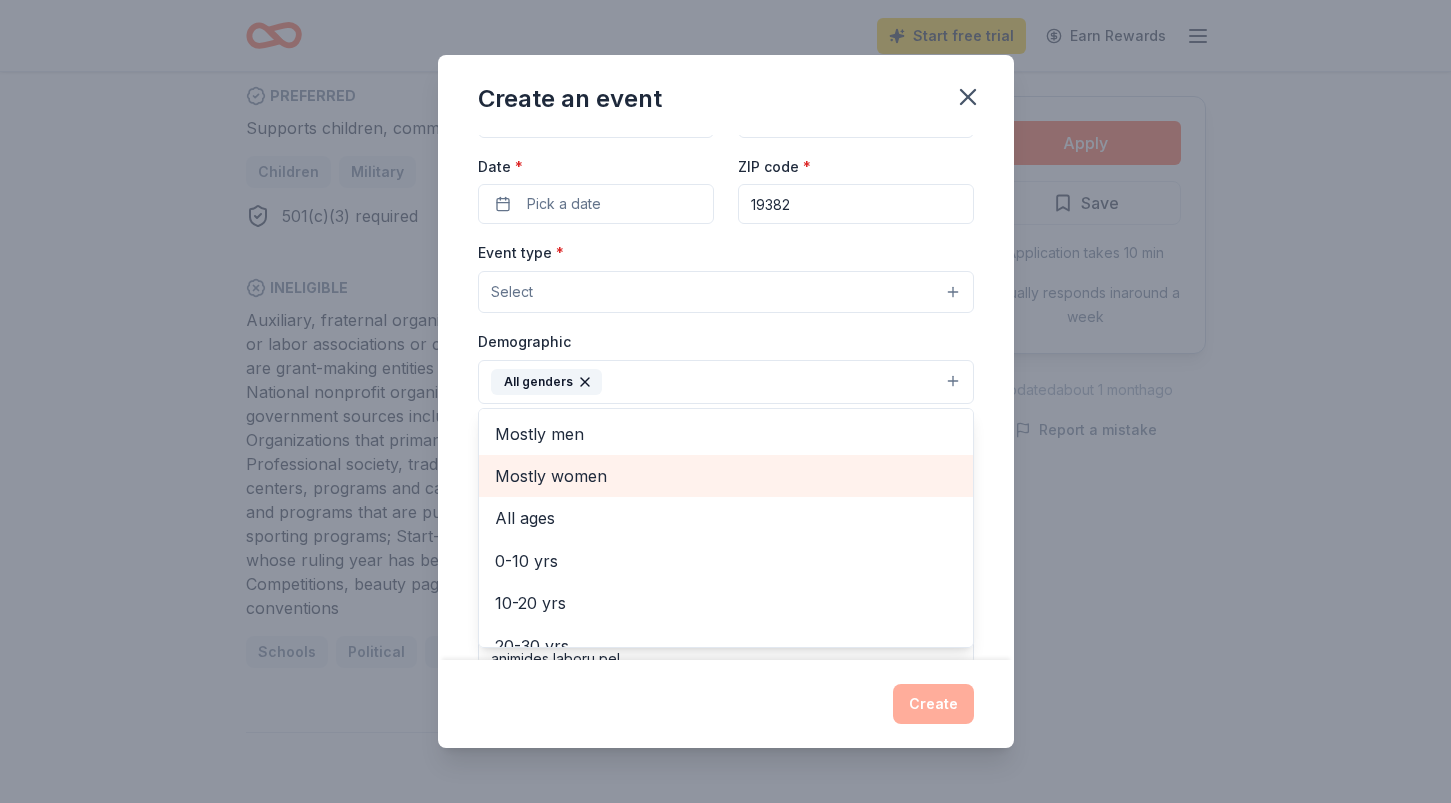 click on "Mostly women" at bounding box center [726, 476] 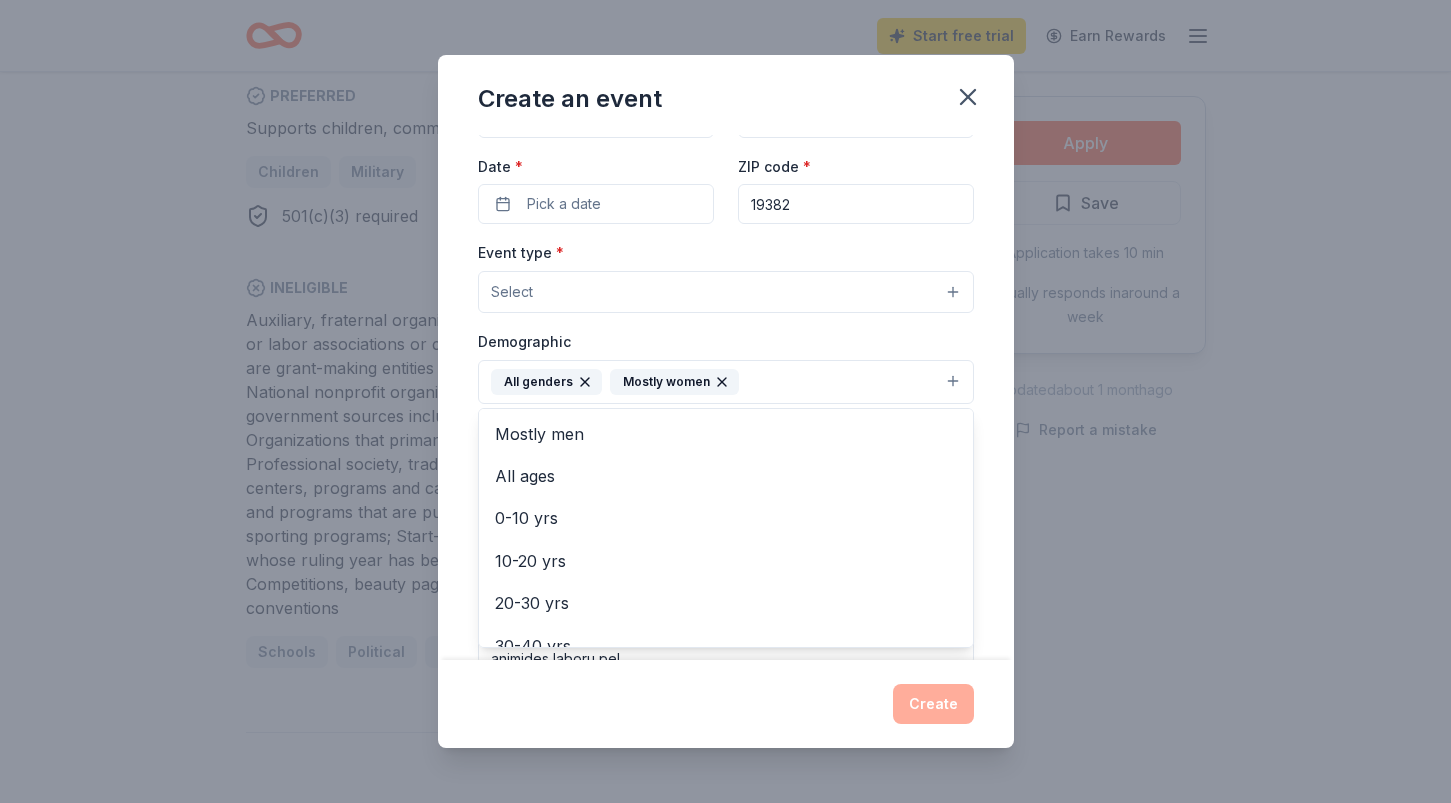 click on "Event type * Select Demographic All genders Mostly women Mostly men All ages 0-10 yrs 10-20 yrs 20-30 yrs 30-40 yrs 40-50 yrs 50-60 yrs 60-70 yrs 70-80 yrs 80+ yrs We use this information to help brands find events with their target demographic to sponsor their products. Mailing address 22 Sherman Alley Apt/unit Description" at bounding box center (726, 451) 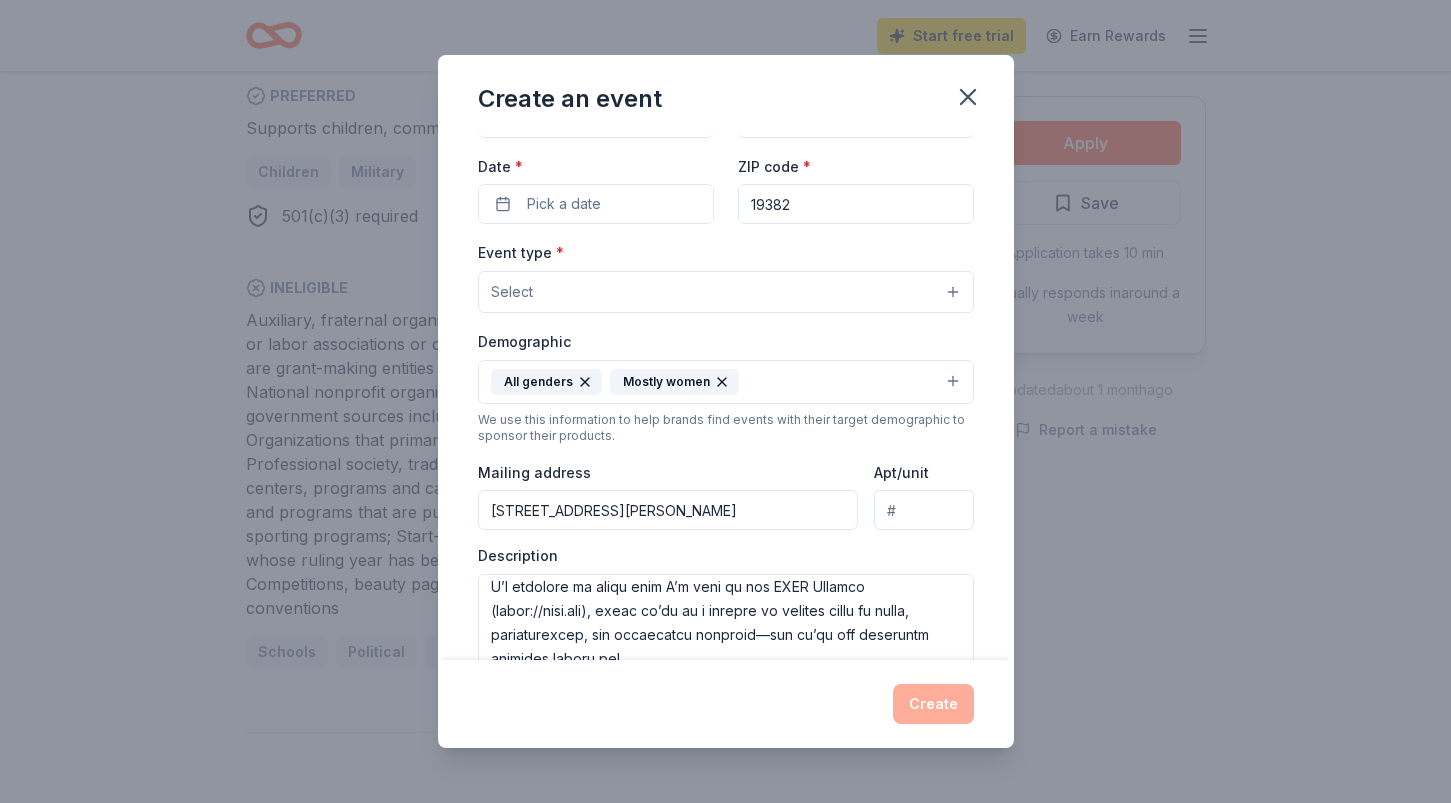 click on "Select" at bounding box center (726, 292) 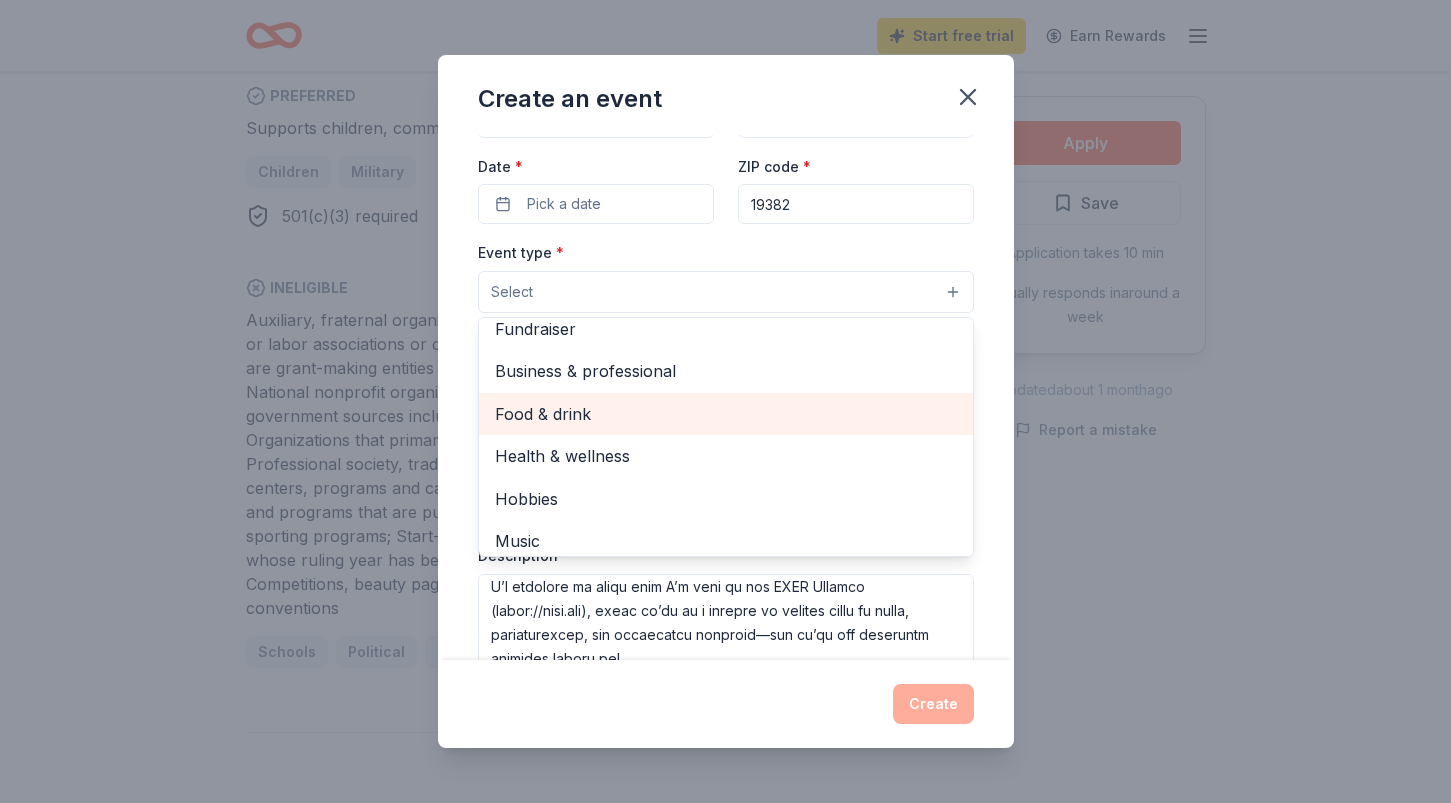 scroll, scrollTop: 0, scrollLeft: 0, axis: both 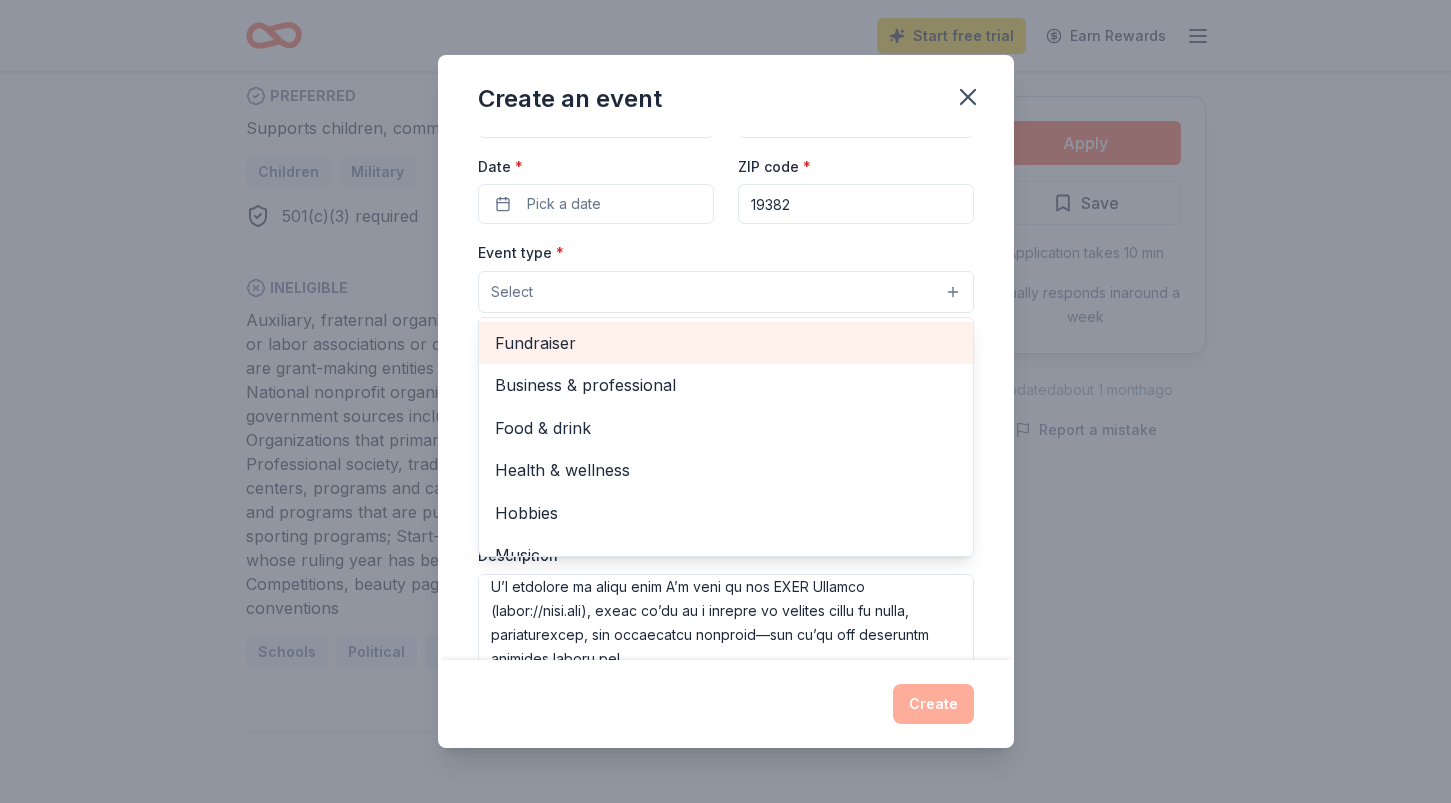 click on "Fundraiser" at bounding box center (726, 343) 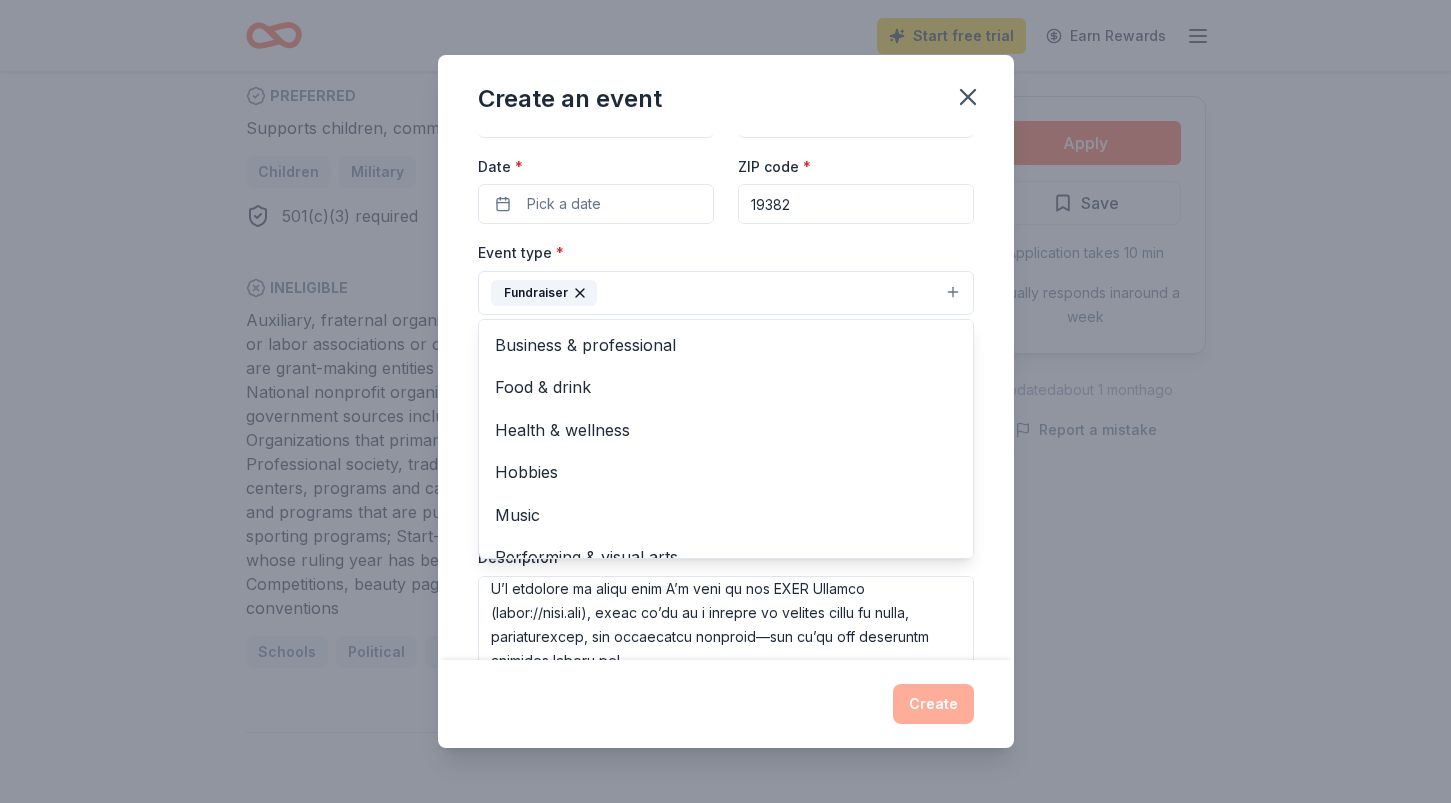 click on "Event name * 0 /100 Event website Attendance * Date * Pick a date ZIP code * 19382 Event type * Fundraiser Business & professional Food & drink Health & wellness Hobbies Music Performing & visual arts Demographic All genders Mostly women We use this information to help brands find events with their target demographic to sponsor their products. Mailing address 22 Sherman Alley Apt/unit Description What are you looking for? * Auction & raffle Meals Snacks Desserts Alcohol Beverages Send me reminders Email me reminders of donor application deadlines Recurring event" at bounding box center (726, 445) 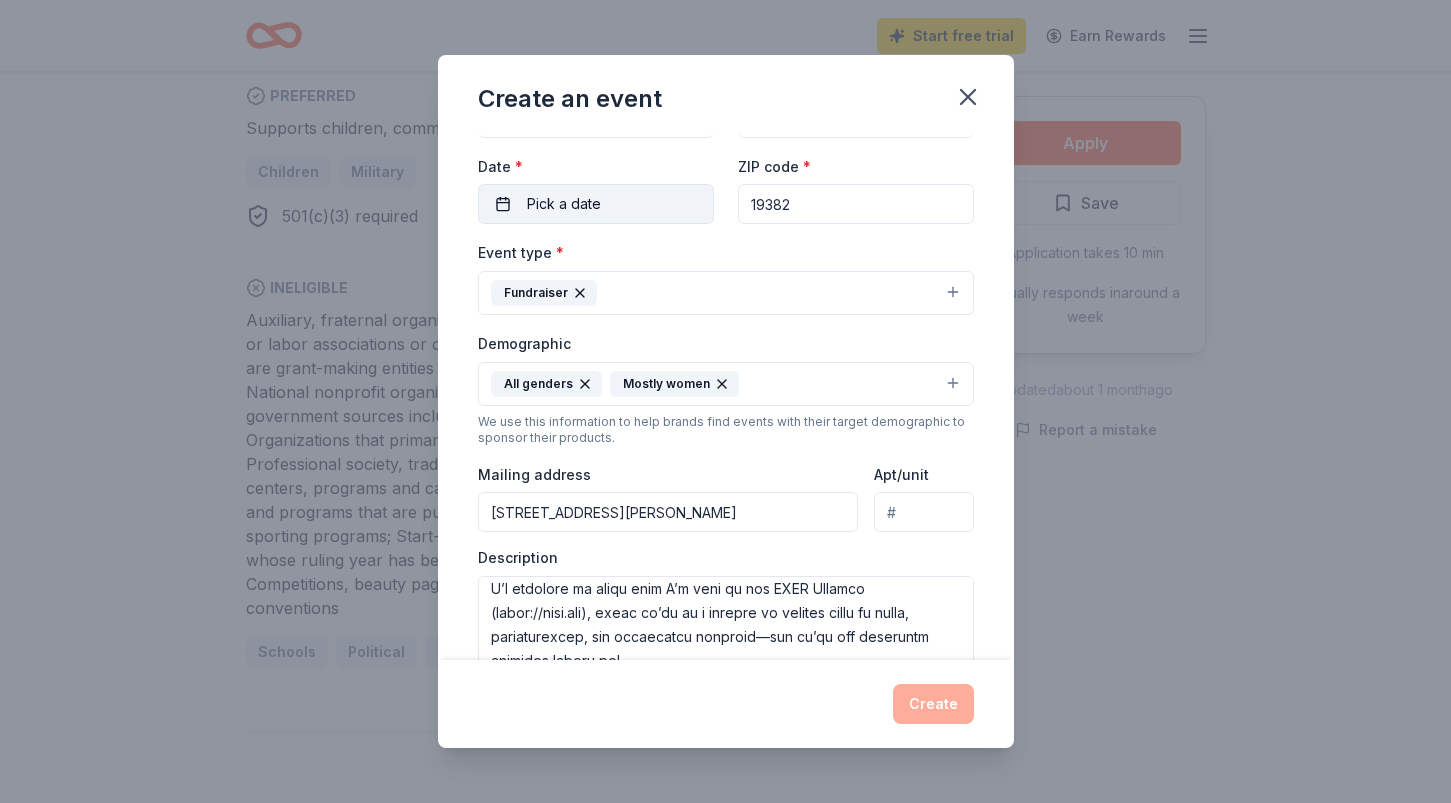 click on "Pick a date" at bounding box center [564, 204] 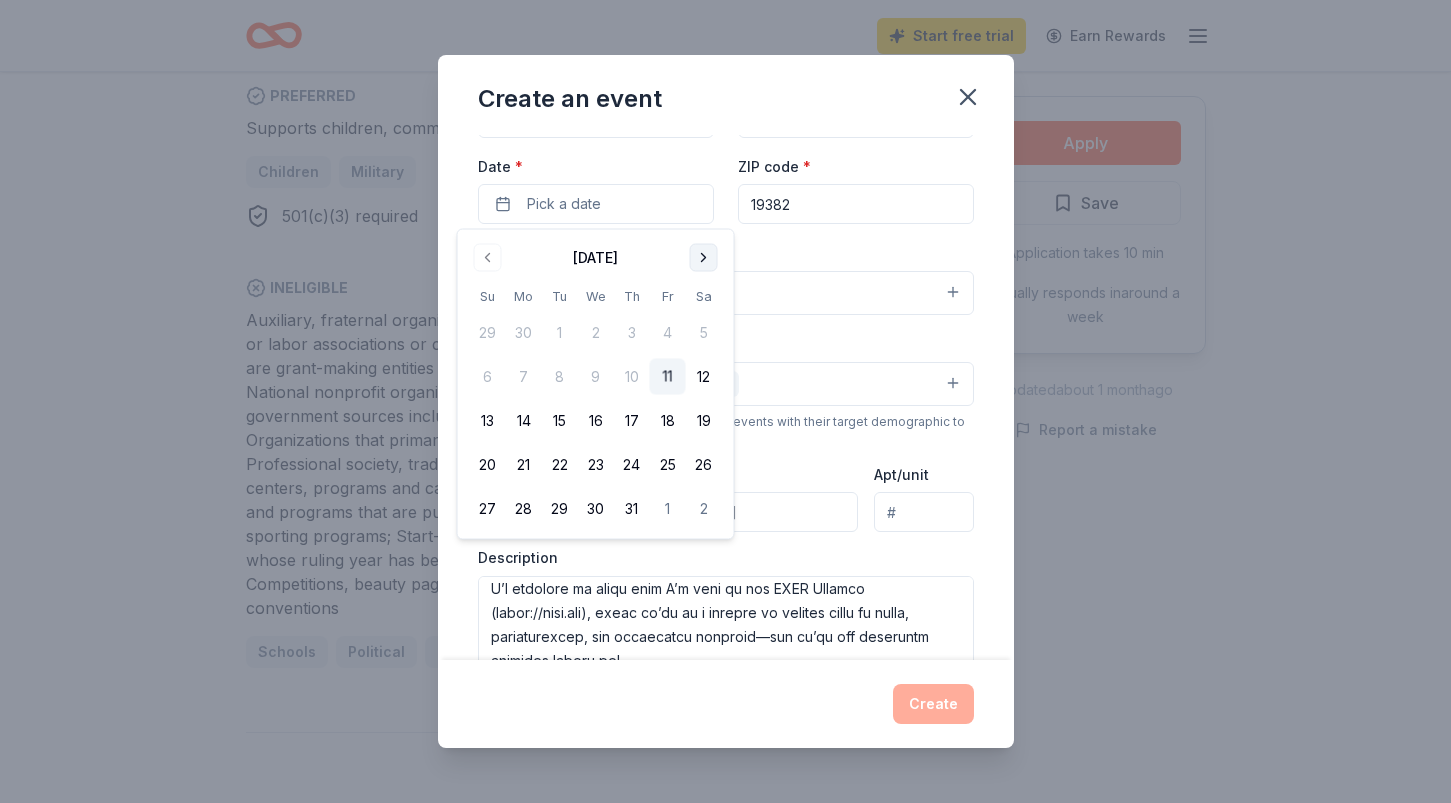 click at bounding box center (704, 258) 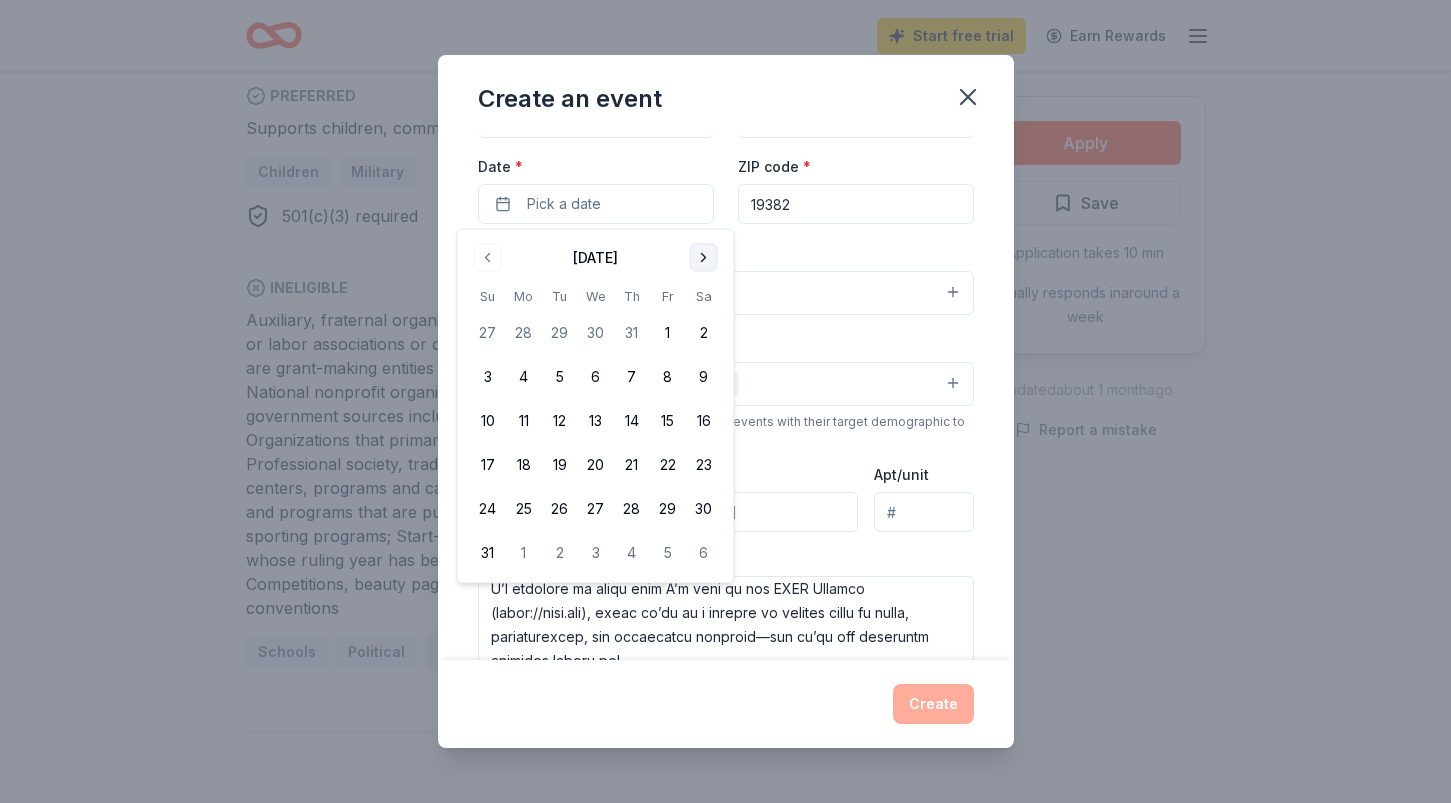 click at bounding box center [704, 258] 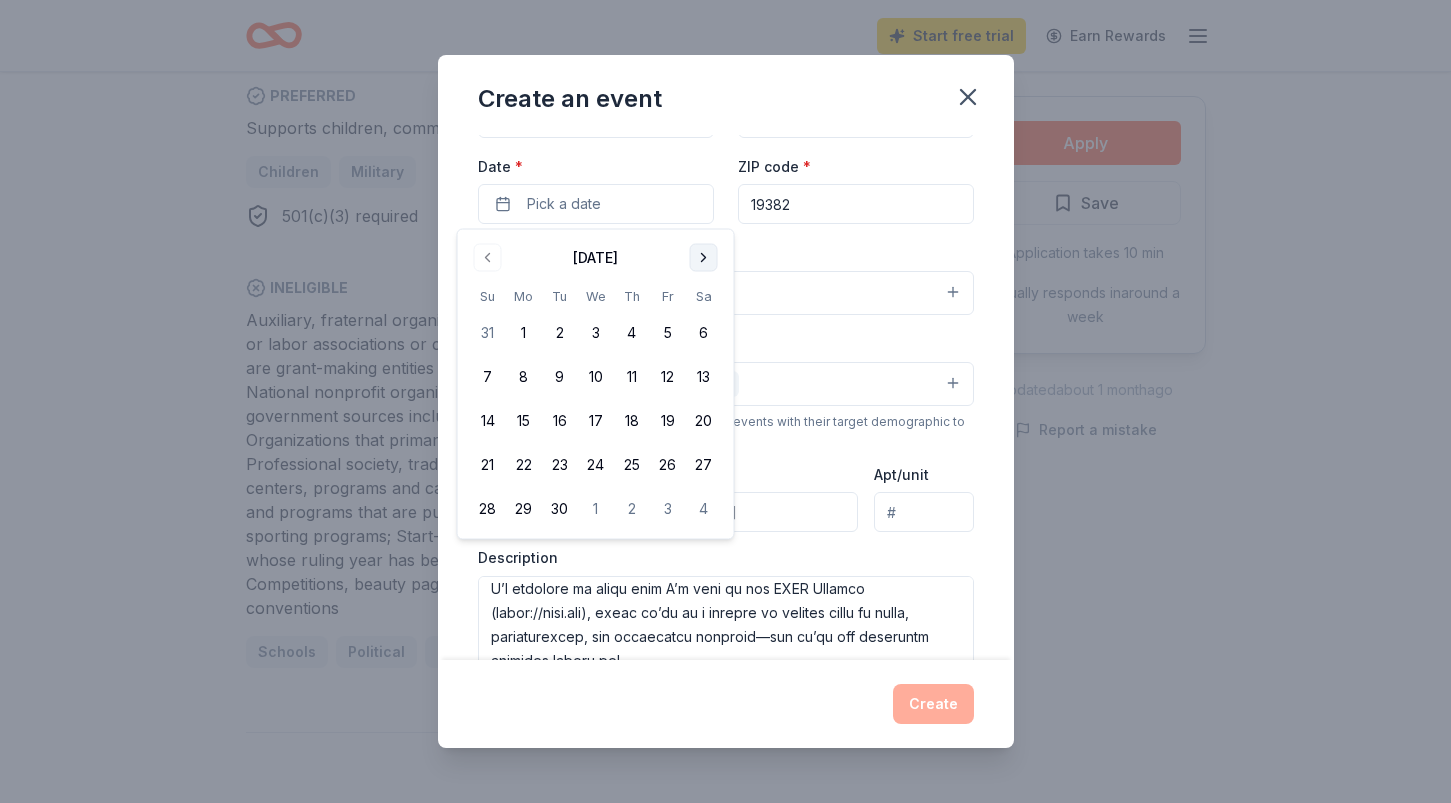 click at bounding box center [704, 258] 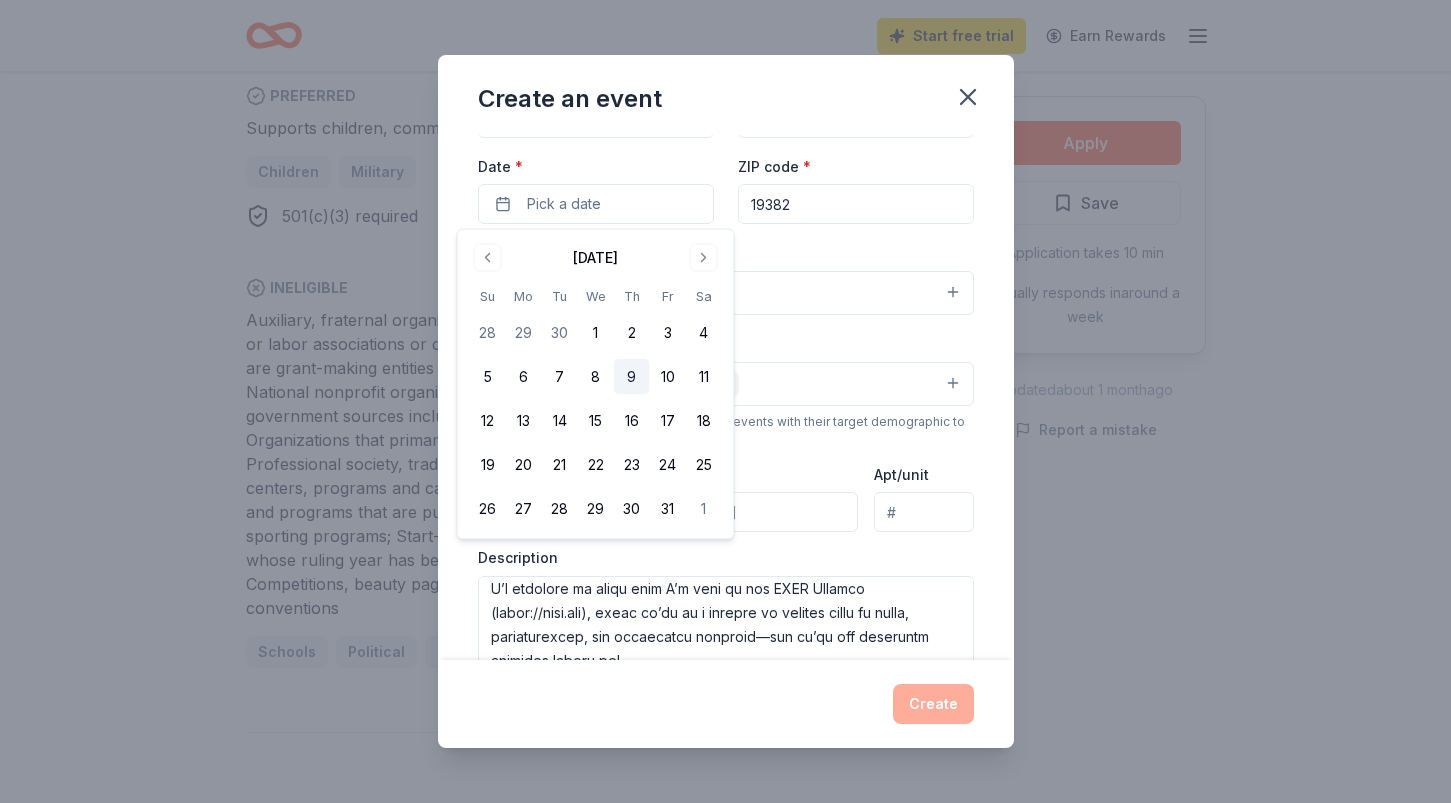 click on "9" at bounding box center (632, 377) 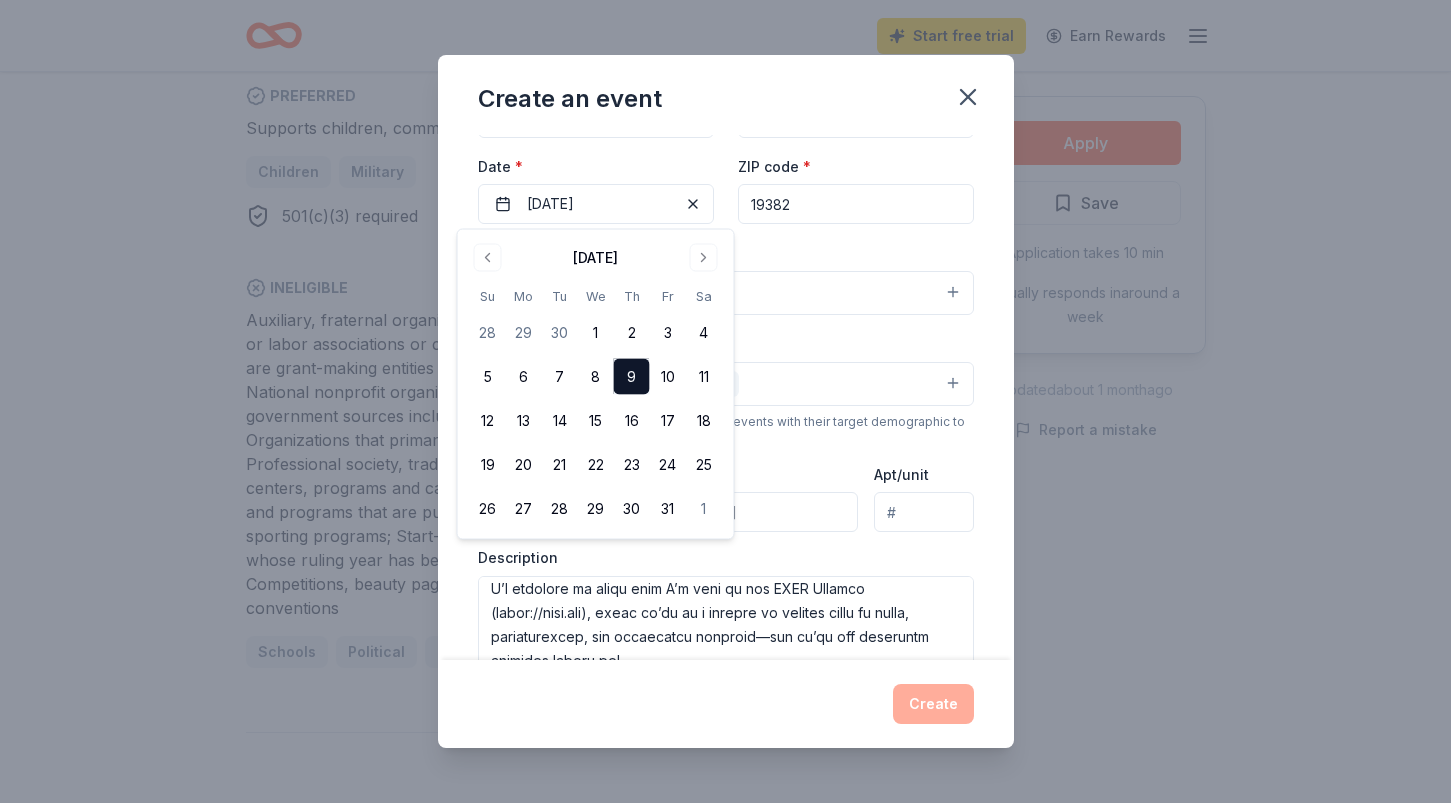 click on "Event name * 0 /100 Event website Attendance * Date * 10/09/2025 ZIP code * 19382 Event type * Fundraiser Demographic All genders Mostly women We use this information to help brands find events with their target demographic to sponsor their products. Mailing address 22 Sherman Alley Apt/unit Description What are you looking for? * Auction & raffle Meals Snacks Desserts Alcohol Beverages Send me reminders Email me reminders of donor application deadlines Recurring event" at bounding box center (726, 398) 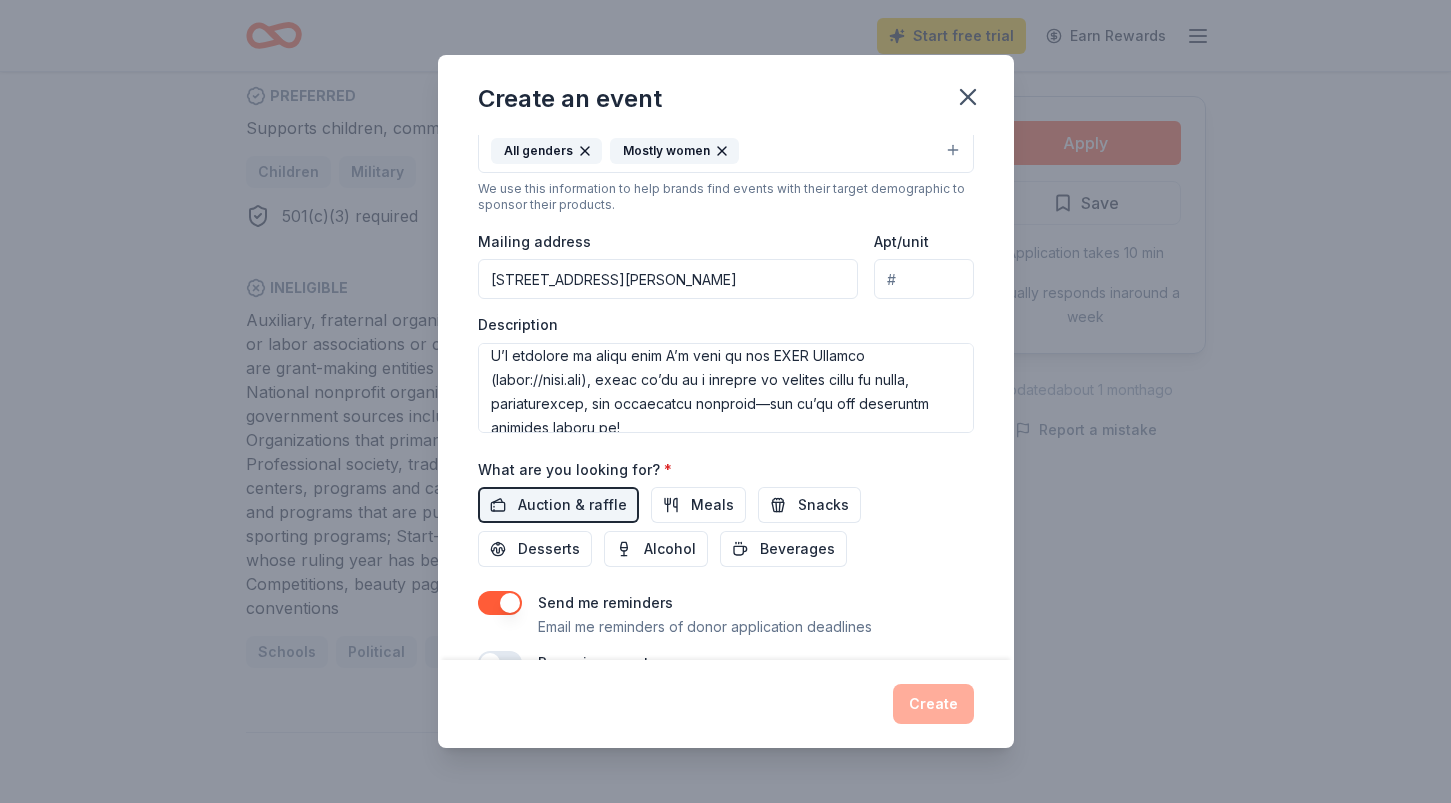 scroll, scrollTop: 434, scrollLeft: 0, axis: vertical 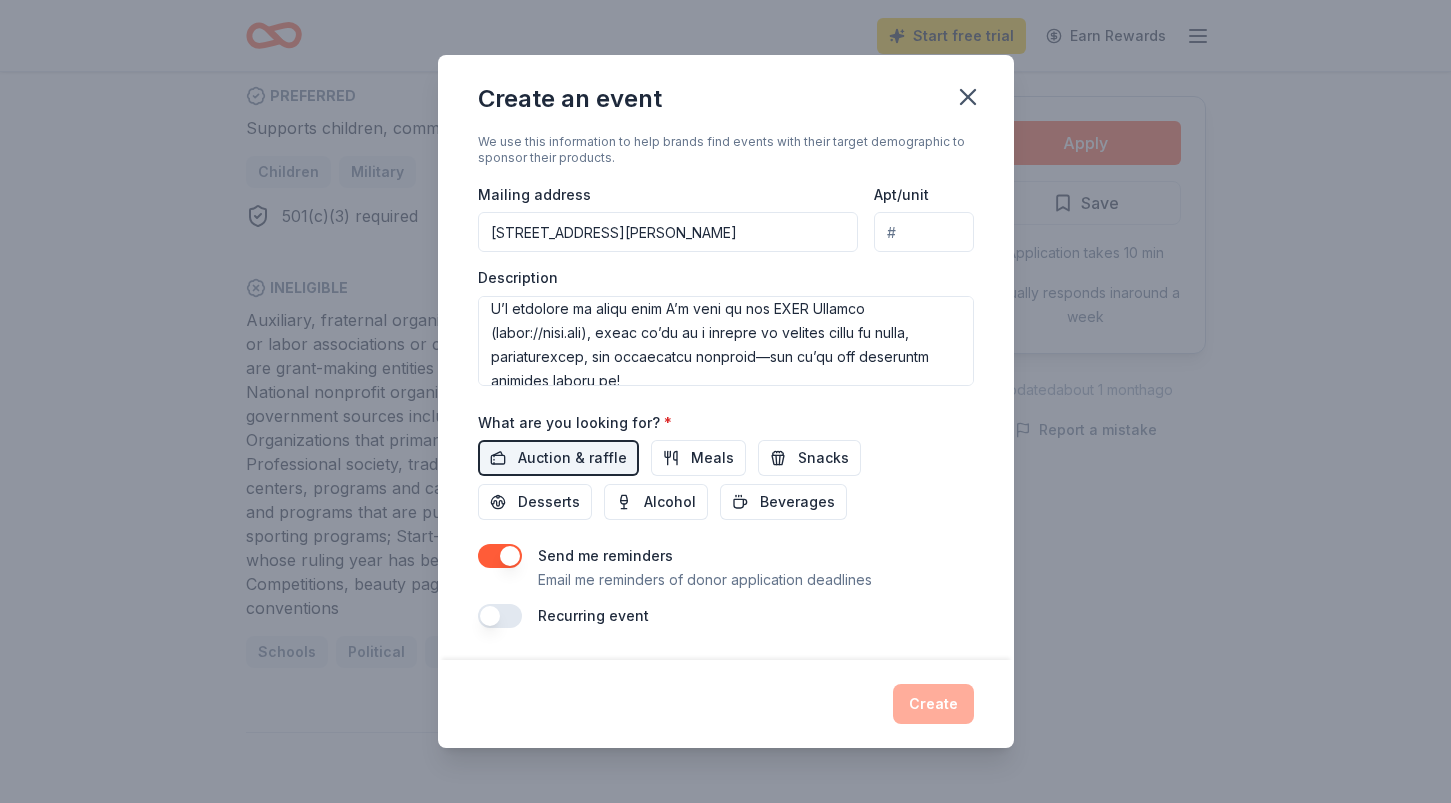 click on "Create" at bounding box center (726, 704) 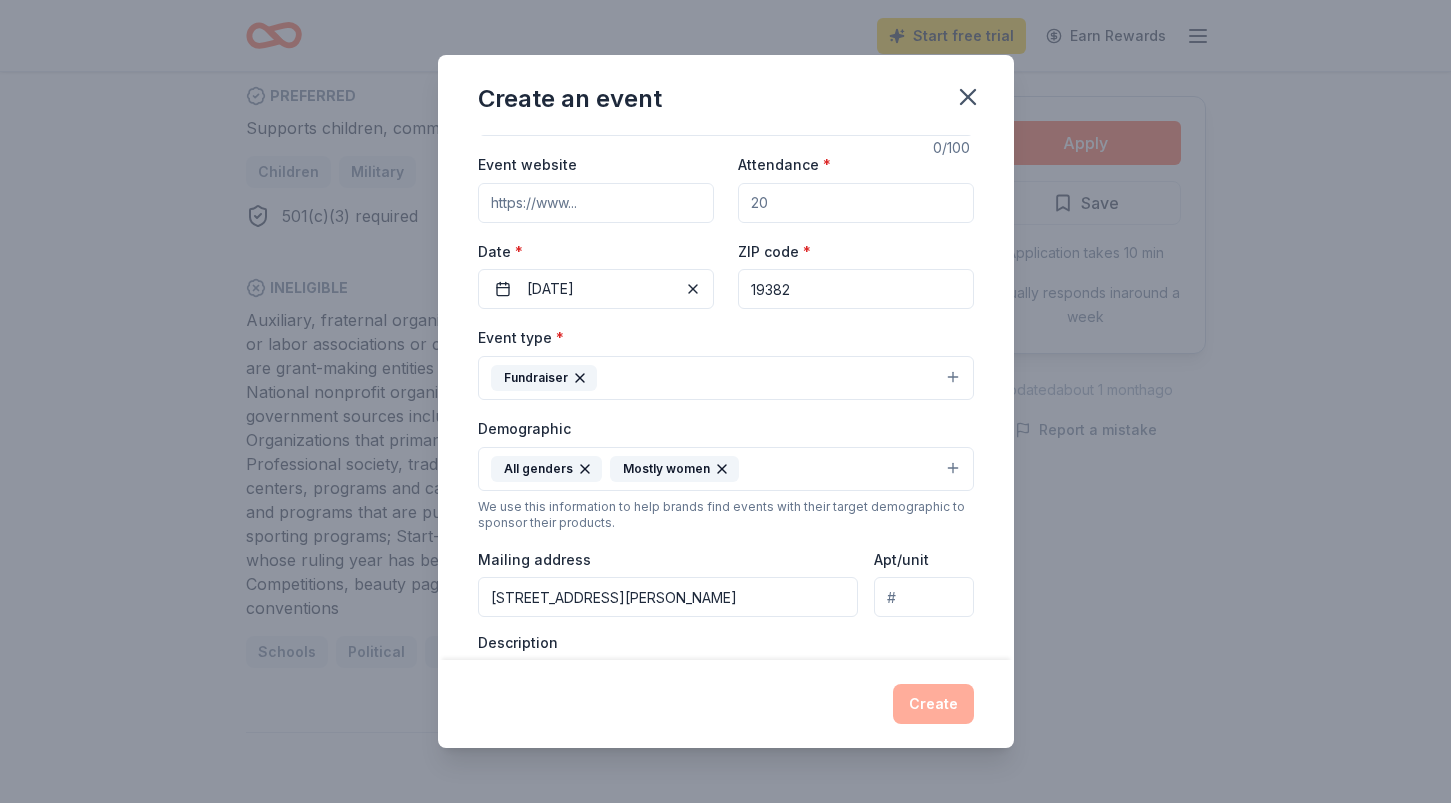 scroll, scrollTop: 0, scrollLeft: 0, axis: both 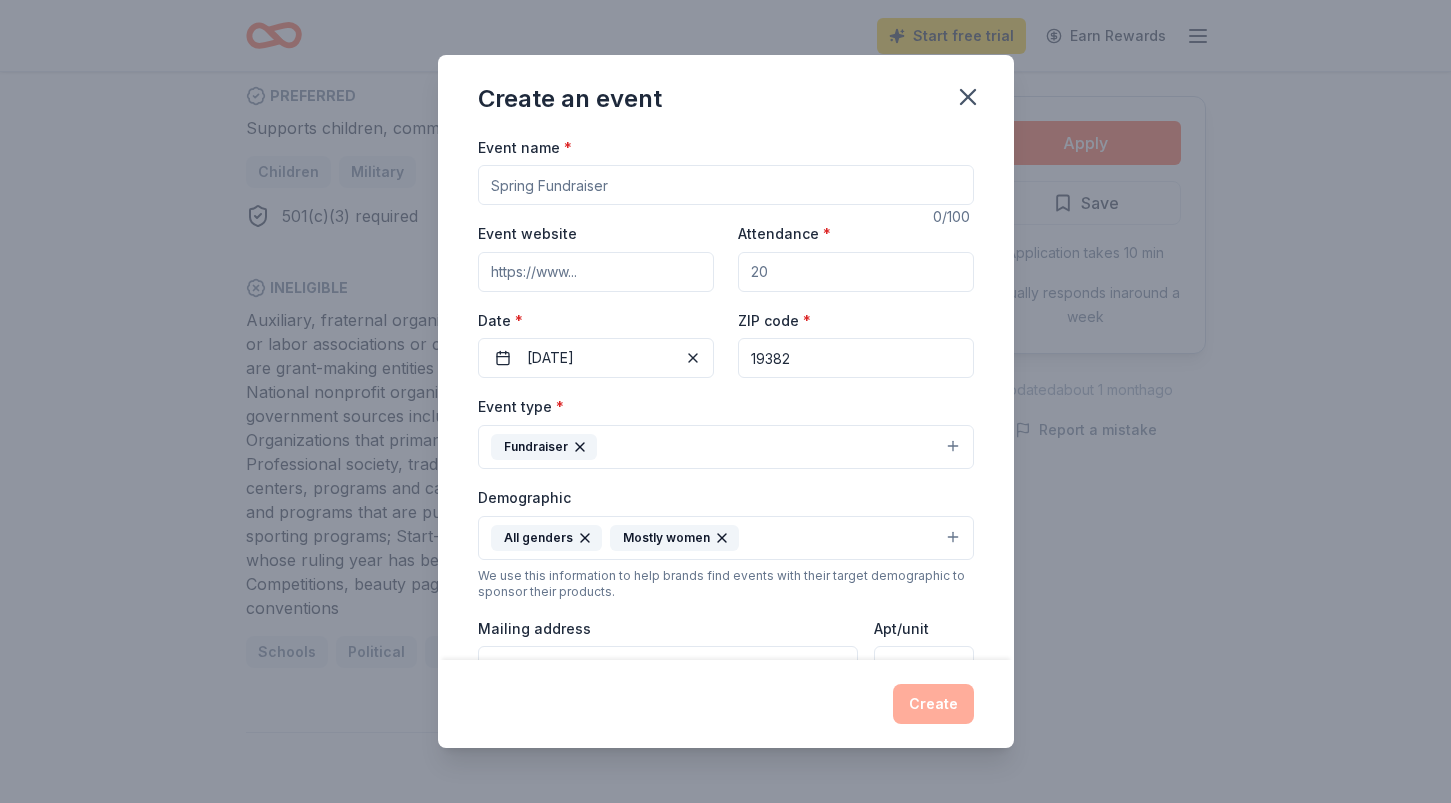 click on "Event name *" at bounding box center [726, 185] 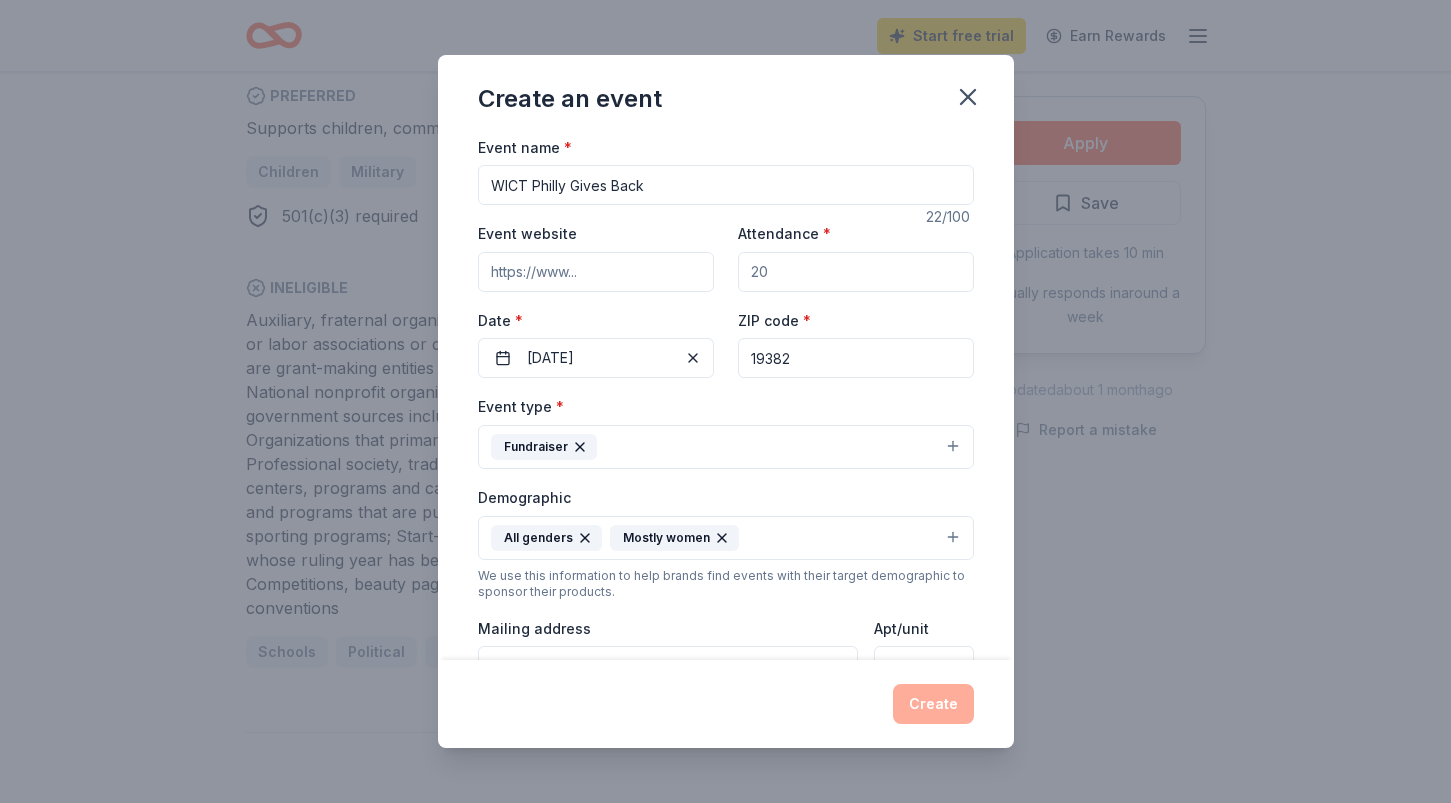 type on "WICT Philly Gives Back" 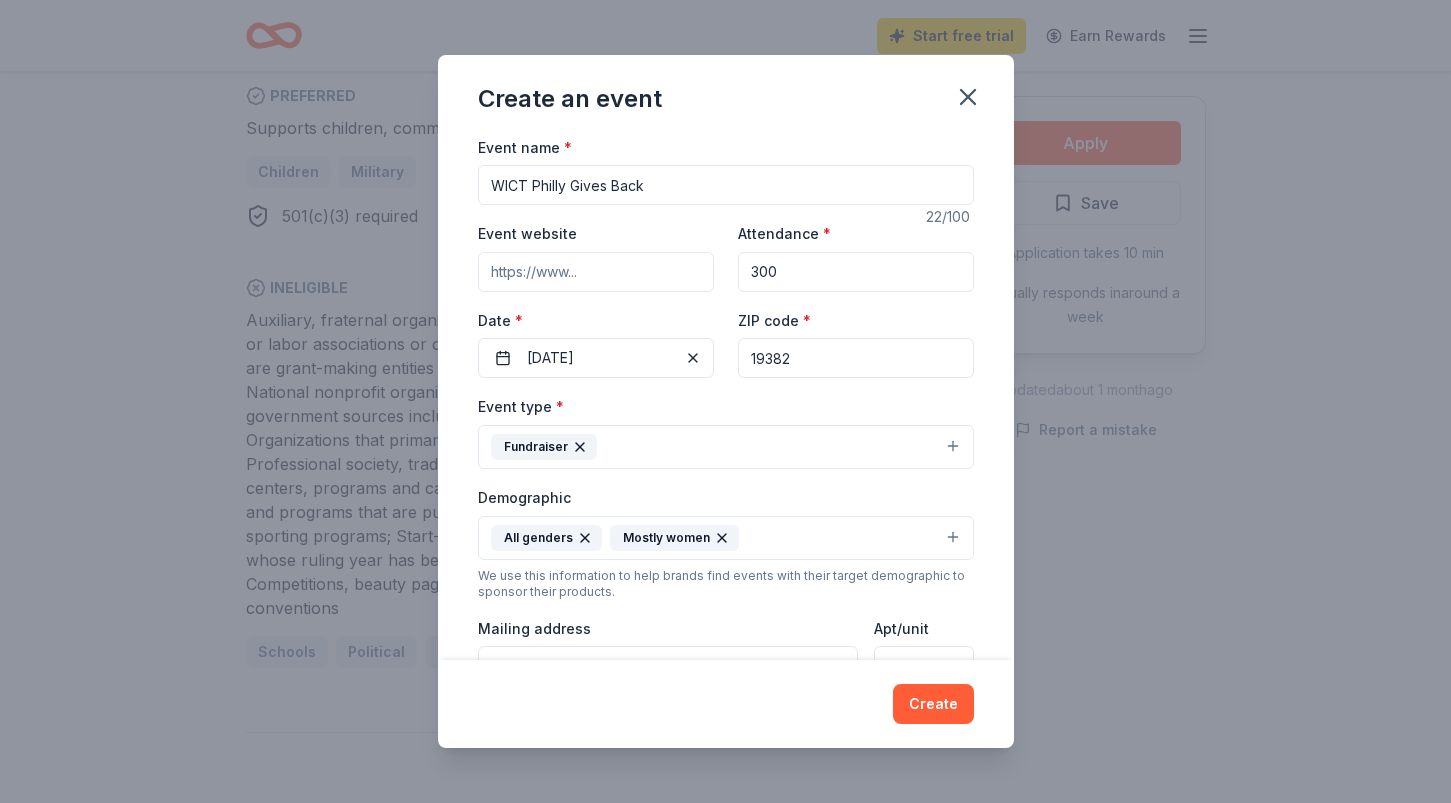 type on "300" 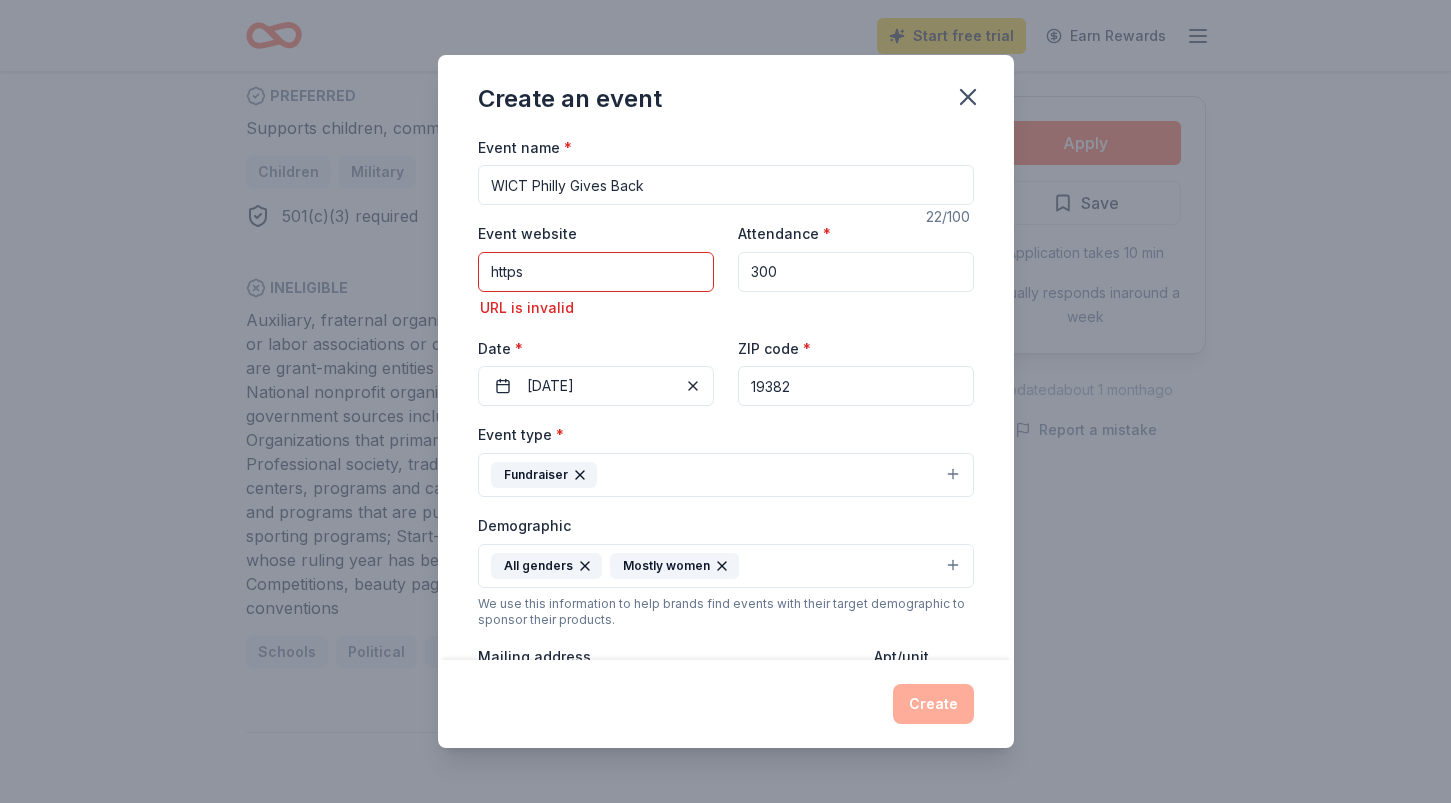paste on "https://wict.org/" 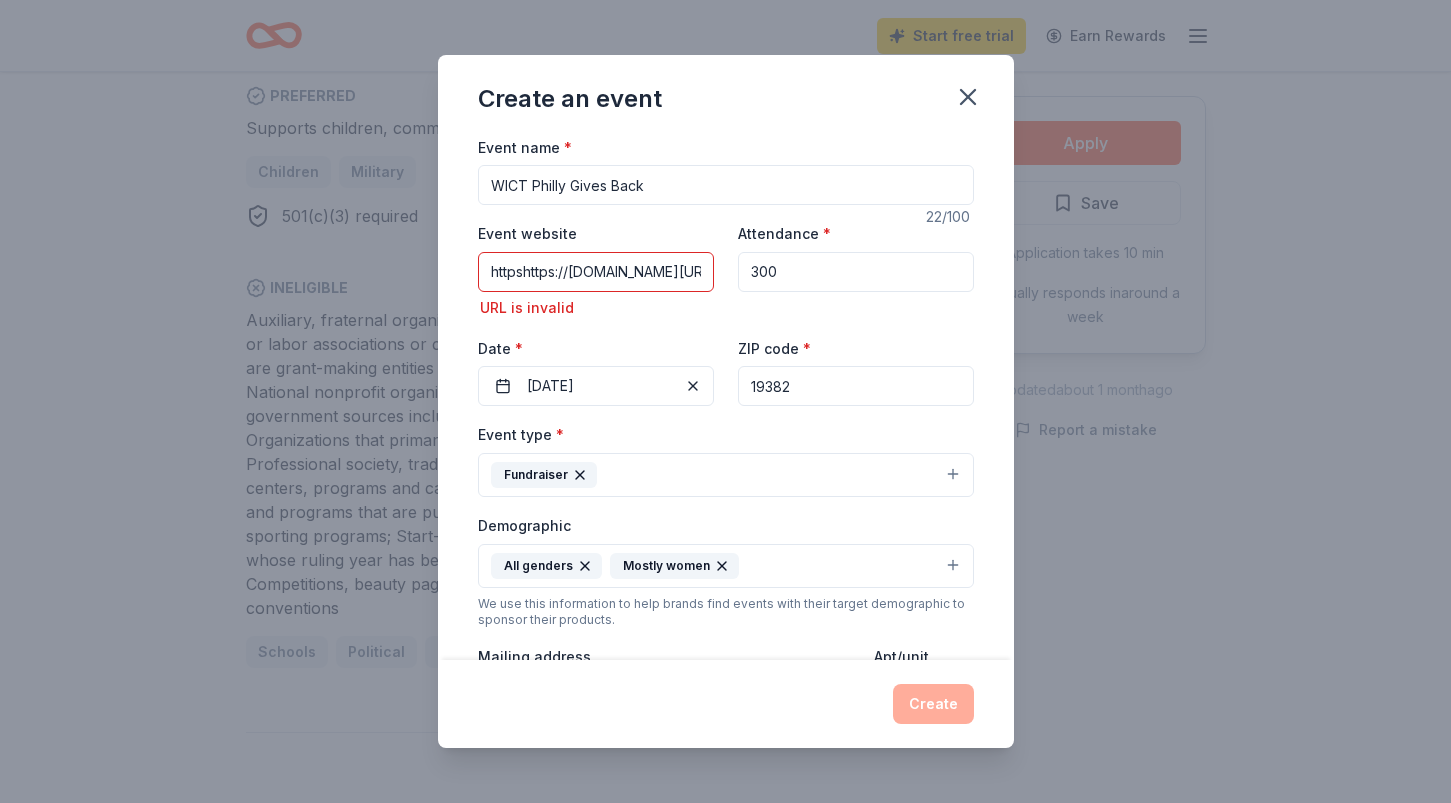 drag, startPoint x: 524, startPoint y: 274, endPoint x: 468, endPoint y: 273, distance: 56.008926 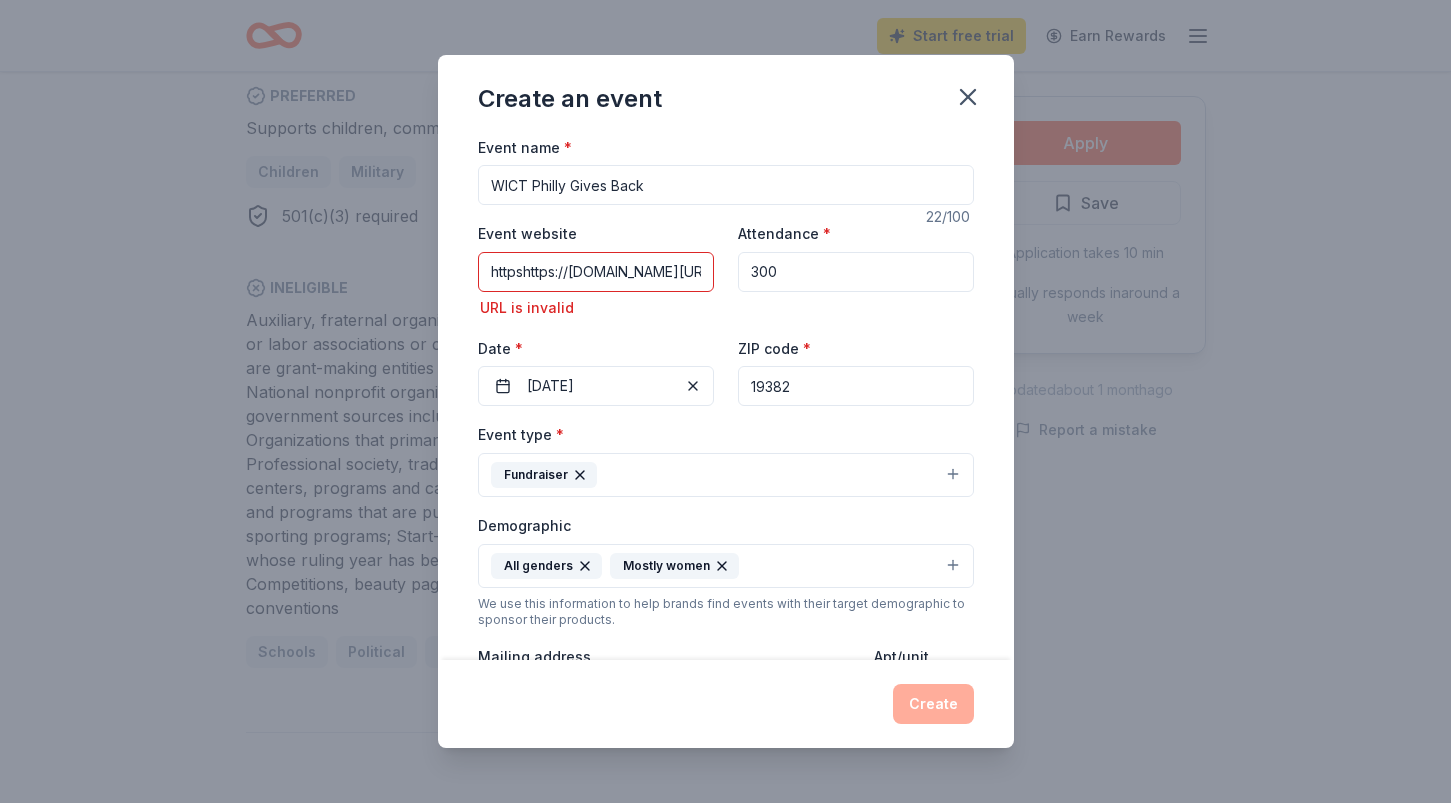 click on "Event name * WICT Philly Gives Back 22 /100 Event website httpshttps://wict.org/ URL is invalid Attendance * 300 Date * 10/09/2025 ZIP code * 19382 Event type * Fundraiser Demographic All genders Mostly women We use this information to help brands find events with their target demographic to sponsor their products. Mailing address 22 Sherman Alley Apt/unit Description What are you looking for? * Auction & raffle Meals Snacks Desserts Alcohol Beverages Send me reminders Email me reminders of donor application deadlines Recurring event" at bounding box center [726, 398] 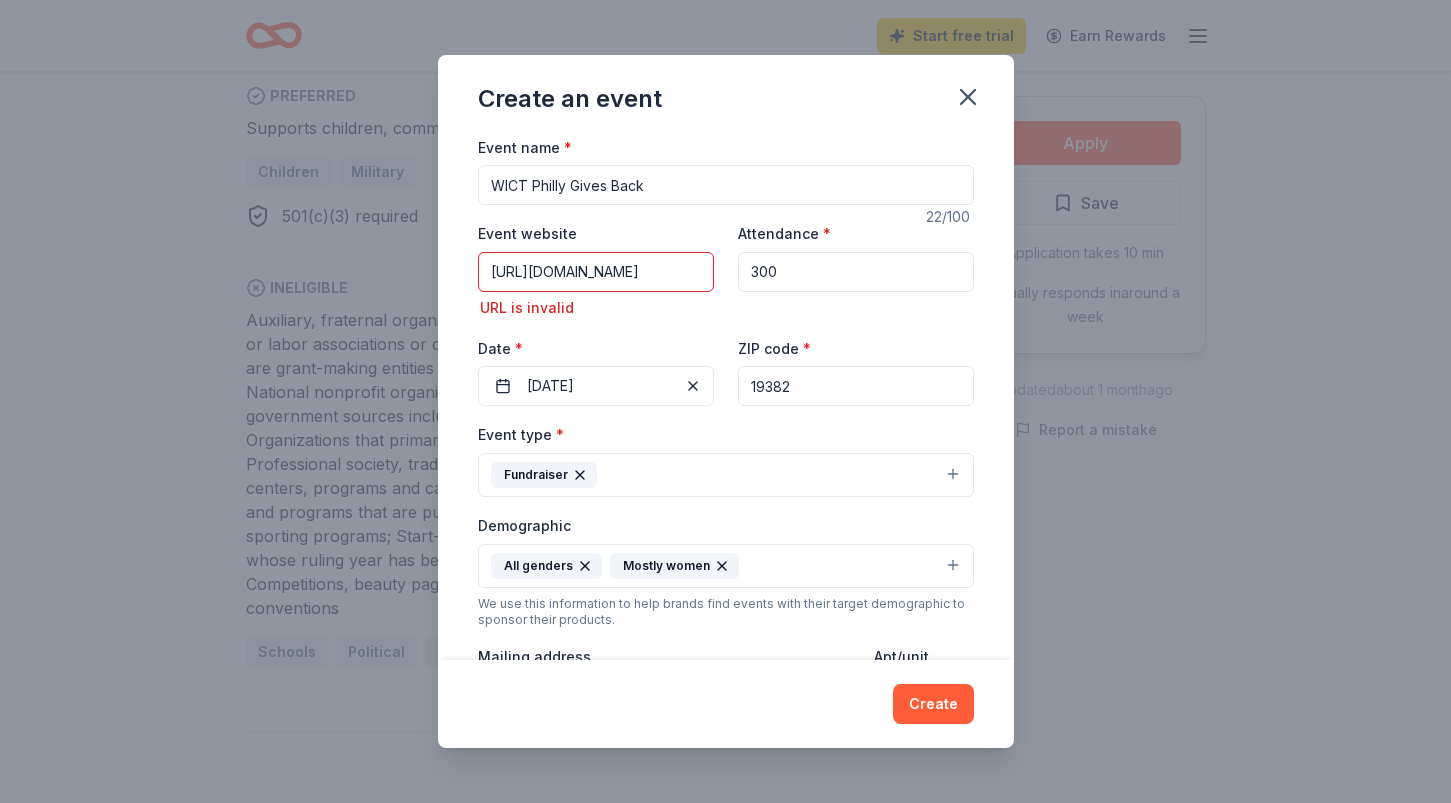 type on "https://wict.org/" 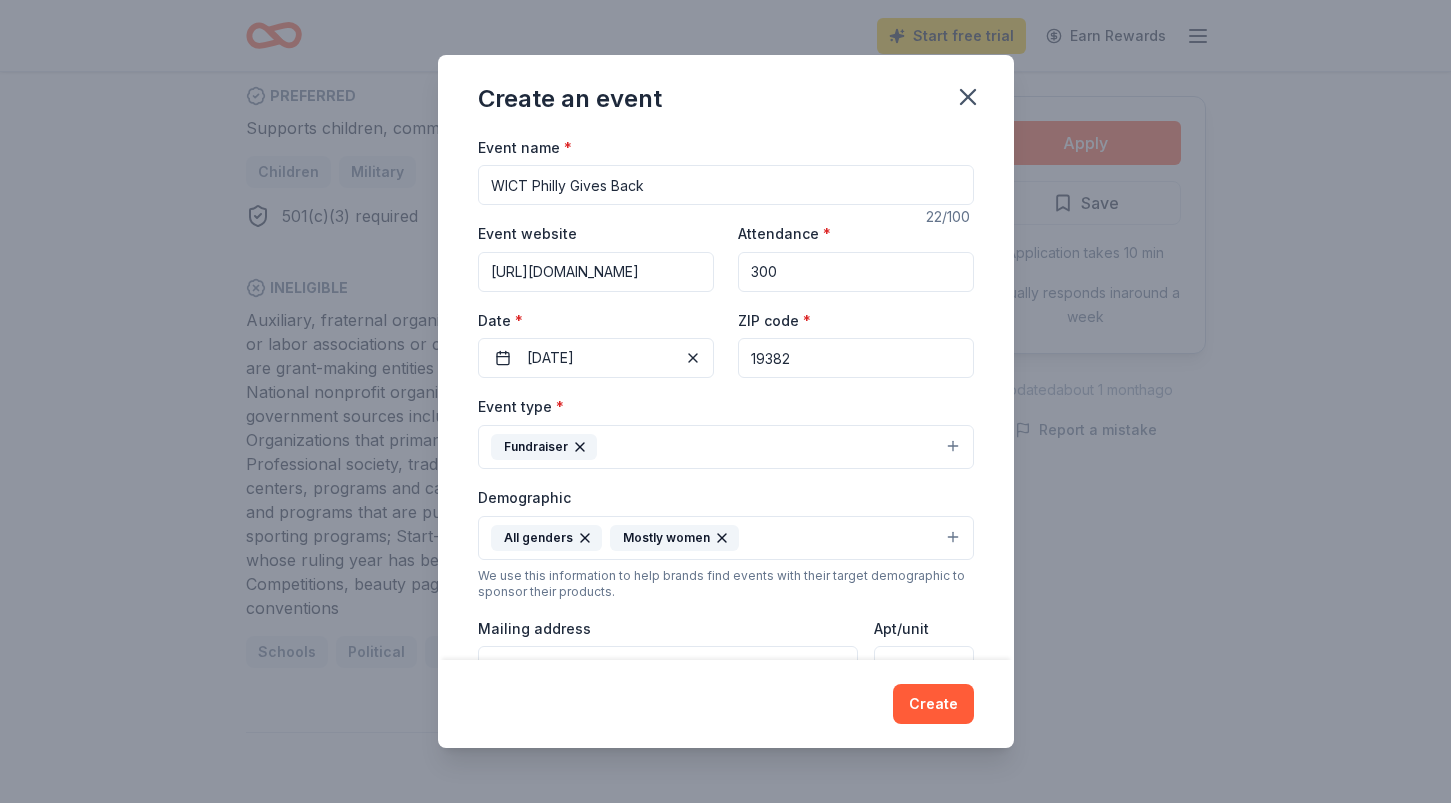 click on "Date * 10/09/2025" at bounding box center (596, 343) 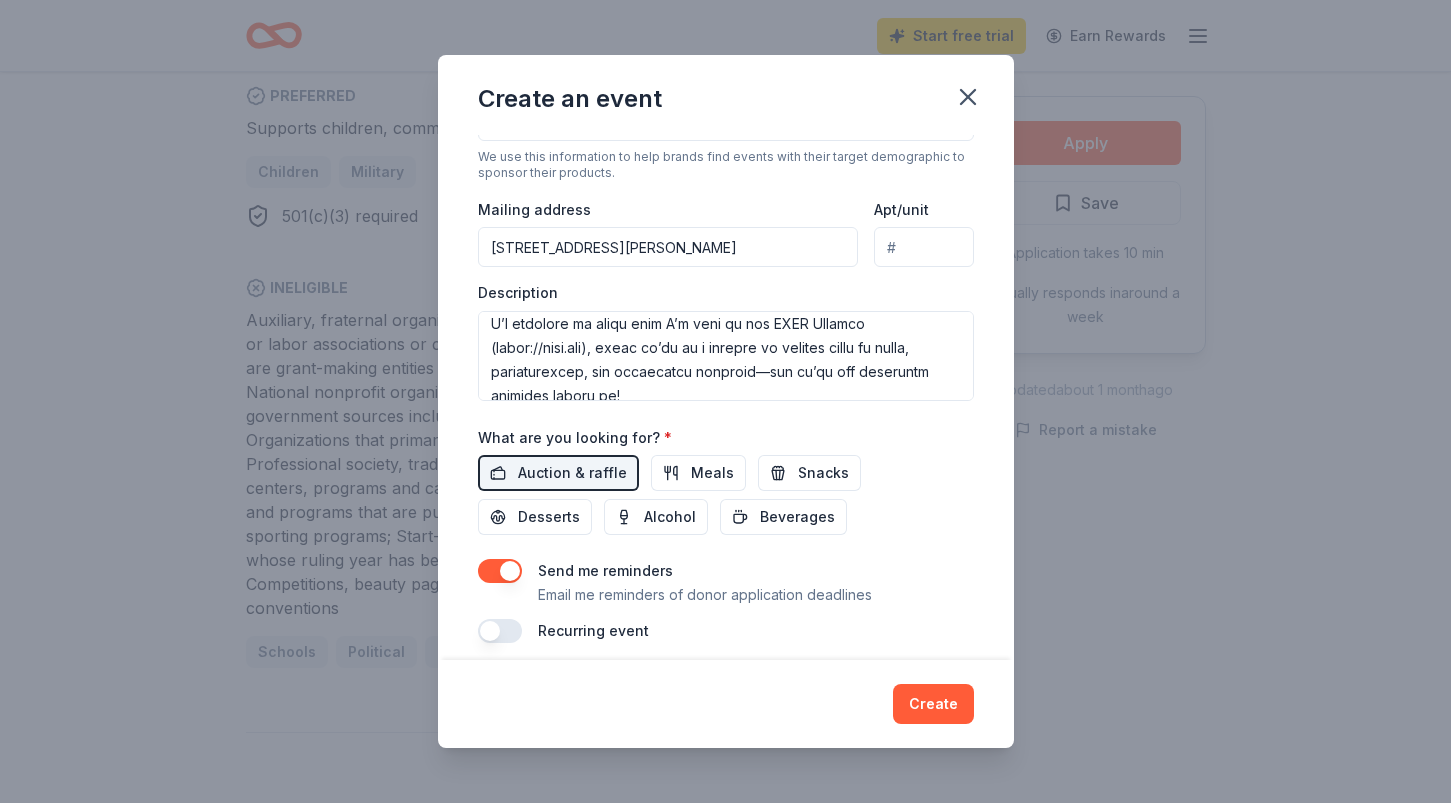 scroll, scrollTop: 434, scrollLeft: 0, axis: vertical 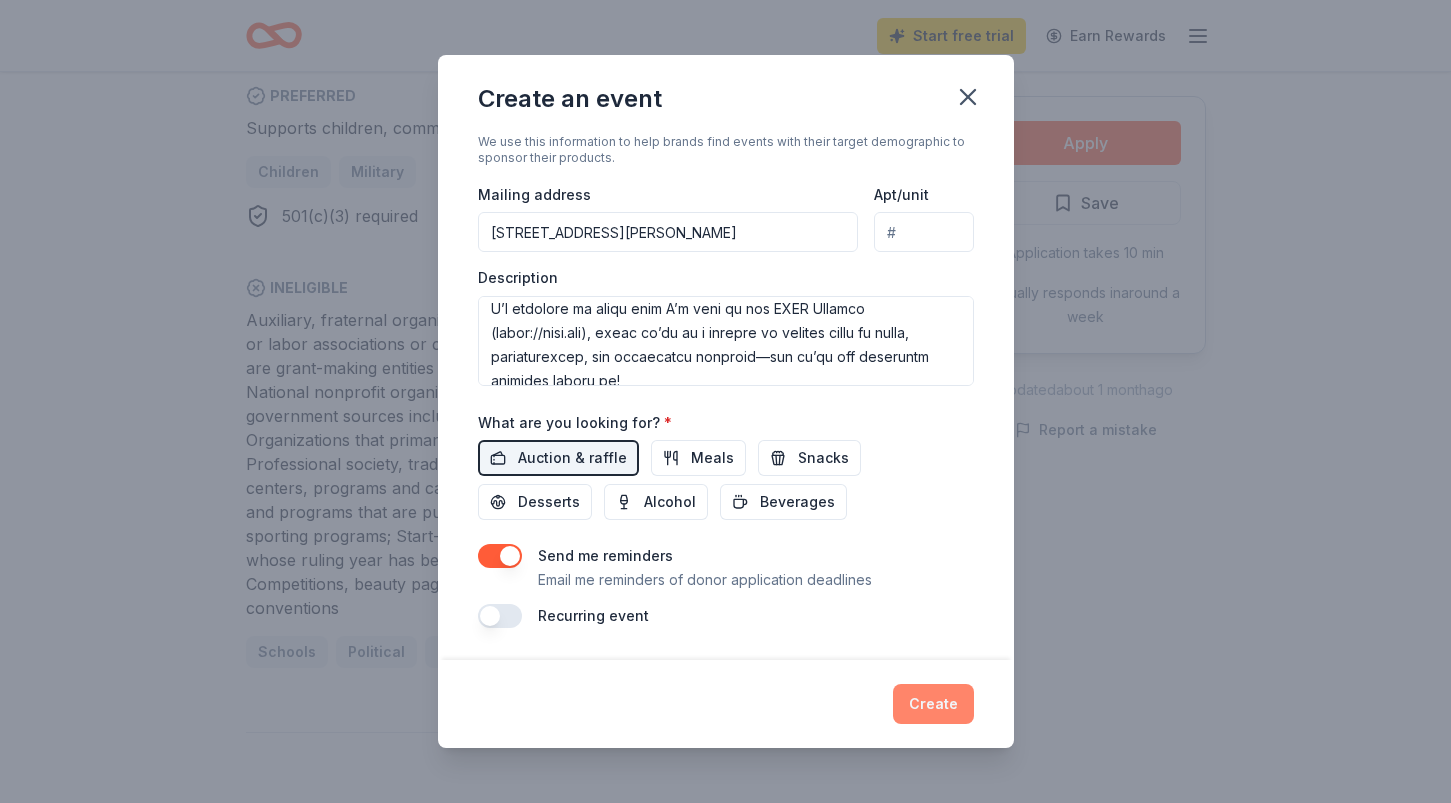 click on "Create" at bounding box center (933, 704) 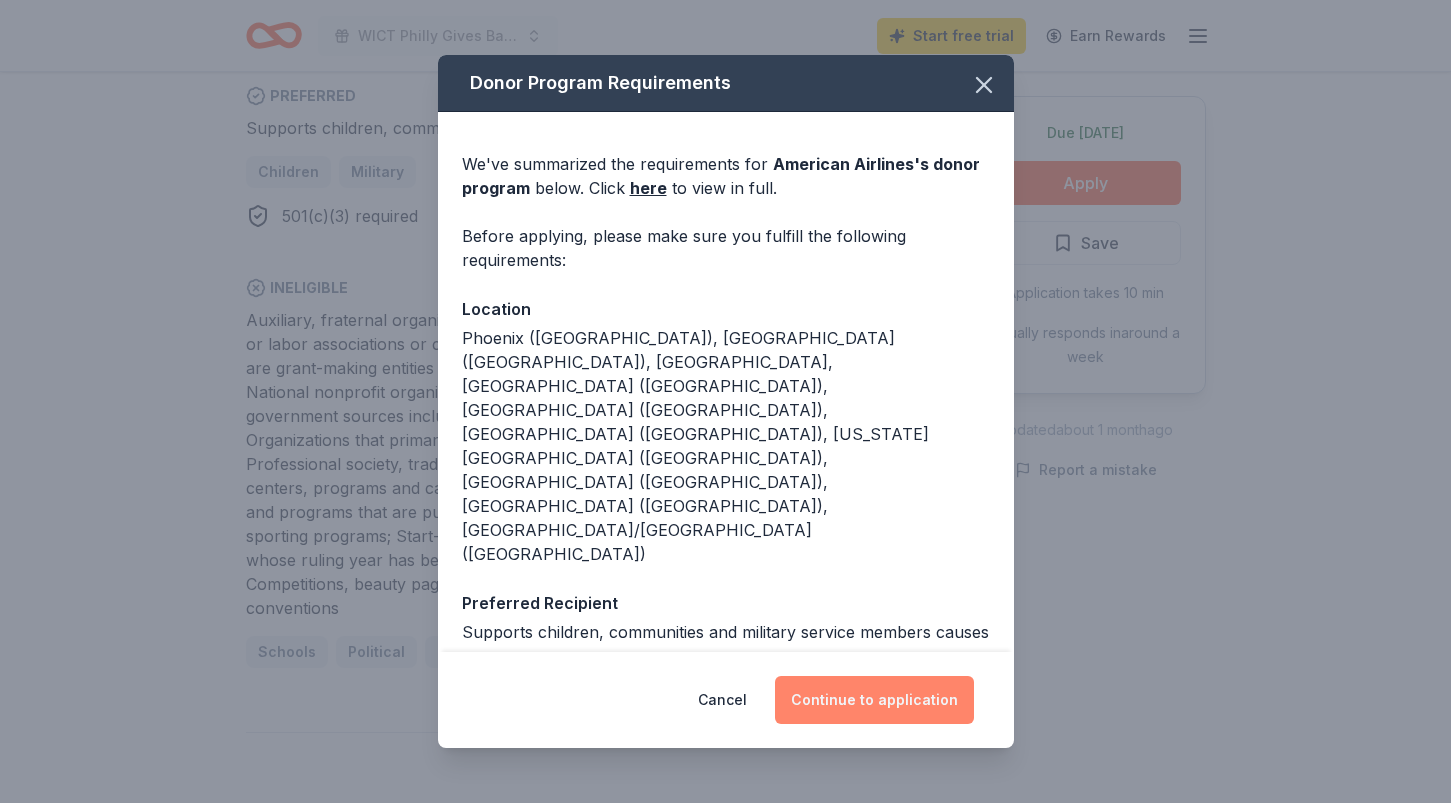 click on "Continue to application" at bounding box center (874, 700) 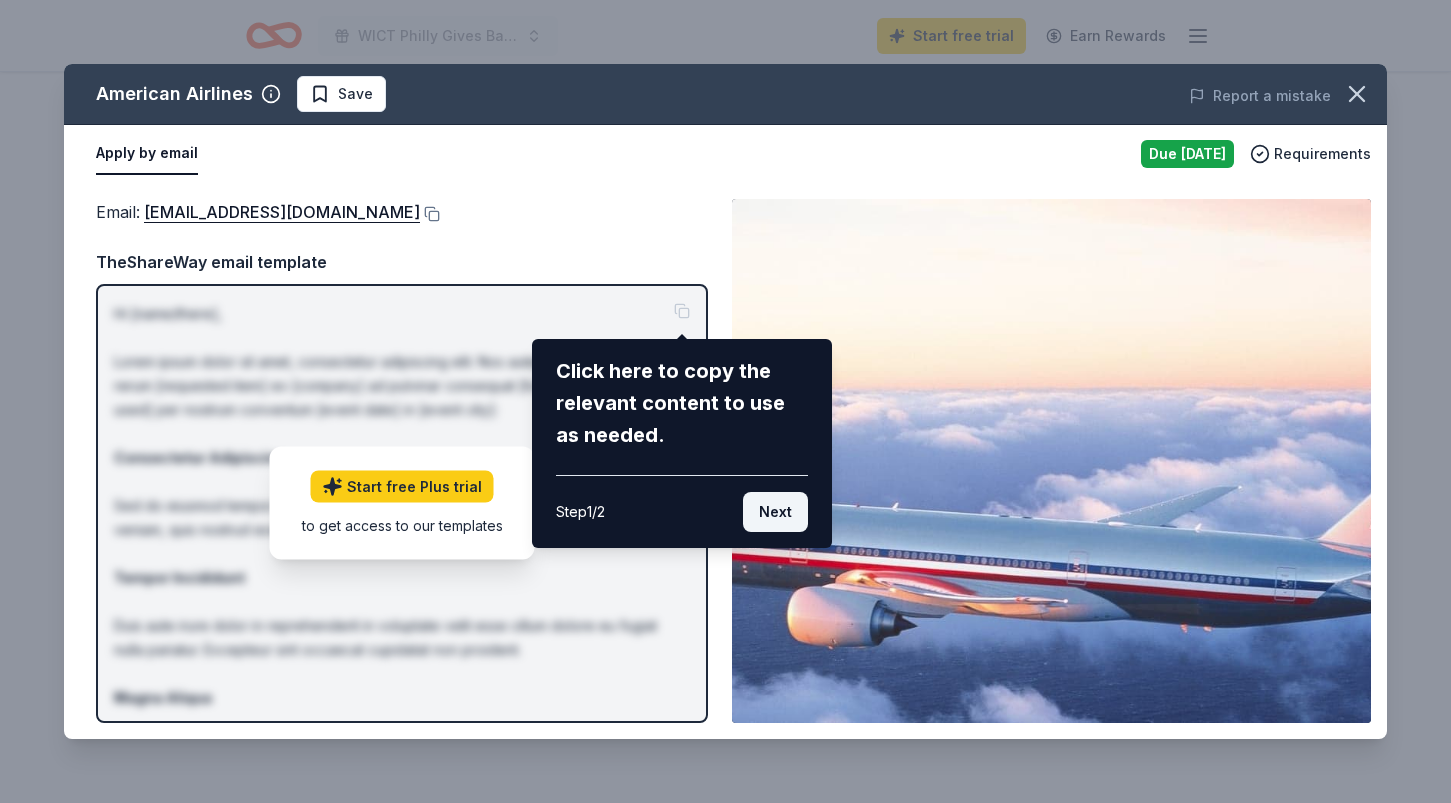 click on "Next" at bounding box center [775, 512] 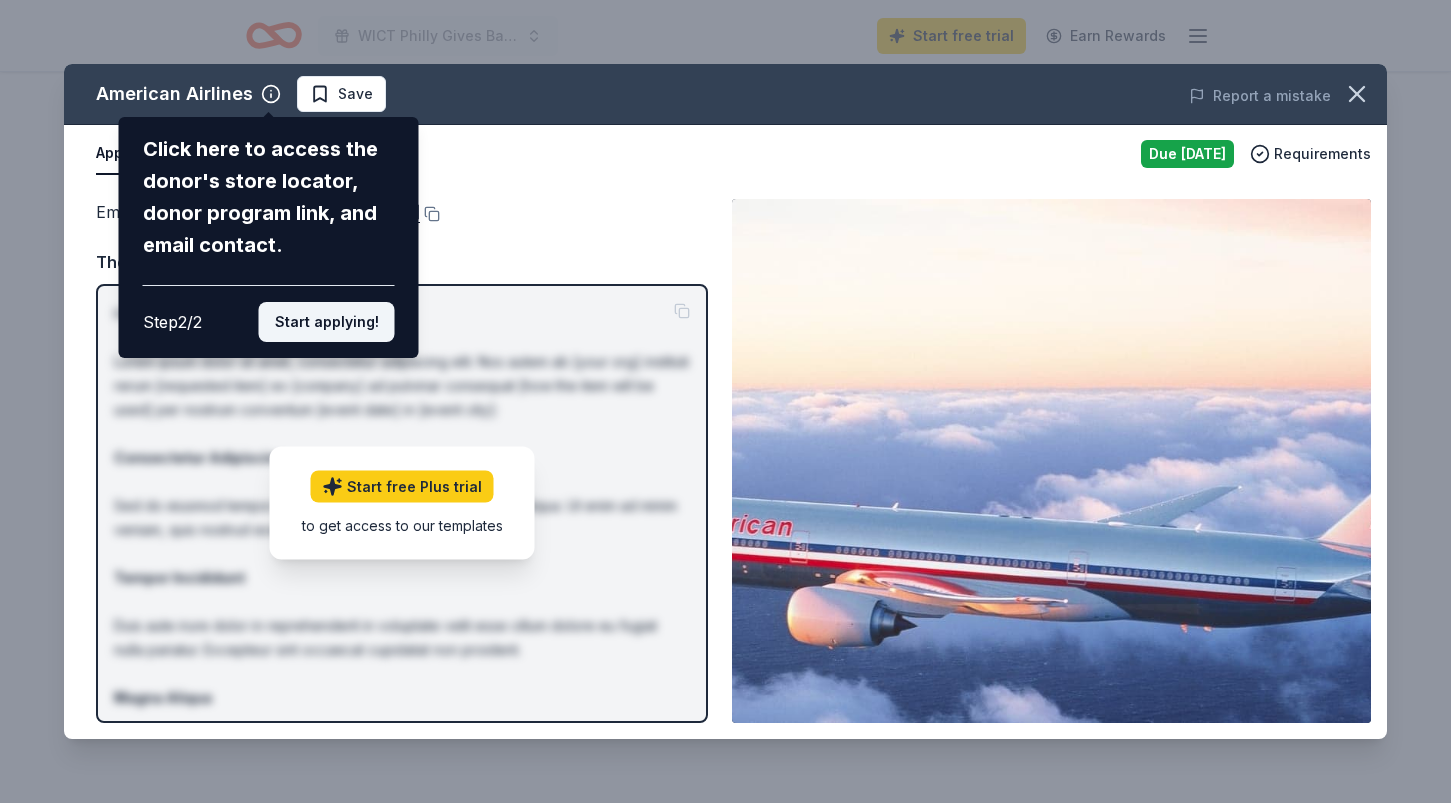 click on "Start applying!" at bounding box center [327, 322] 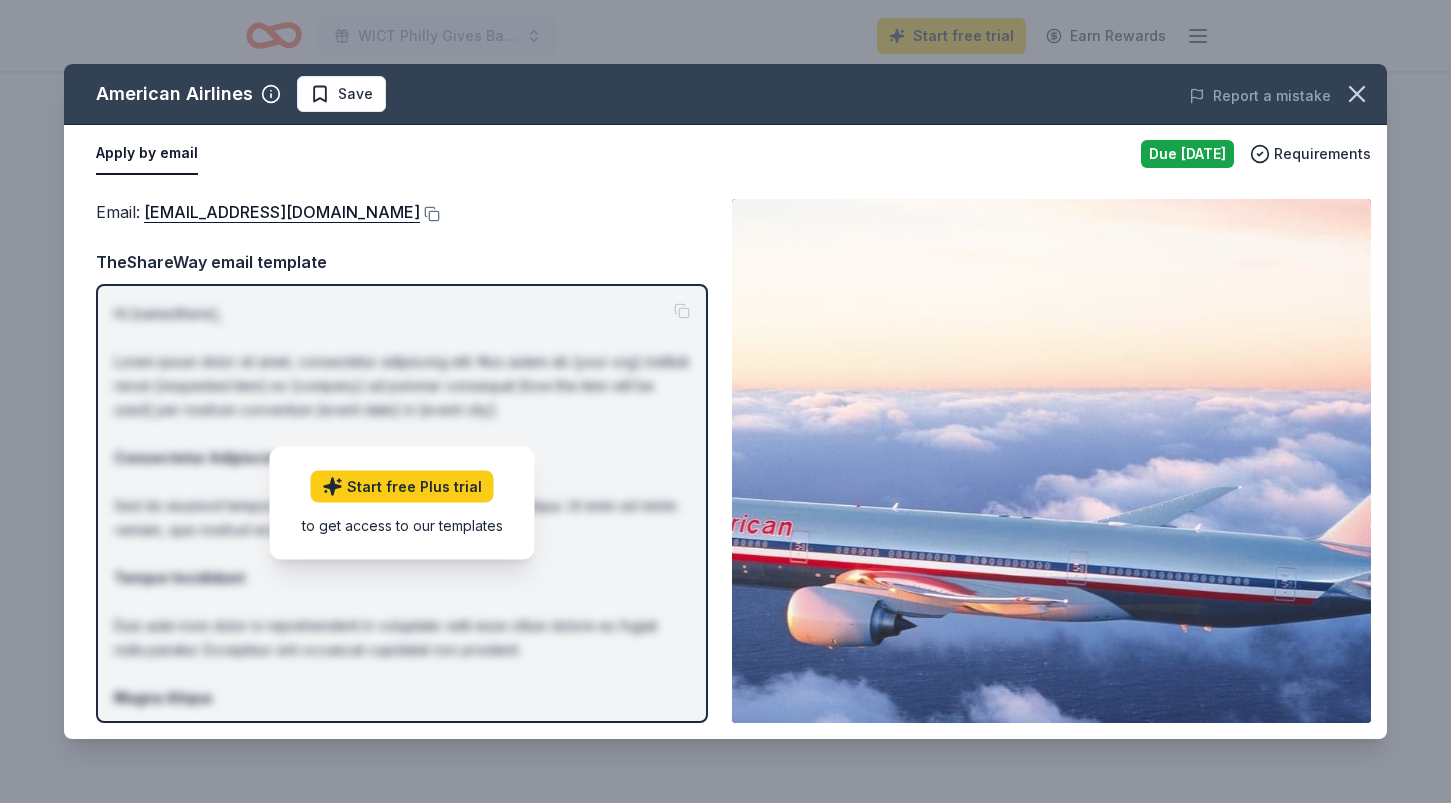 click on "American Airlines Save Report a mistake Apply by email Due today Requirements Email : community.relations@aa.com Email : community.relations@aa.com TheShareWay email template Hi [name/there],
Lorem ipsum dolor sit amet, consectetur adipiscing elit. Nos autem ab [your org] instituti rerum [requested item] ex [company] ad pulvinar consequat [how the item will be used] per nostrum conventum [event date] in [event city]:
Consectetur Adipiscing
Sed do eiusmod tempor incididunt ut labore et dolore magna aliqua. Ut enim ad minim veniam, quis nostrud exercitation ullamco laboris.
Tempor Incididunt
Duis aute irure dolor in reprehenderit in voluptate velit esse cillum dolore eu fugiat nulla pariatur. Excepteur sint occaecat cupidatat non proident.
Magna Aliqua
Ut enim ad minima veniam, quis nostrum exercitationem ullam corporis suscipit laboriosam, nisi ut aliquid ex ea commodi consequatur.
Nostrum ID numerus est [EIN]. Contactus per [your phone number].
Best,
[your name] Start free Plus trial" at bounding box center (725, 401) 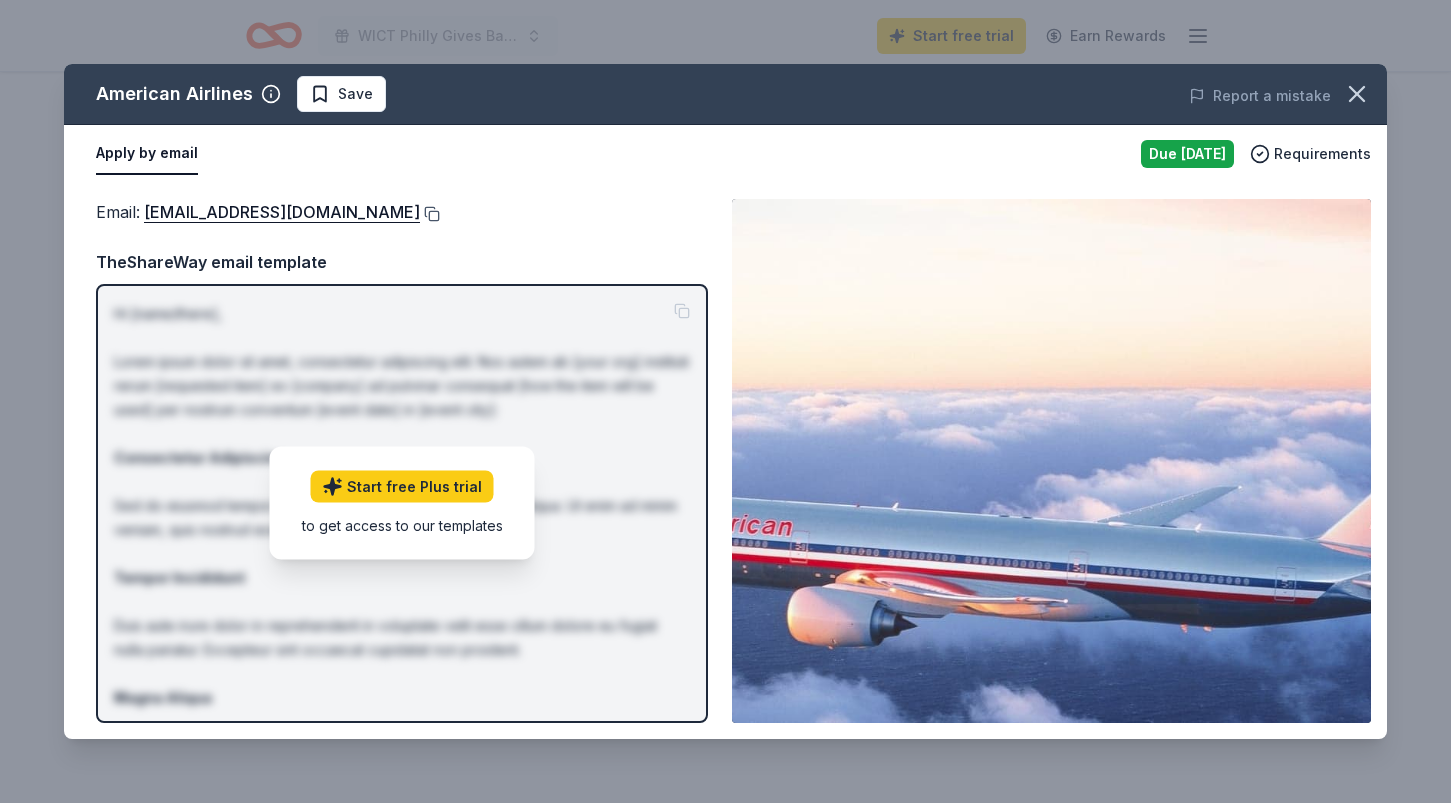 click at bounding box center [430, 214] 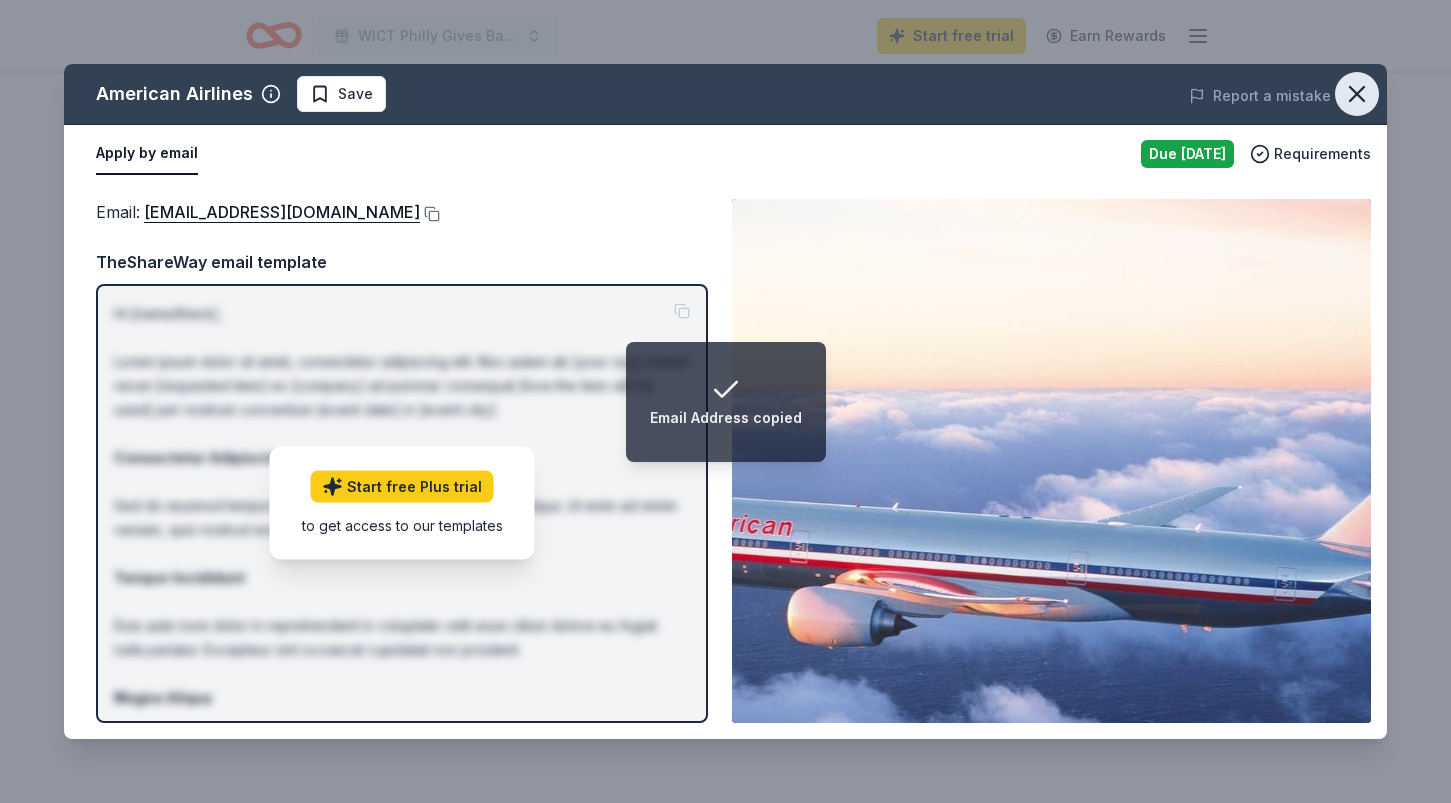 click 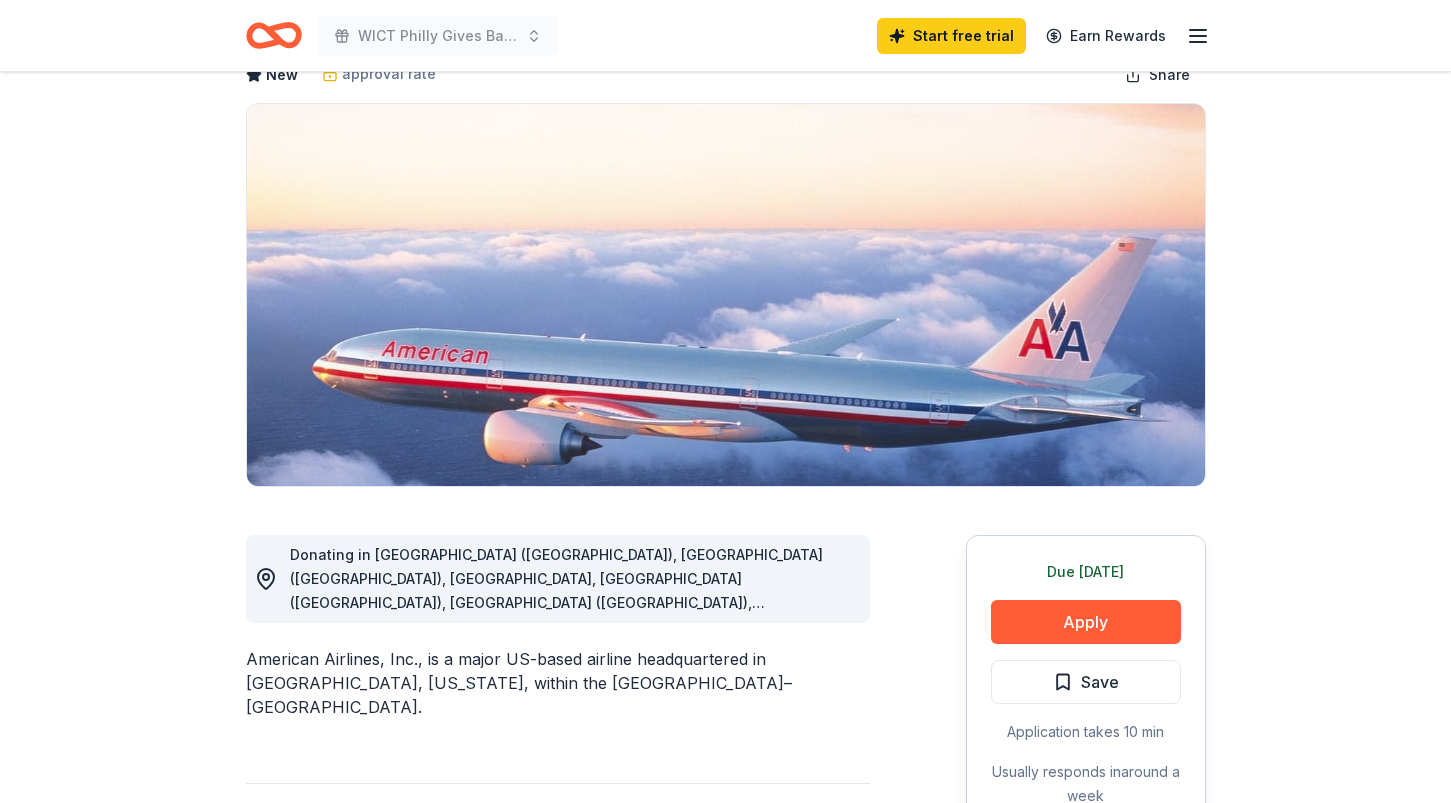 scroll, scrollTop: 0, scrollLeft: 0, axis: both 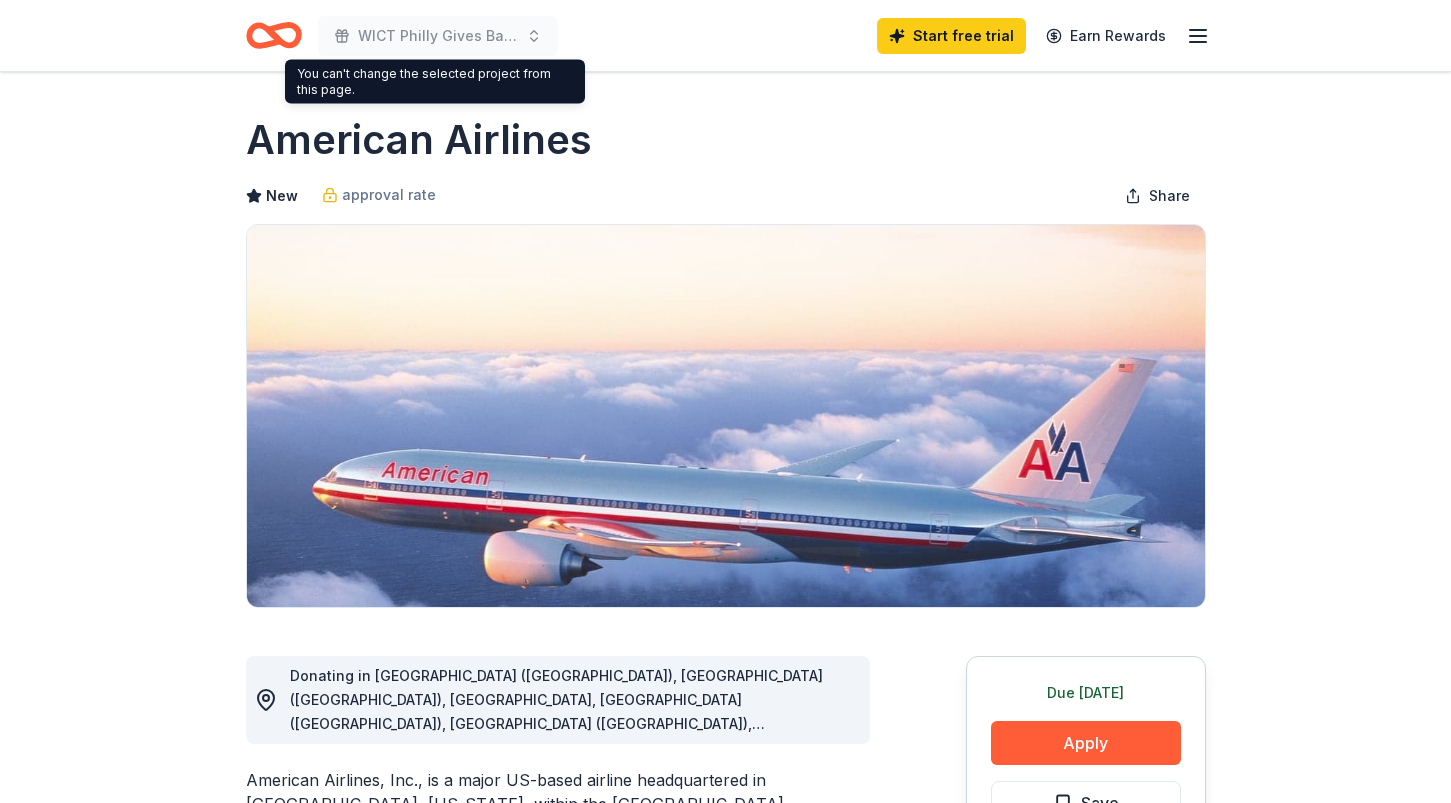 click 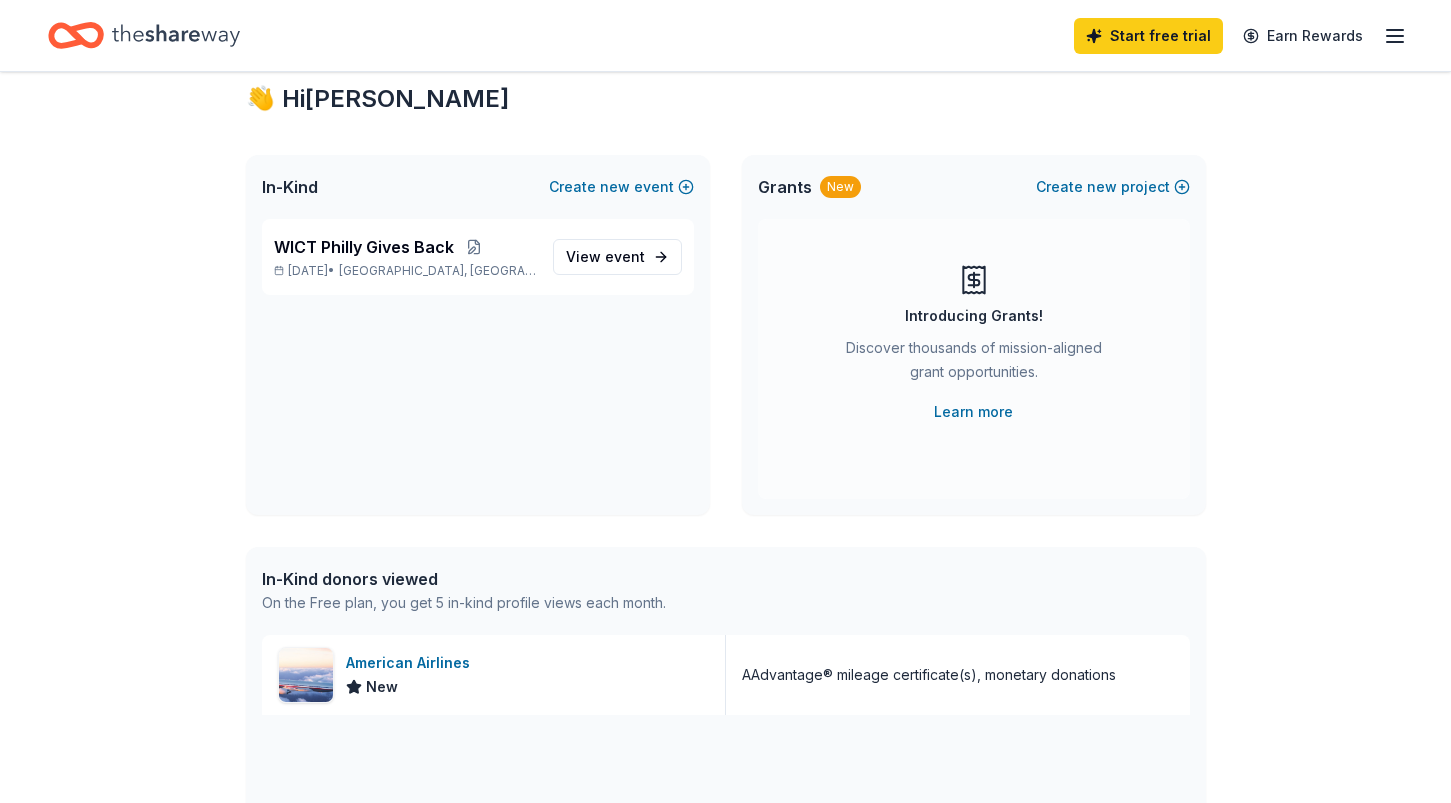scroll, scrollTop: 0, scrollLeft: 0, axis: both 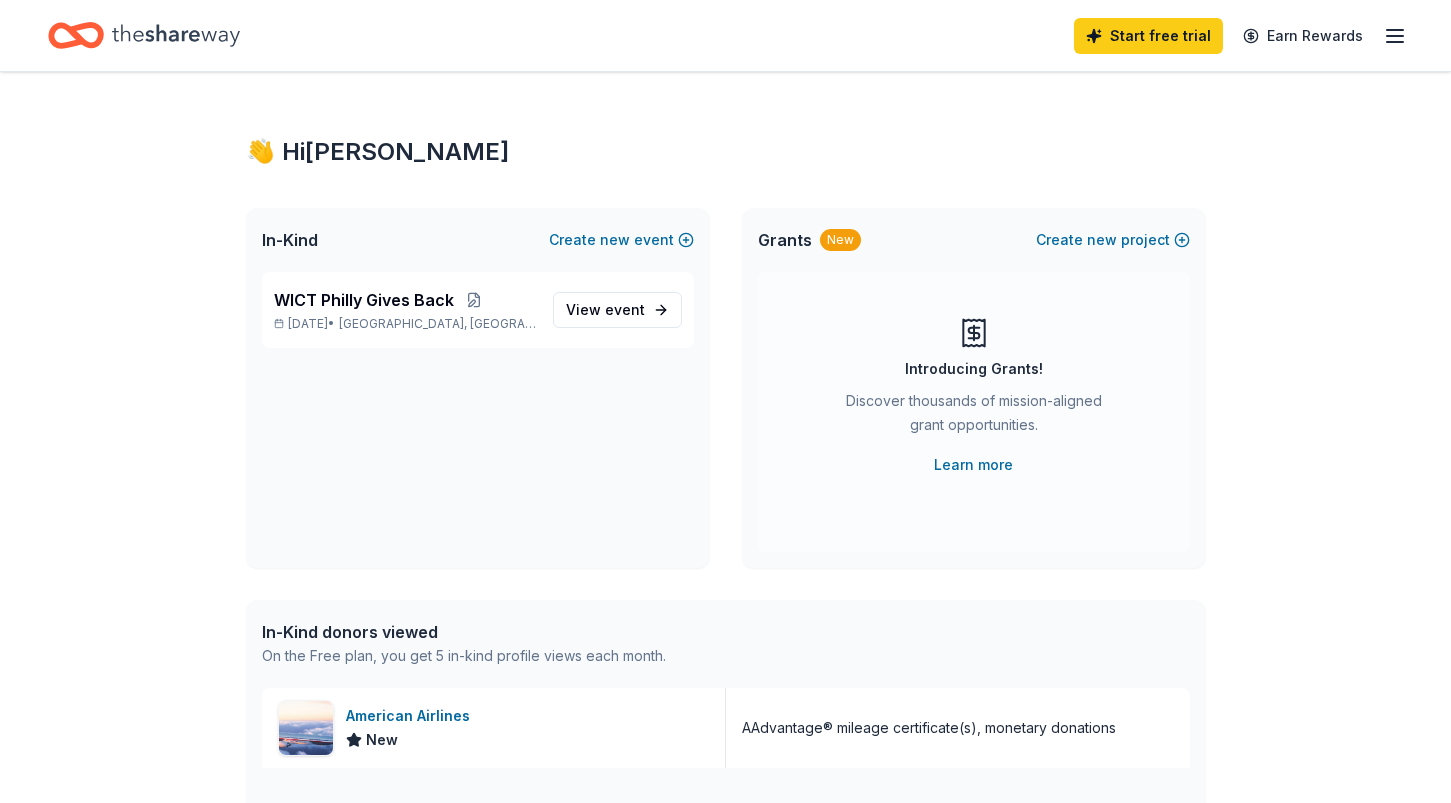 click 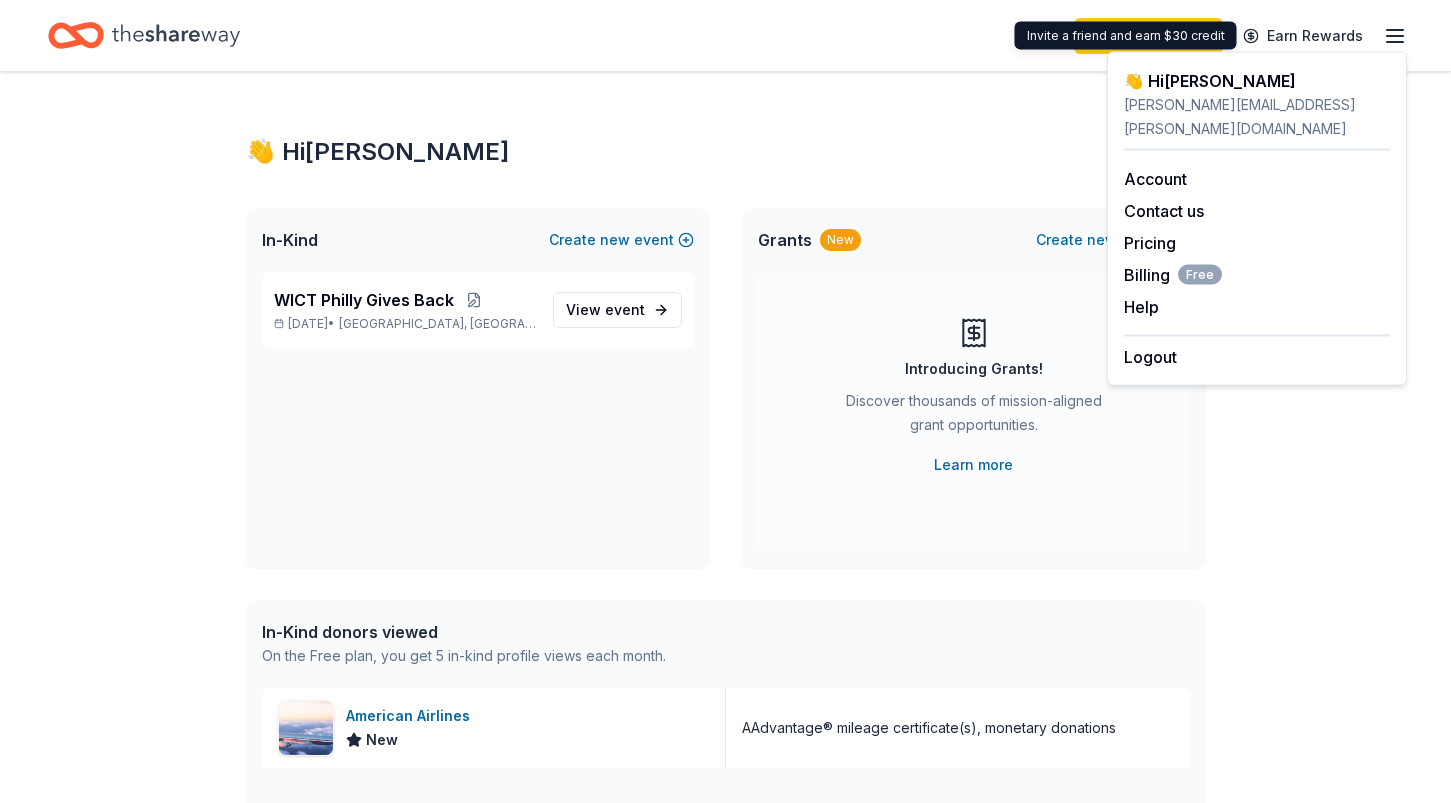 click on "👋 Hi  paige In-Kind Create  new  event   WICT Philly Gives Back Oct 09, 2025  •  West Chester, PA View   event   Grants New Create  new  project   Introducing Grants! Discover thousands of mission-aligned grant opportunities. Learn more In-Kind donors viewed On the Free plan, you get 5 in-kind profile views each month. American Airlines New  AAdvantage® mileage certificate(s), monetary donations You have   4  more   in-kind  profile  views   left this month.  Grants viewed On the Free plan, you get 5 grant profile views each month. You have not yet viewed any  grant  profiles this month. Create a new  project   to view  grants ." at bounding box center (726, 770) 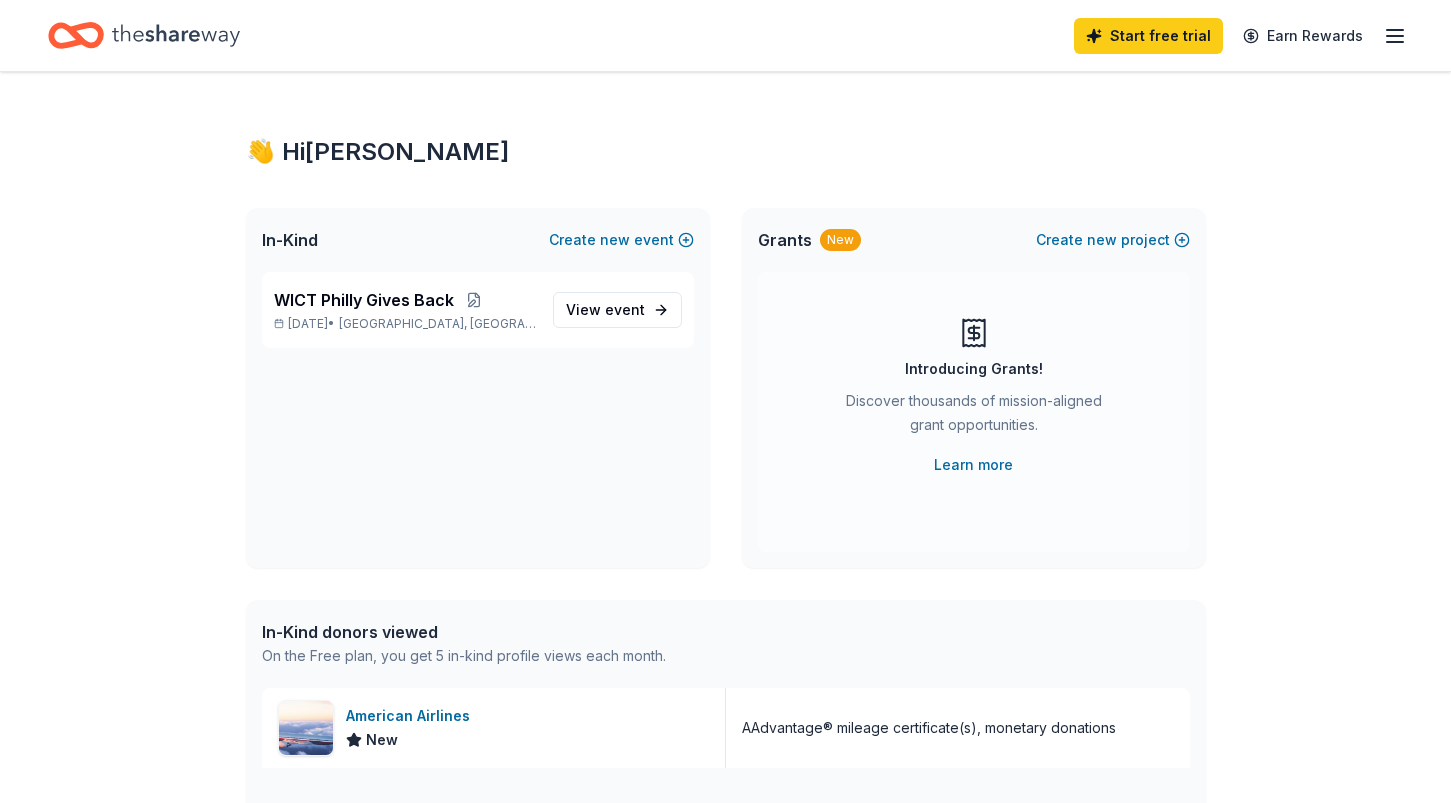 click 